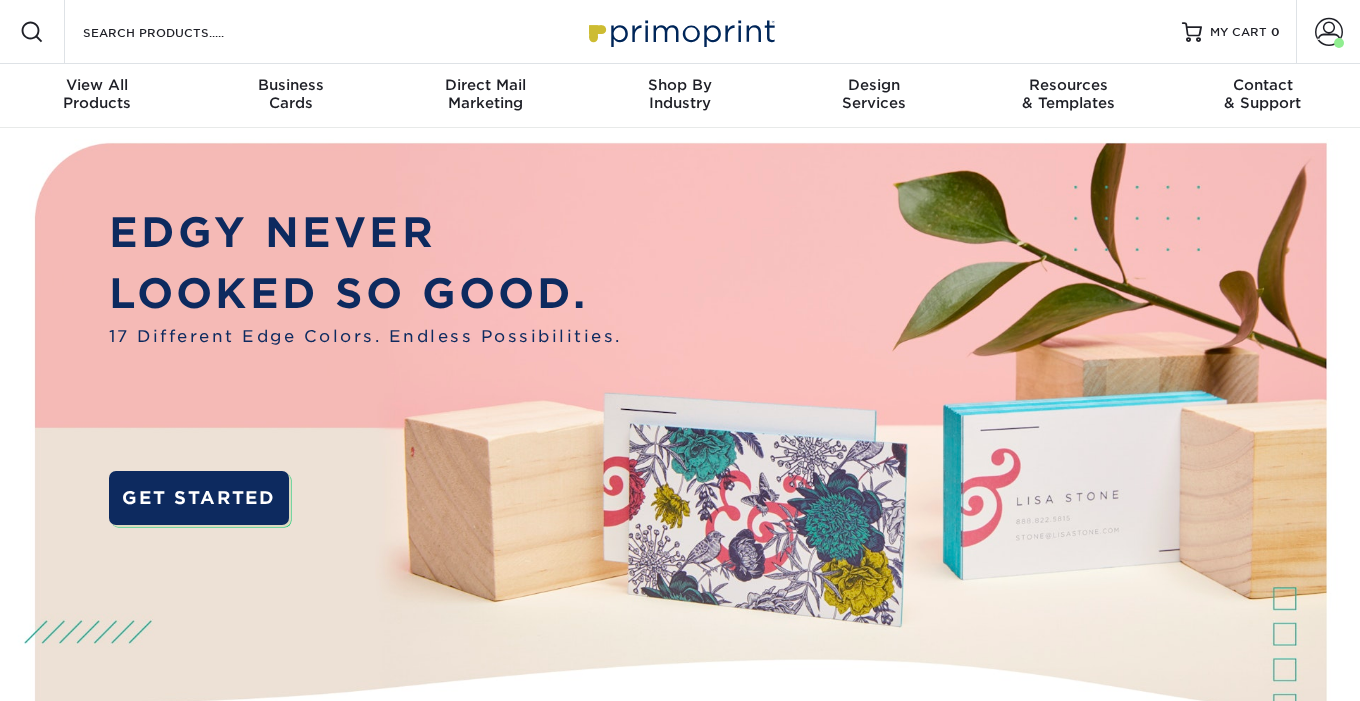 scroll, scrollTop: 0, scrollLeft: 0, axis: both 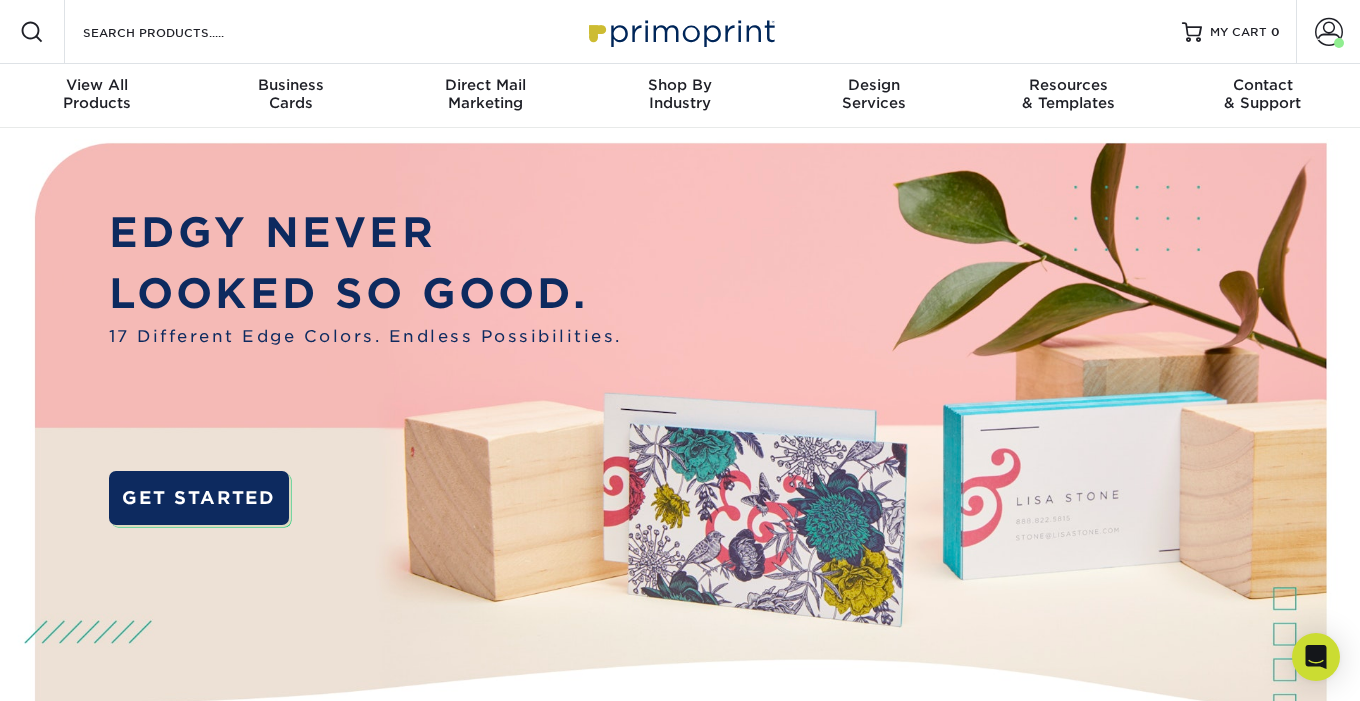 click on "Resources Menu
Search Products
Account
Welcome,   Will
Account Dashboard
Active Orders
Order History
Logout
MY CART   0" at bounding box center (680, 32) 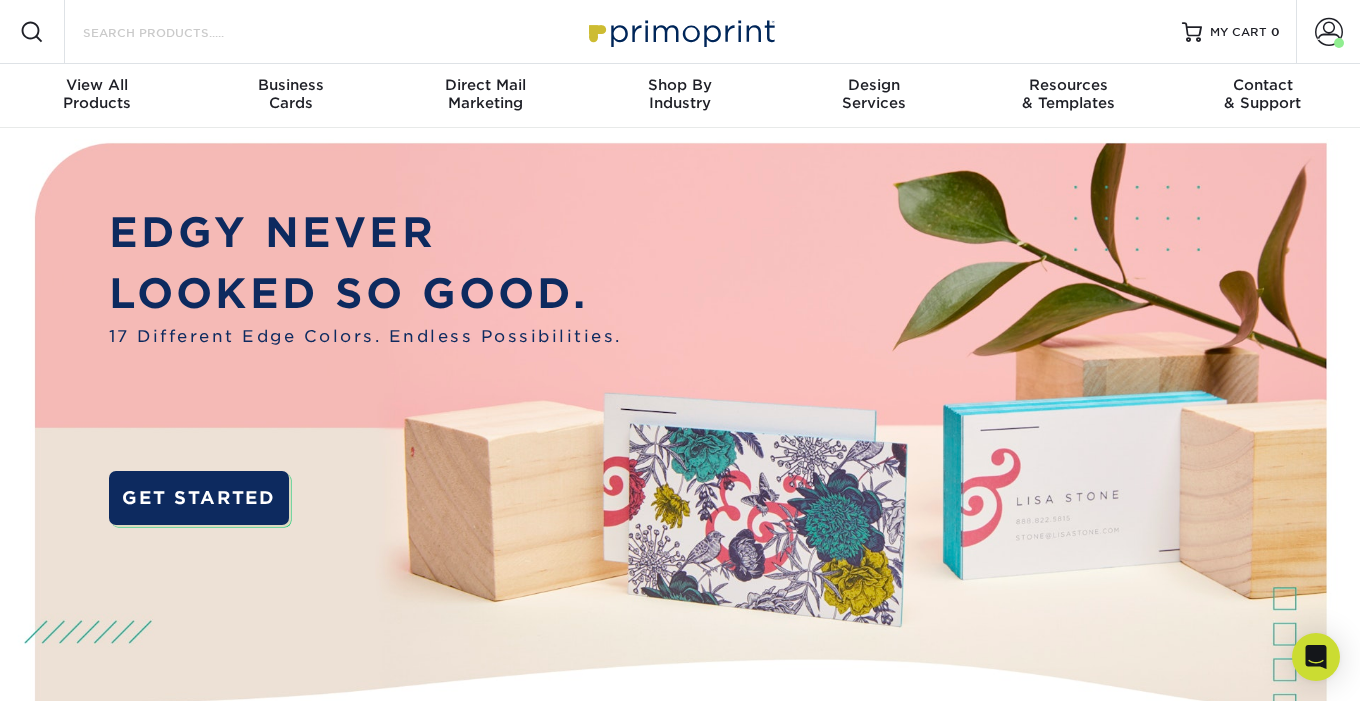 click on "Search Products" at bounding box center (178, 32) 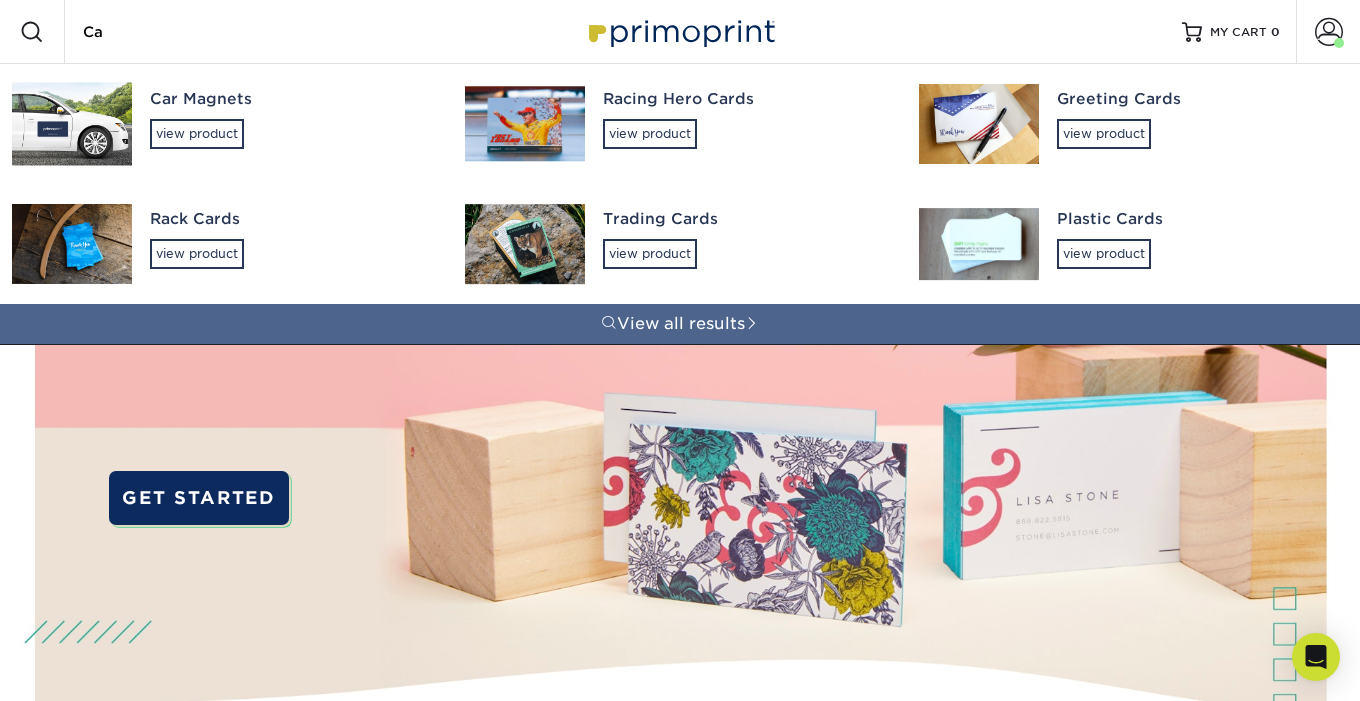 type on "C" 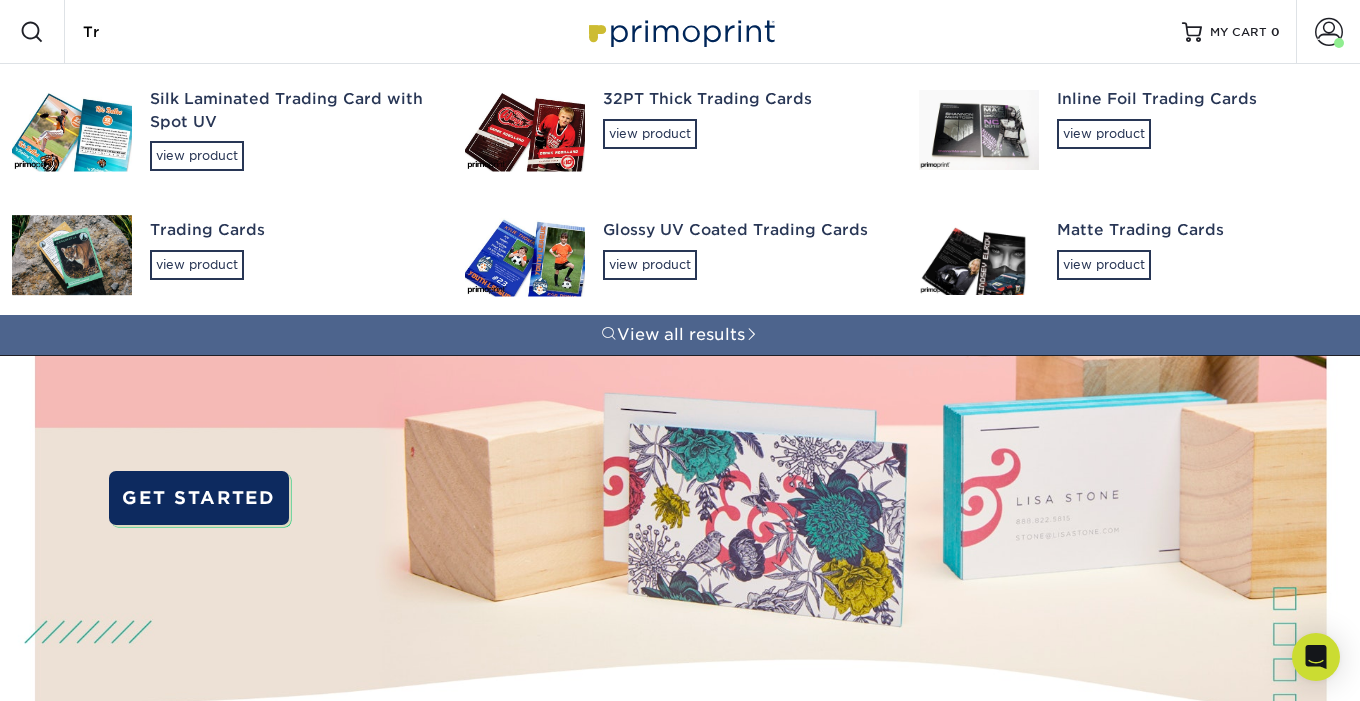 type on "T" 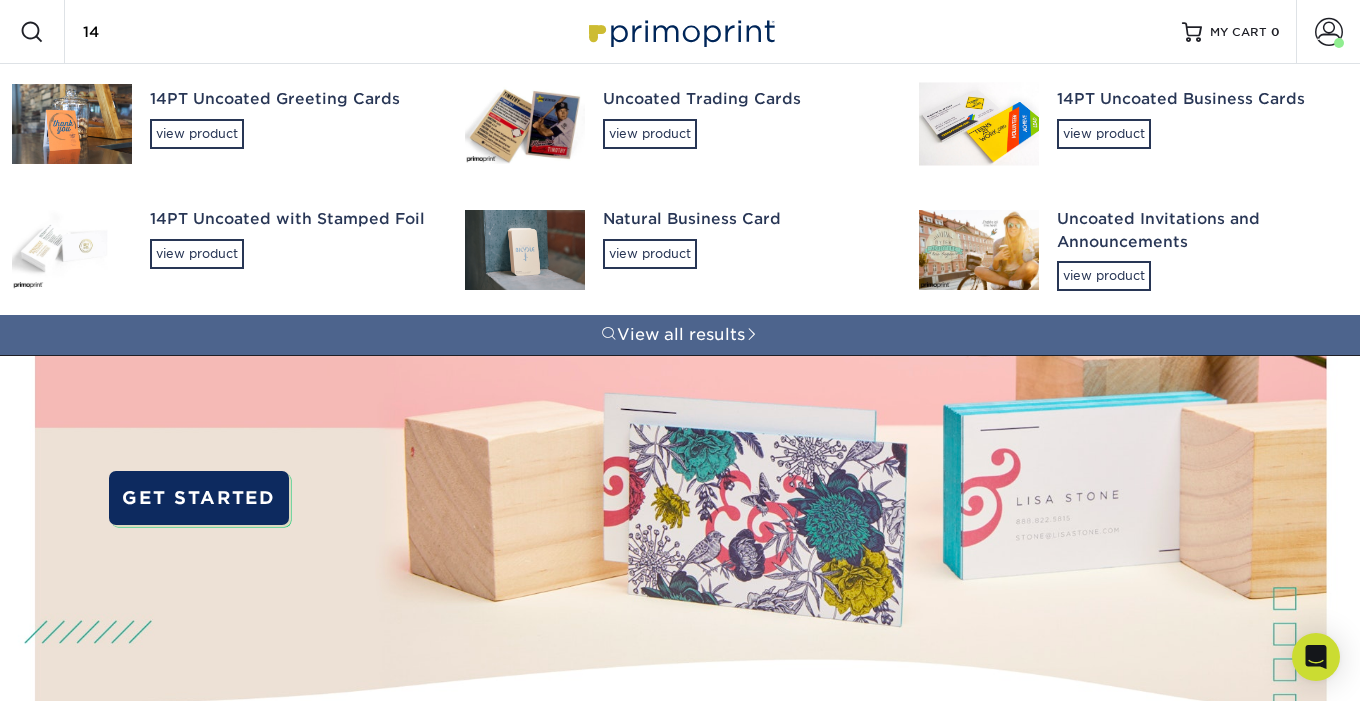 type on "1" 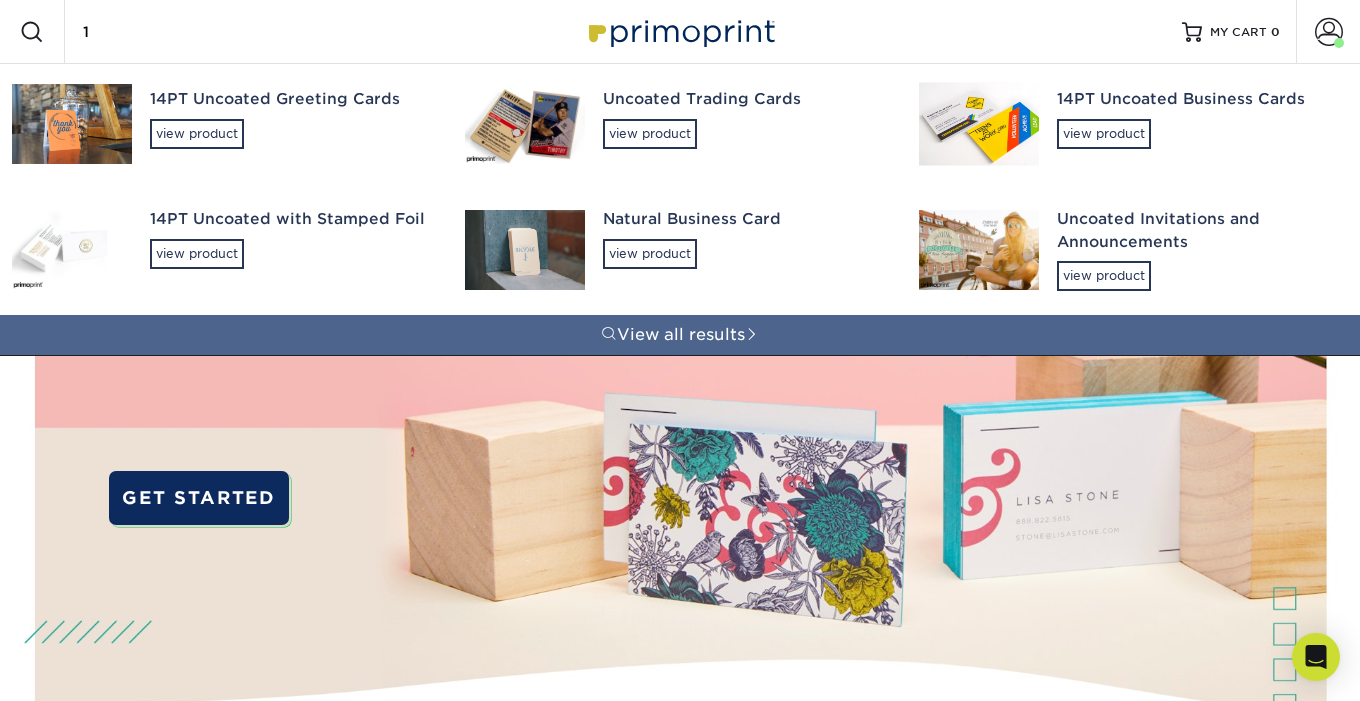 type 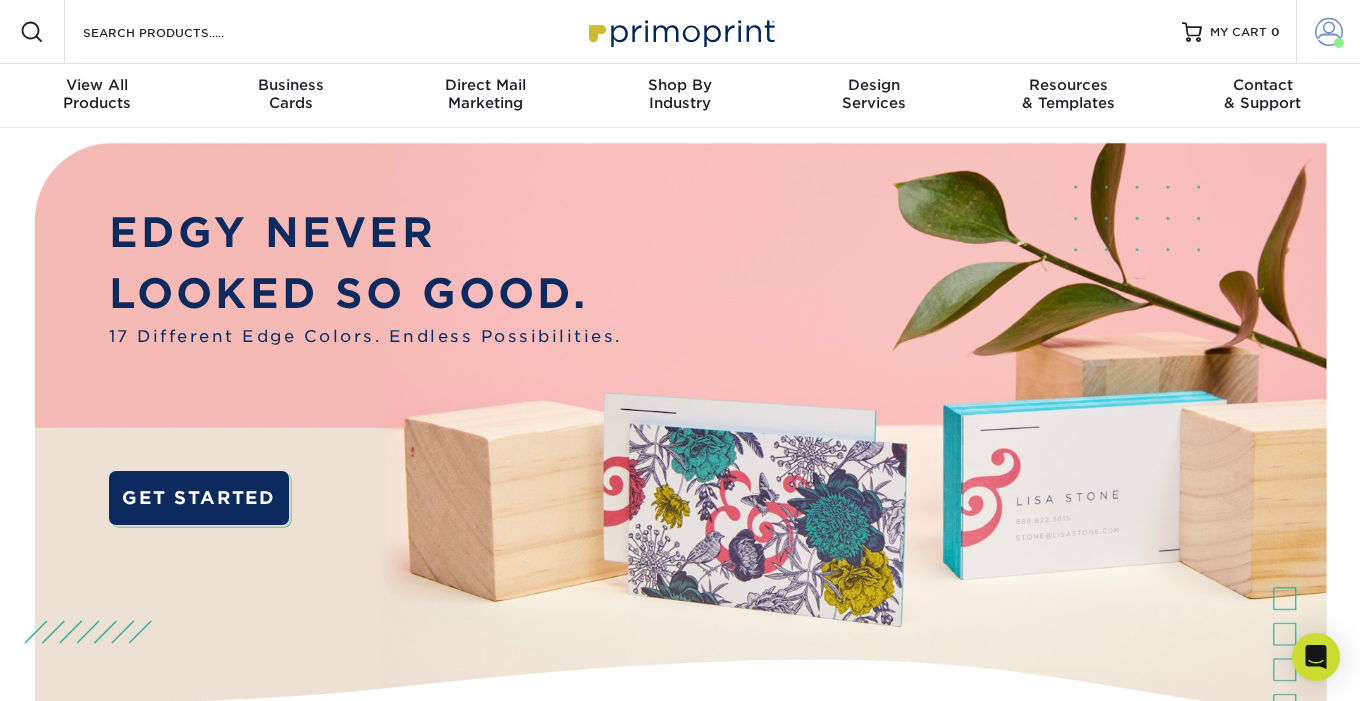 click at bounding box center [1329, 32] 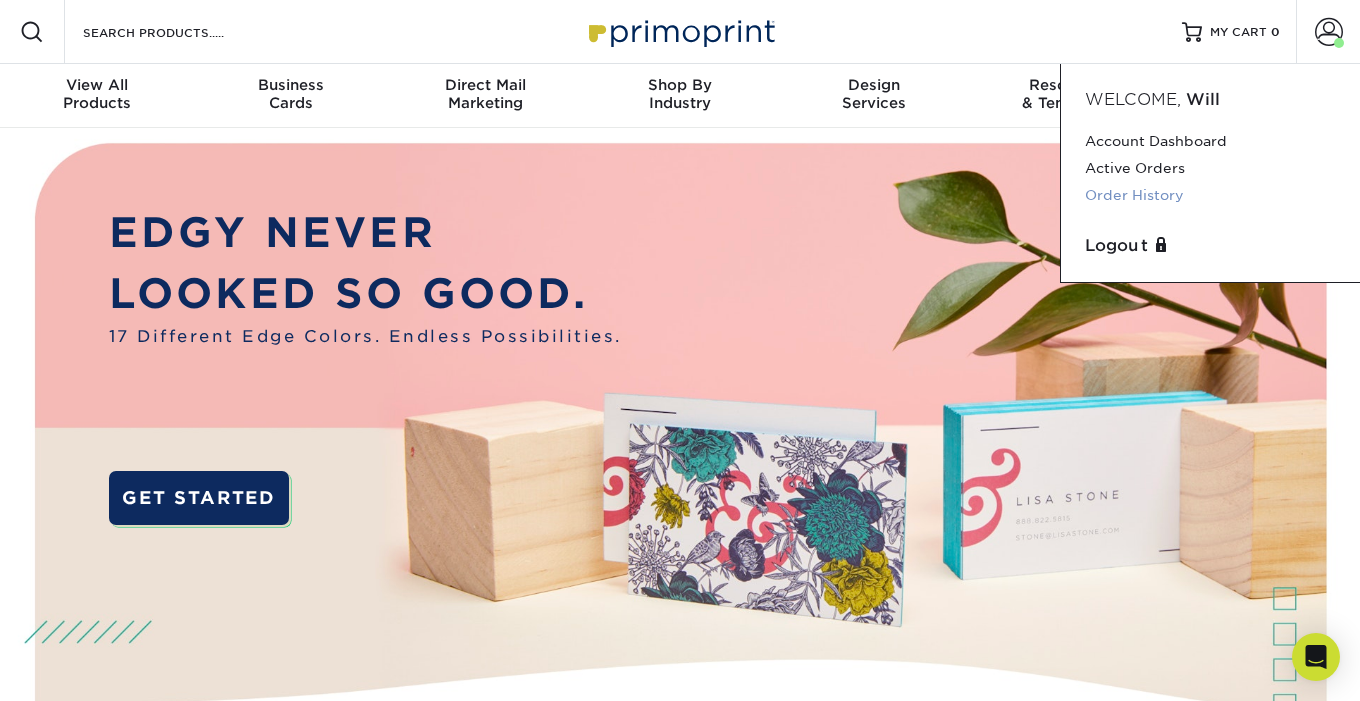 click on "Order History" at bounding box center (1210, 195) 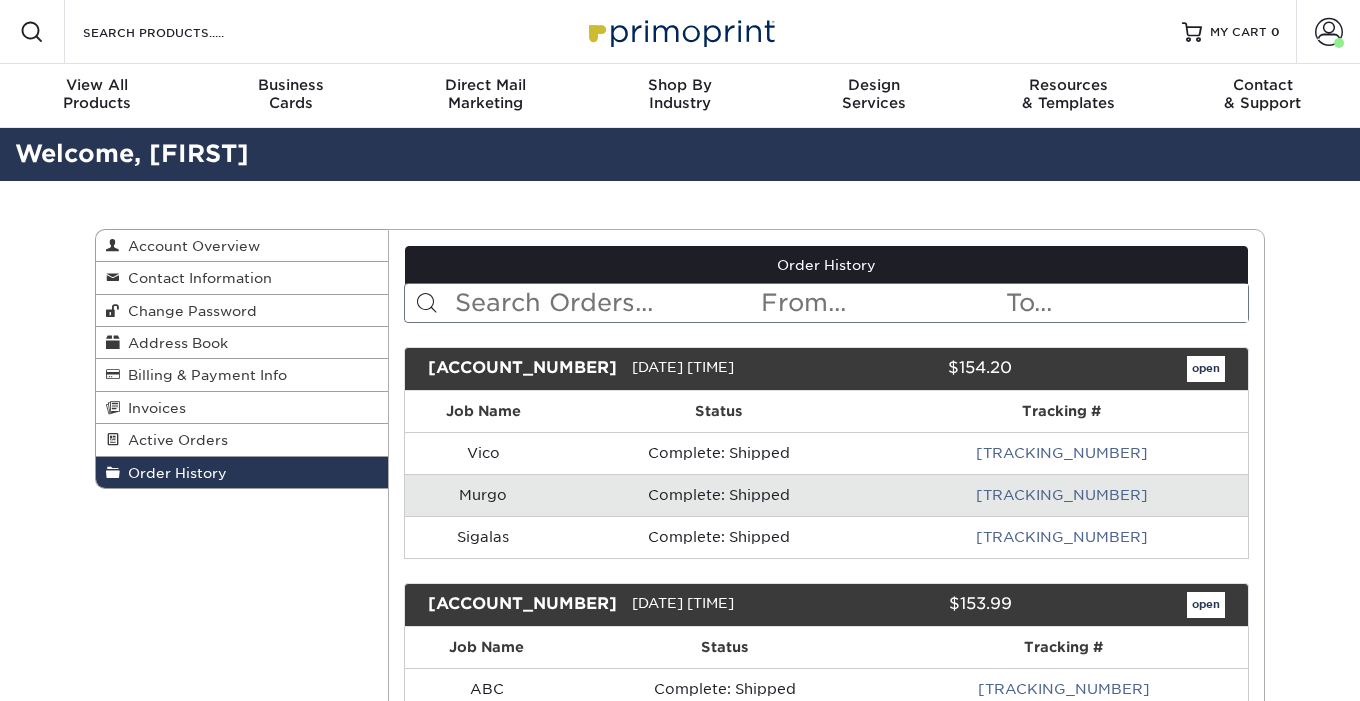 scroll, scrollTop: 0, scrollLeft: 0, axis: both 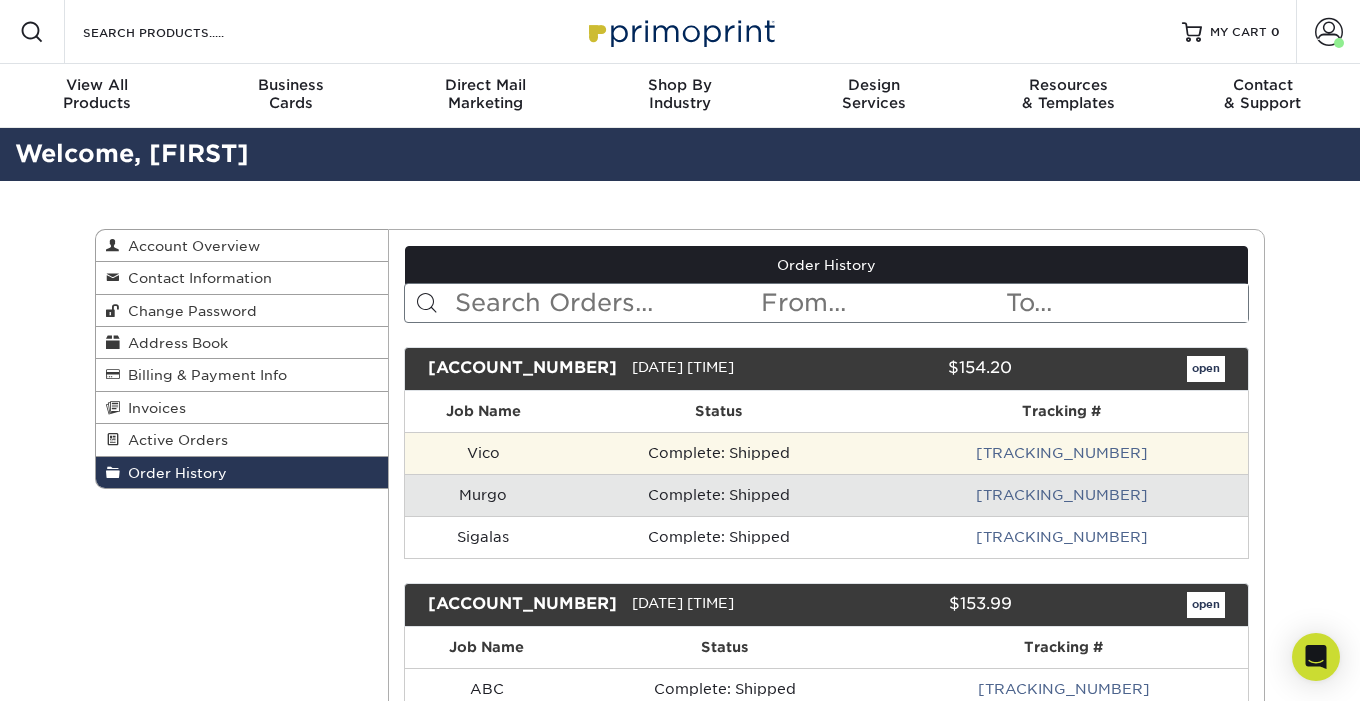 click on "Vico" at bounding box center [483, 453] 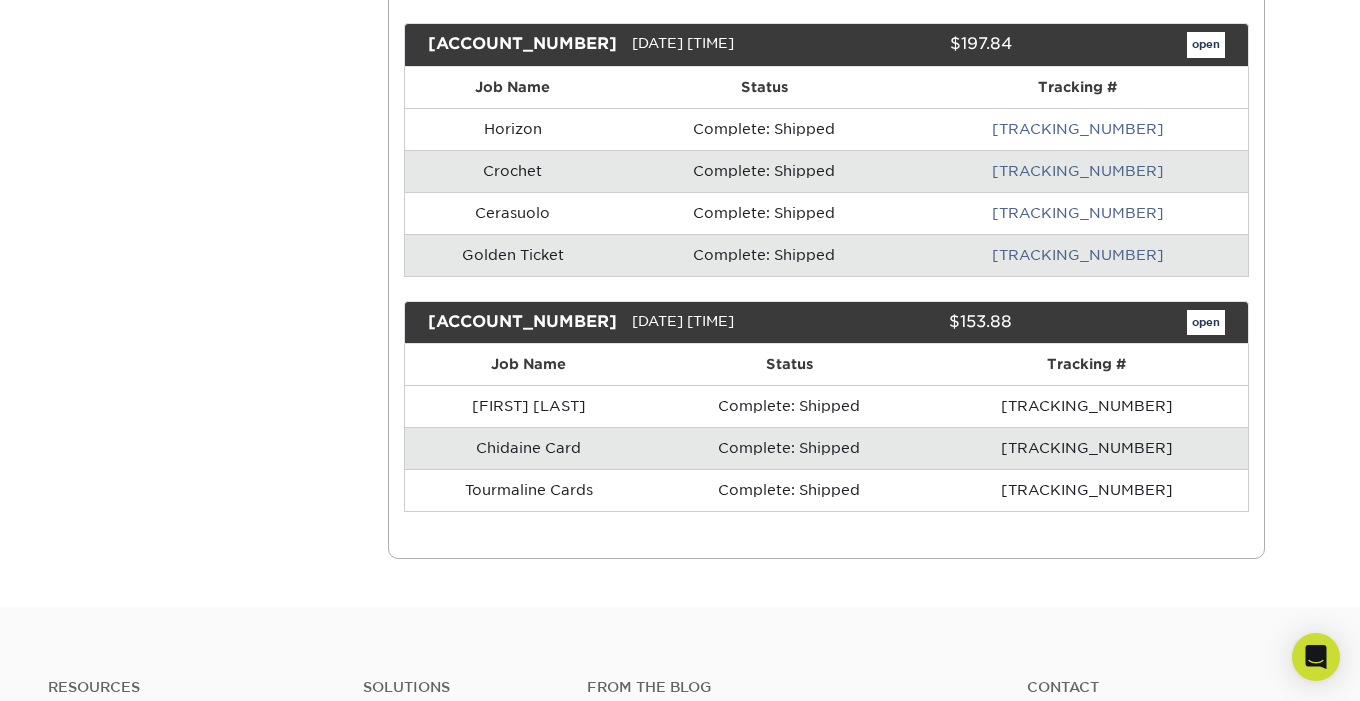 scroll, scrollTop: 967, scrollLeft: 0, axis: vertical 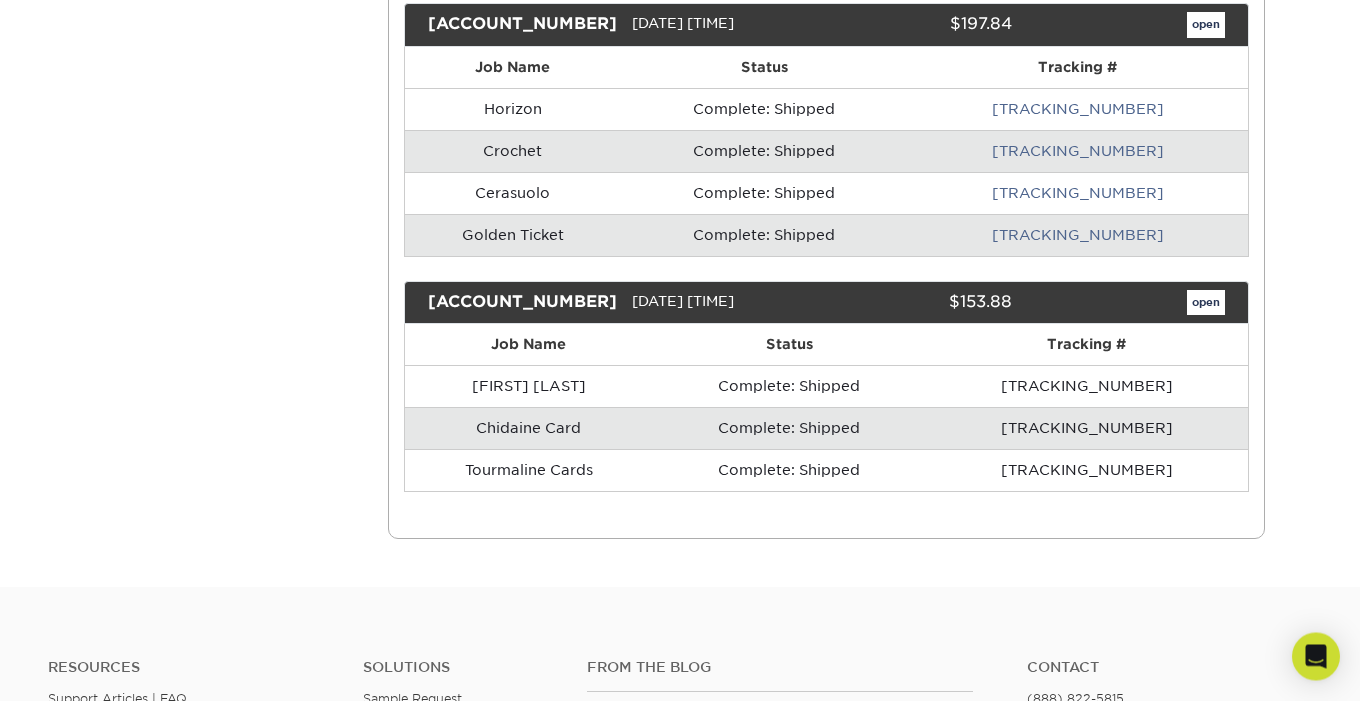 click on "Golden Ticket" at bounding box center (513, 236) 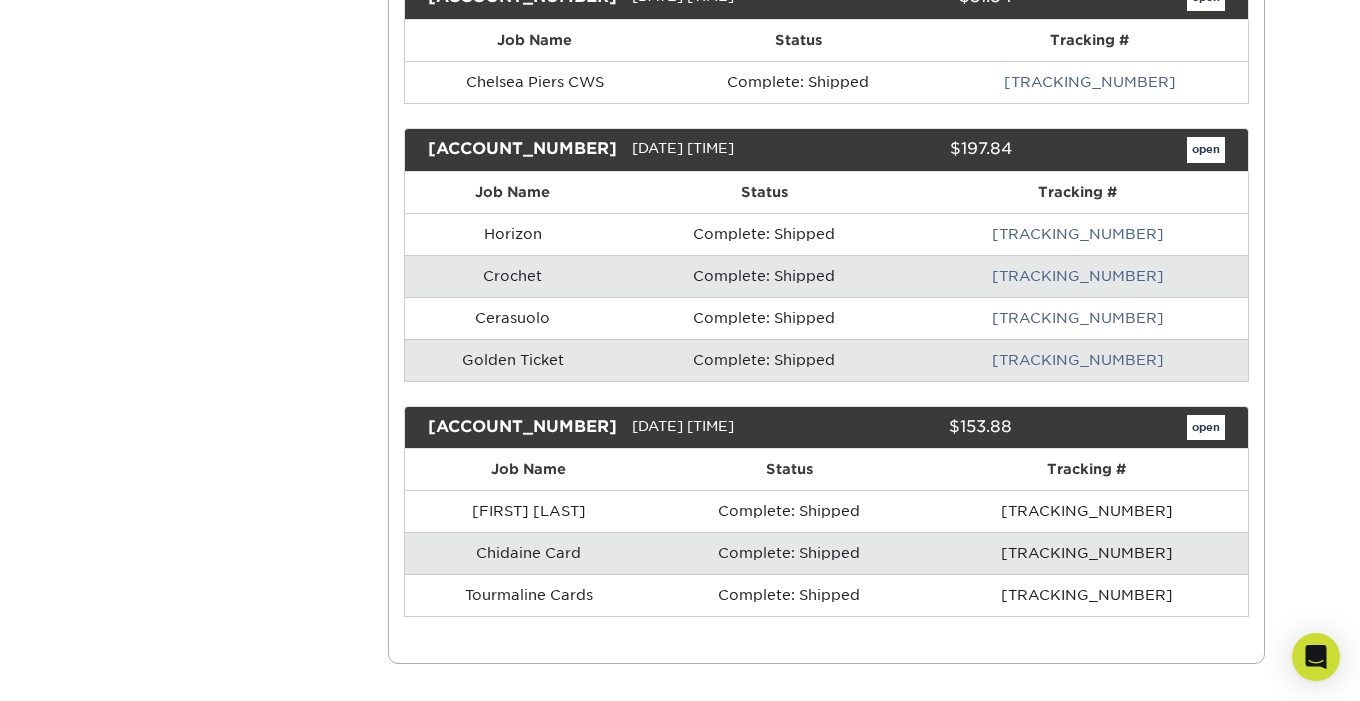 scroll, scrollTop: 0, scrollLeft: 0, axis: both 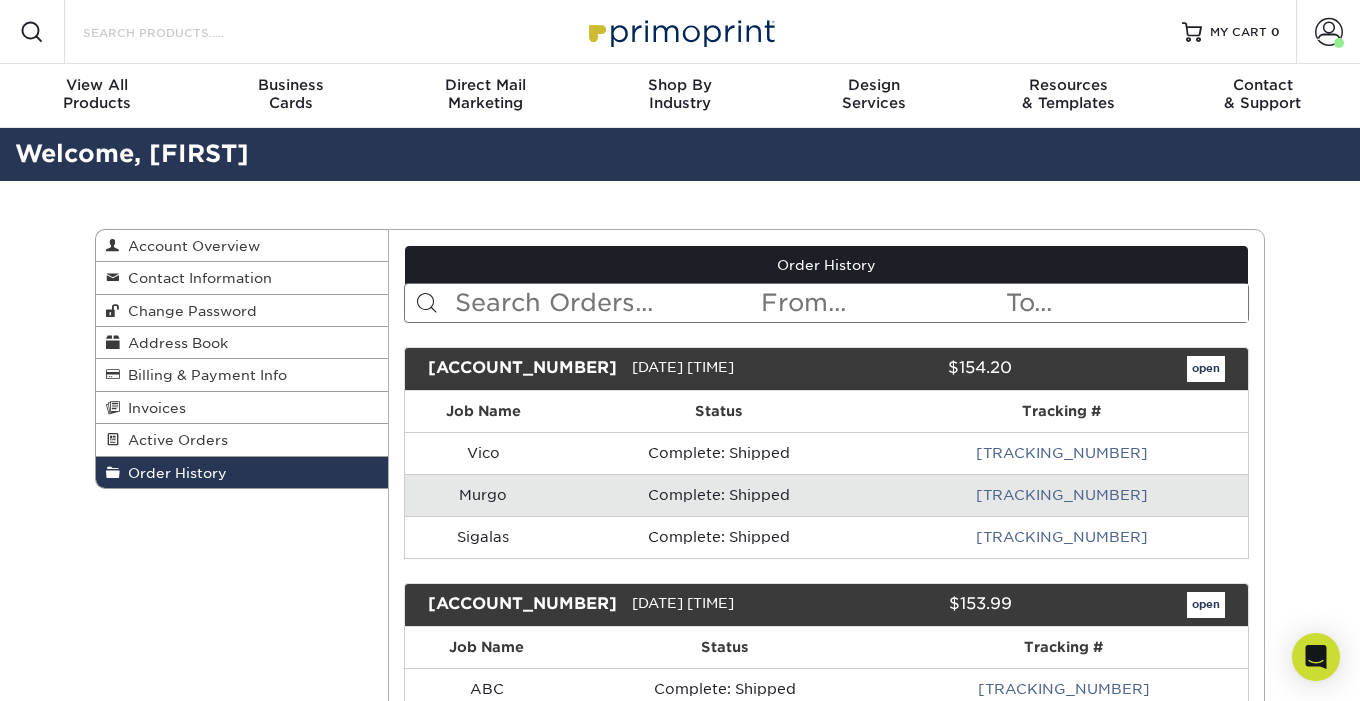 click on "Search Products" at bounding box center [178, 32] 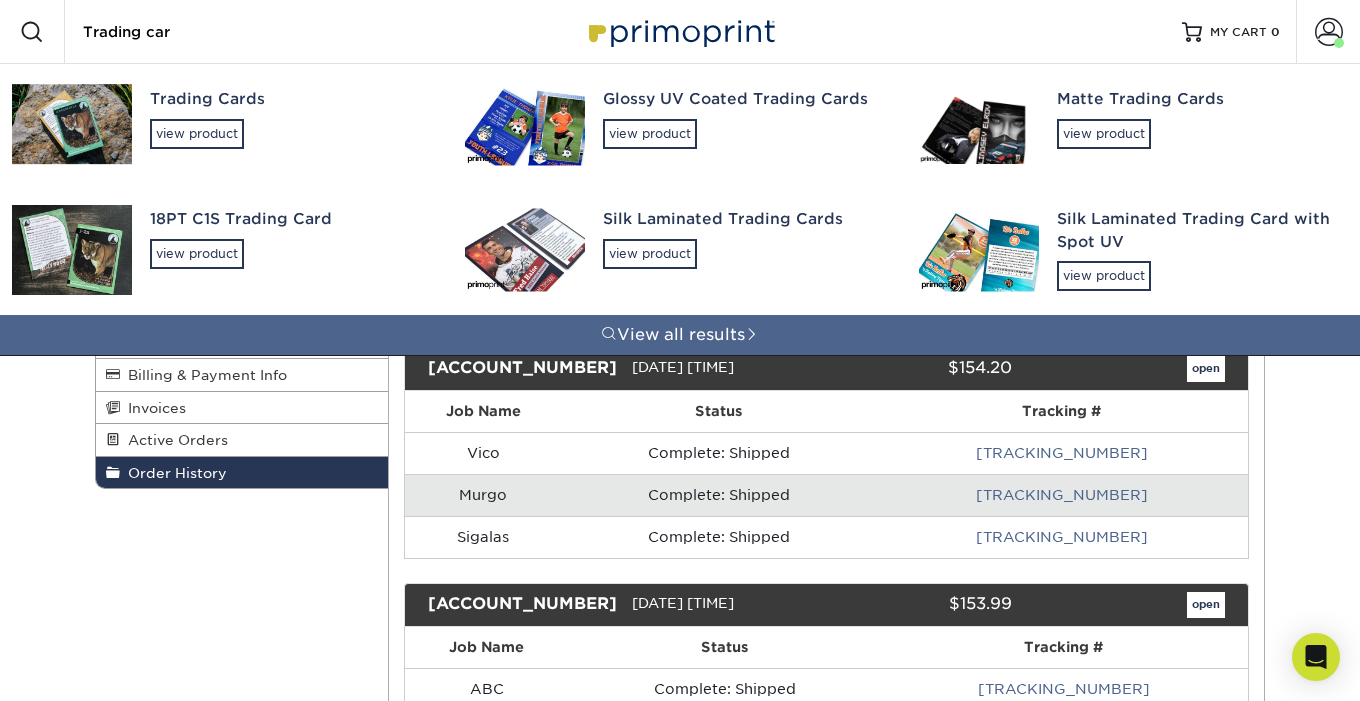 type on "Trading car" 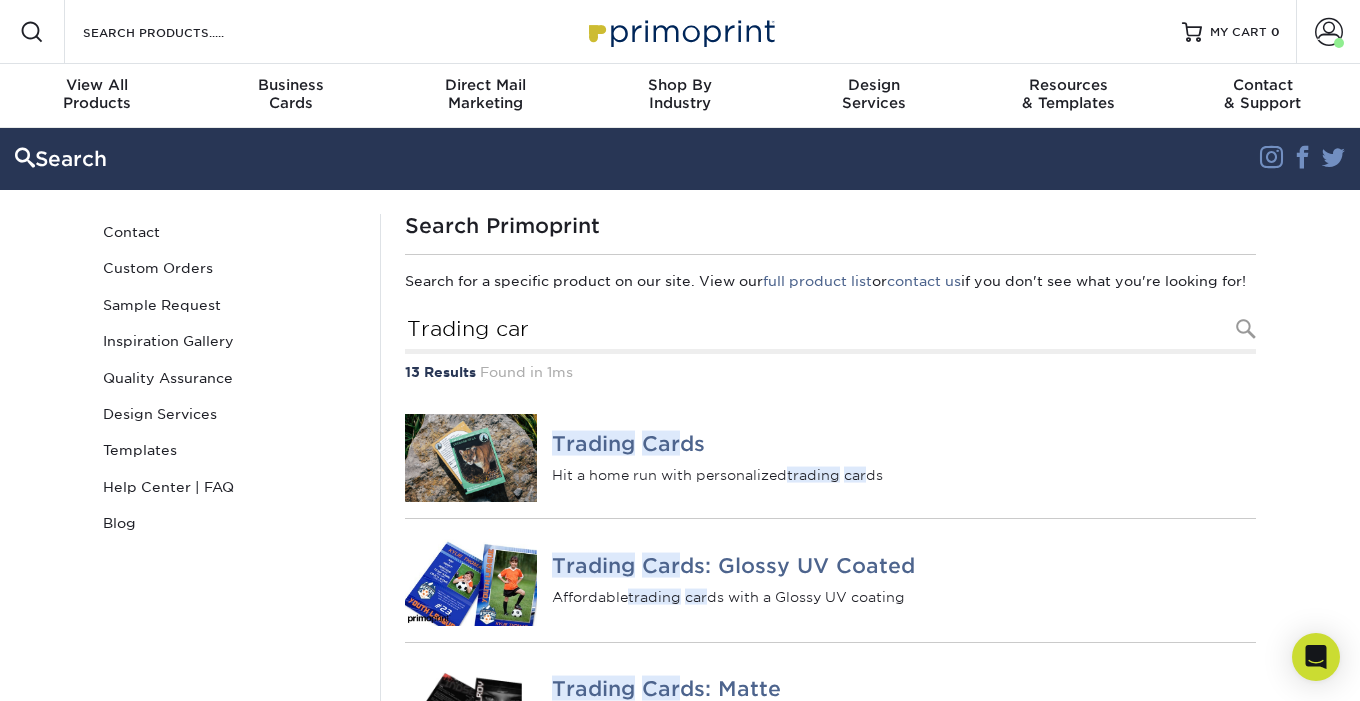 scroll, scrollTop: 0, scrollLeft: 0, axis: both 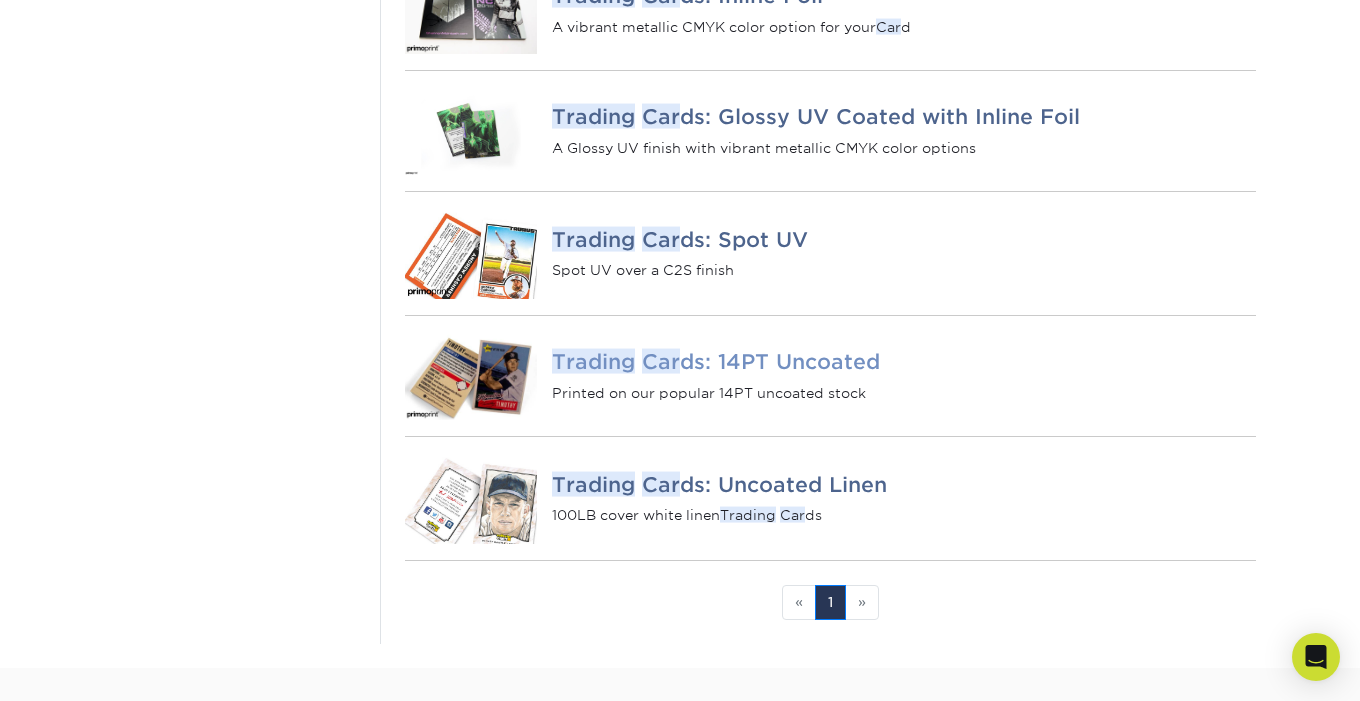 click on "Trading   Car ds: 14PT Uncoated" at bounding box center (904, 362) 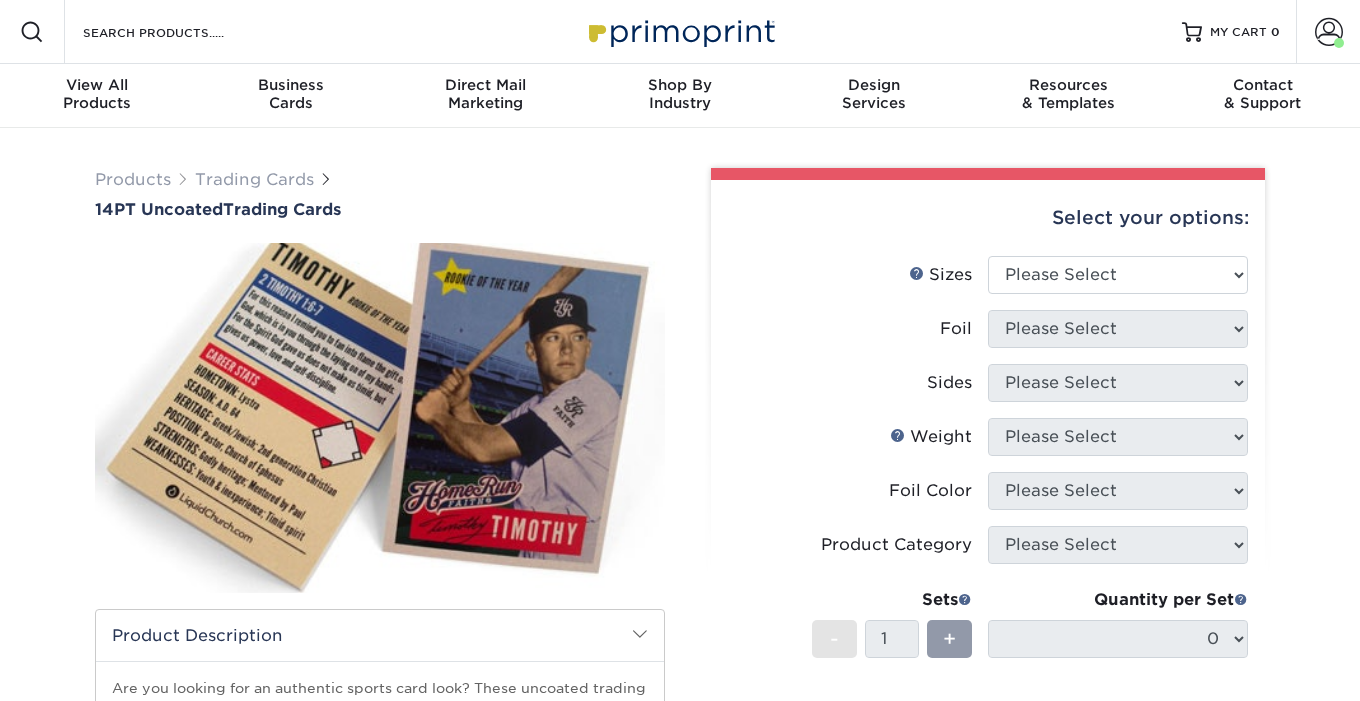 scroll, scrollTop: 0, scrollLeft: 0, axis: both 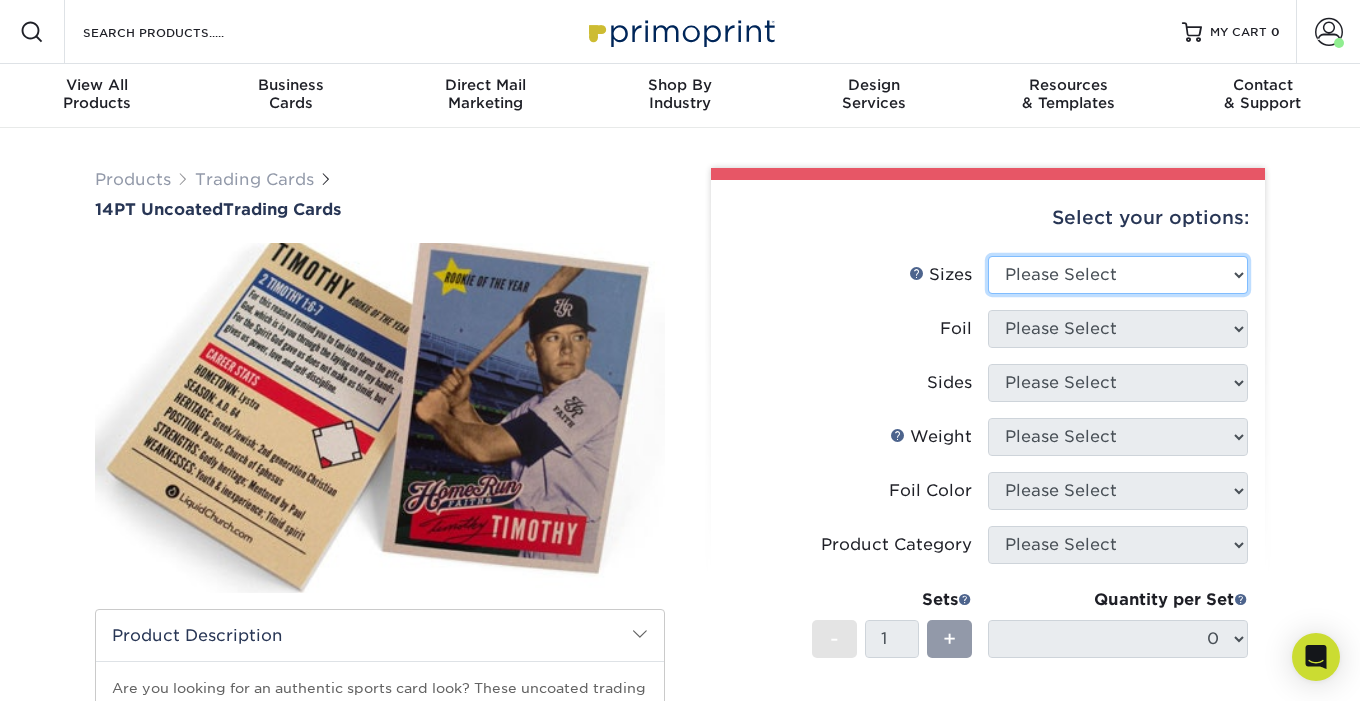 select on "2.50x3.50" 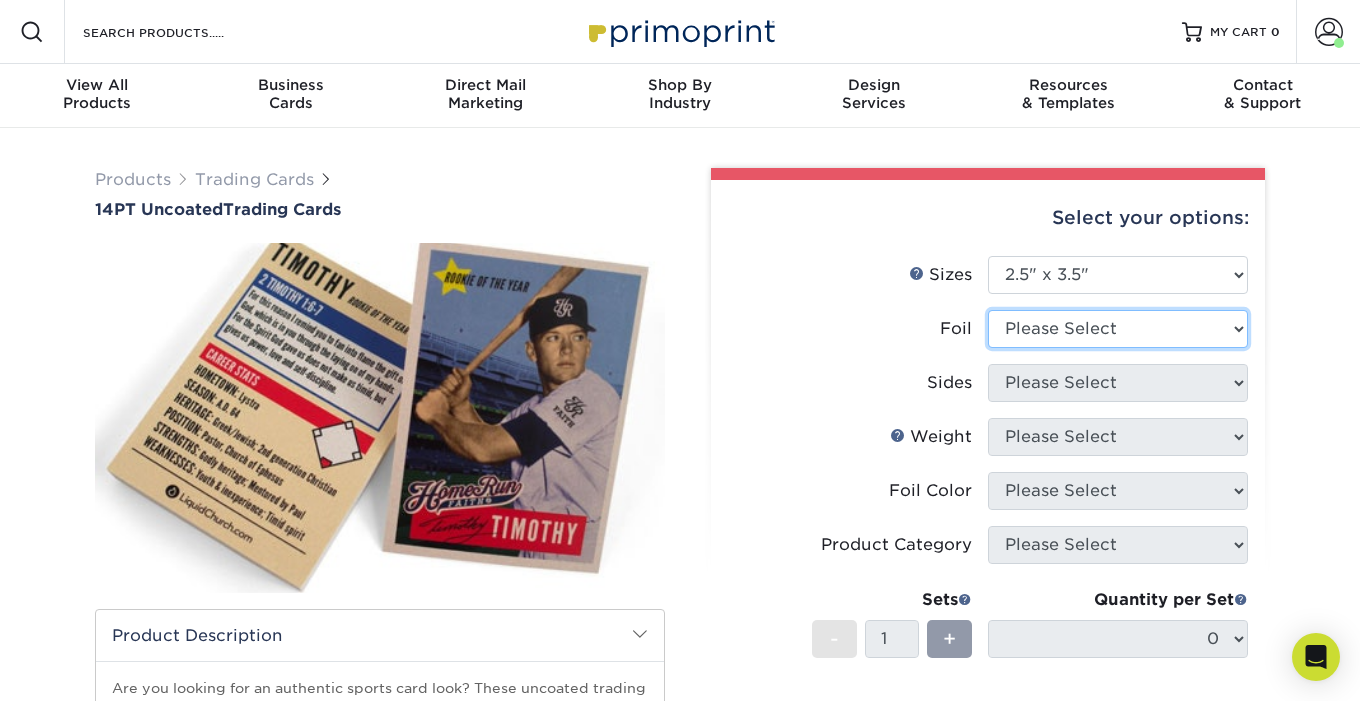 select on "0" 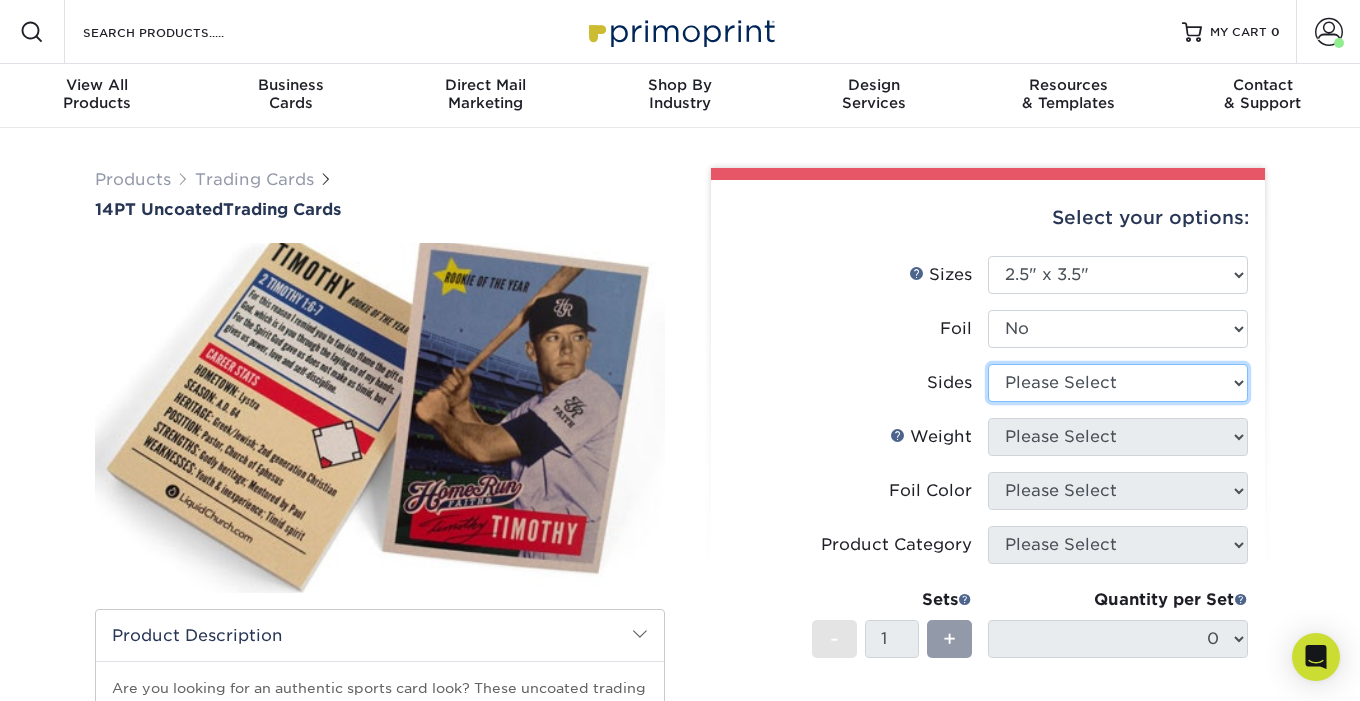 select on "13abbda7-1d64-4f25-8bb2-c179b224825d" 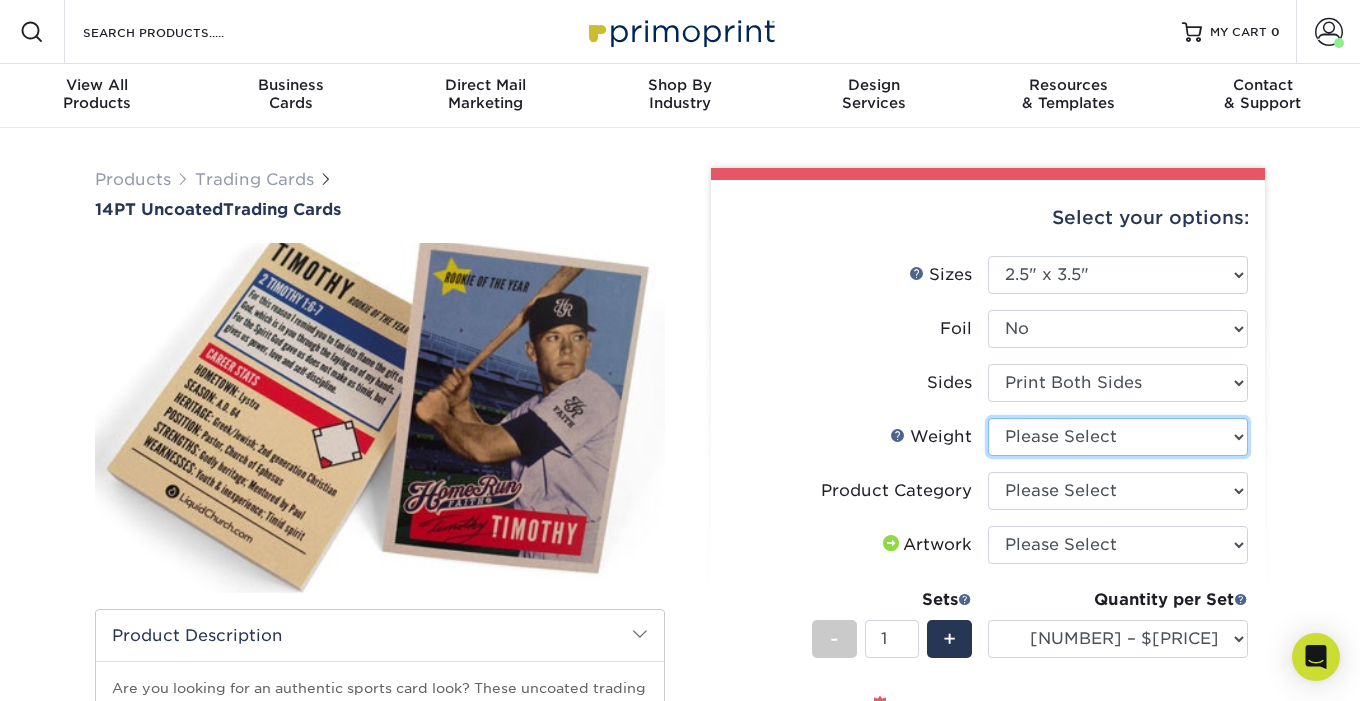 select on "14PT Uncoated" 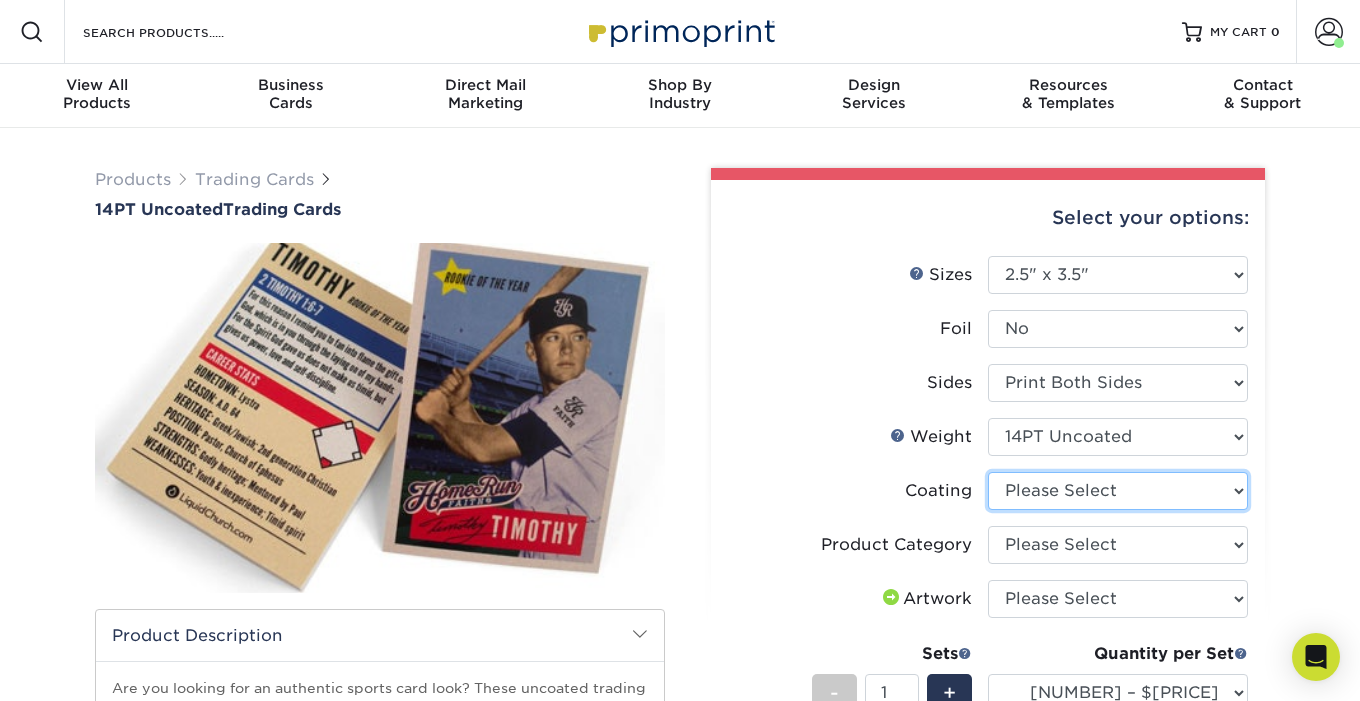select on "3e7618de-abca-4bda-9f97-8b9129e913d8" 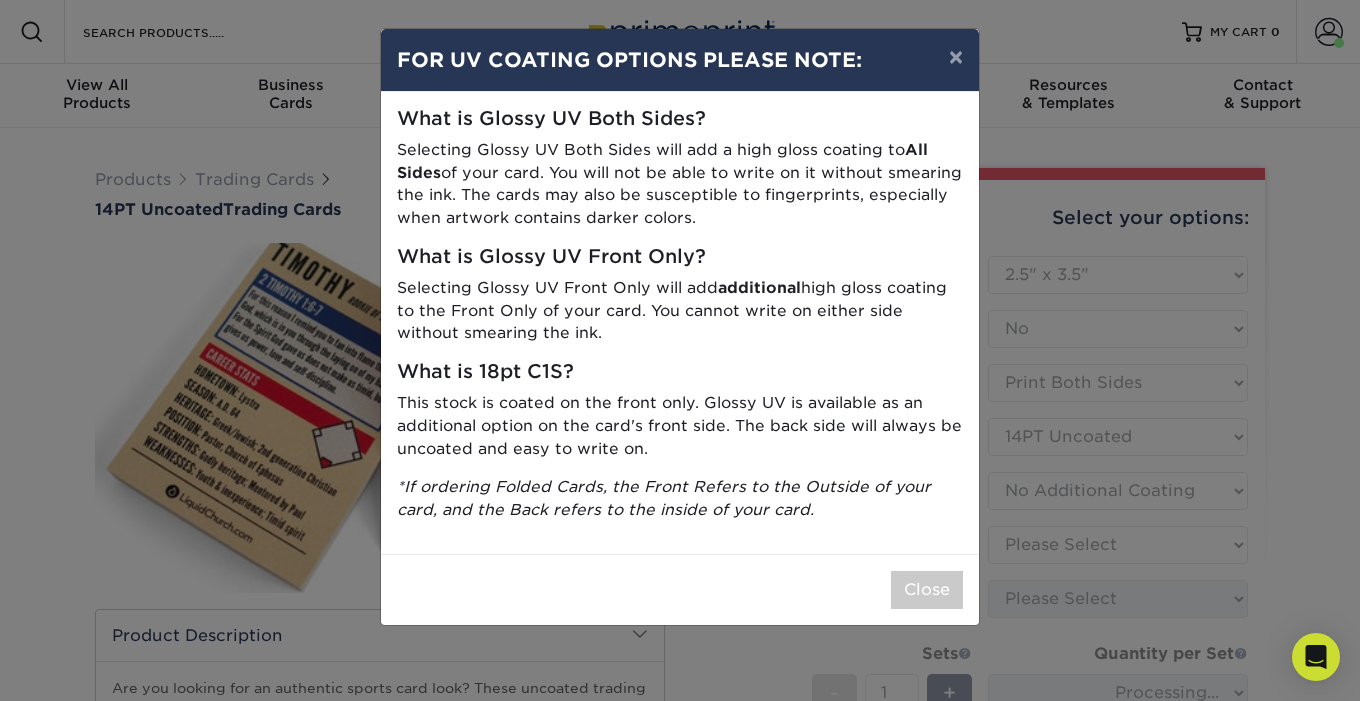 click on "Close" at bounding box center [927, 590] 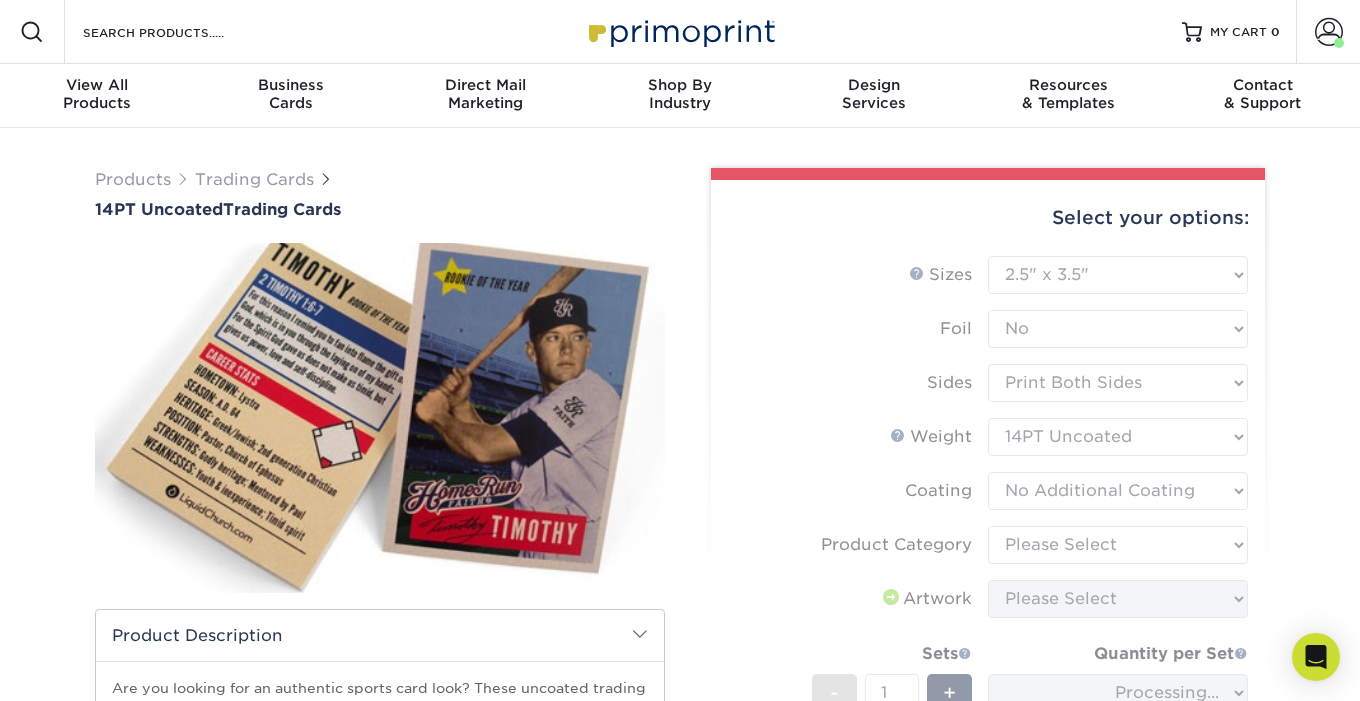 click on "Sizes Help Sizes
Please Select
2.5" x 3.5"
Foil Please Select Yes No -" at bounding box center [988, 561] 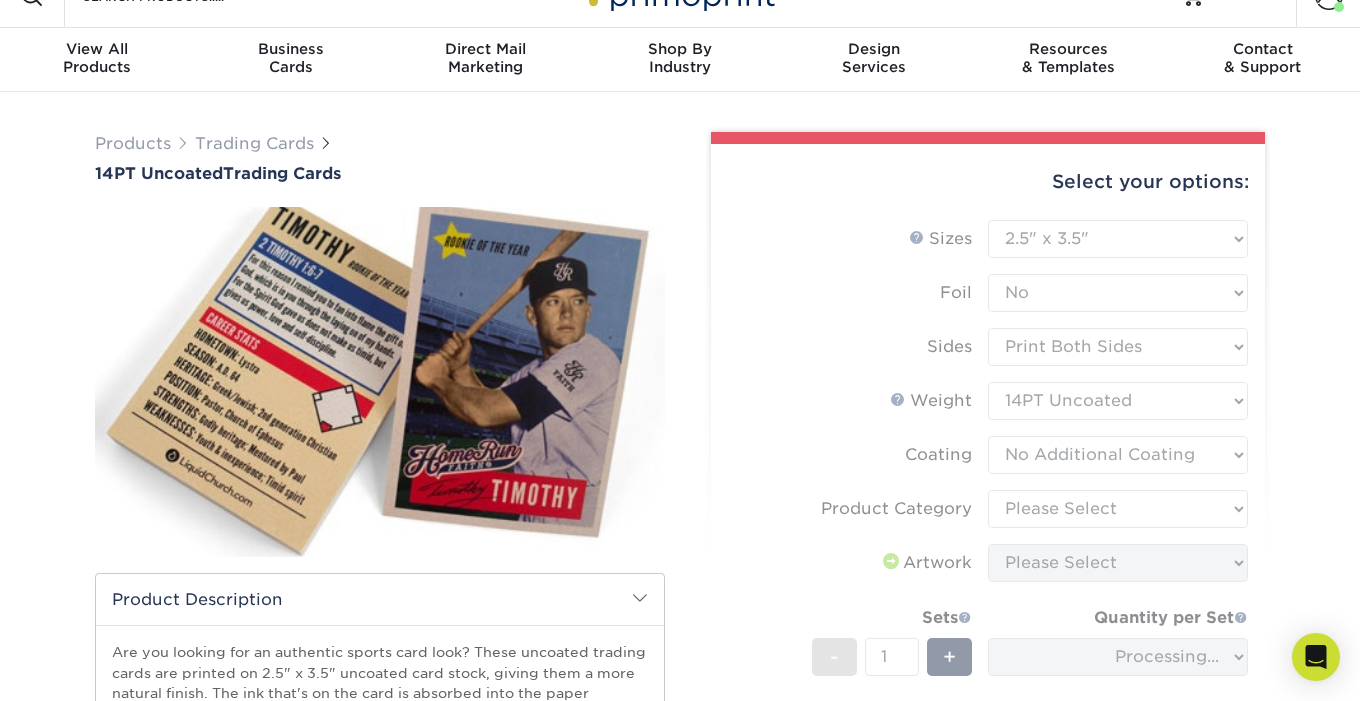 scroll, scrollTop: 43, scrollLeft: 0, axis: vertical 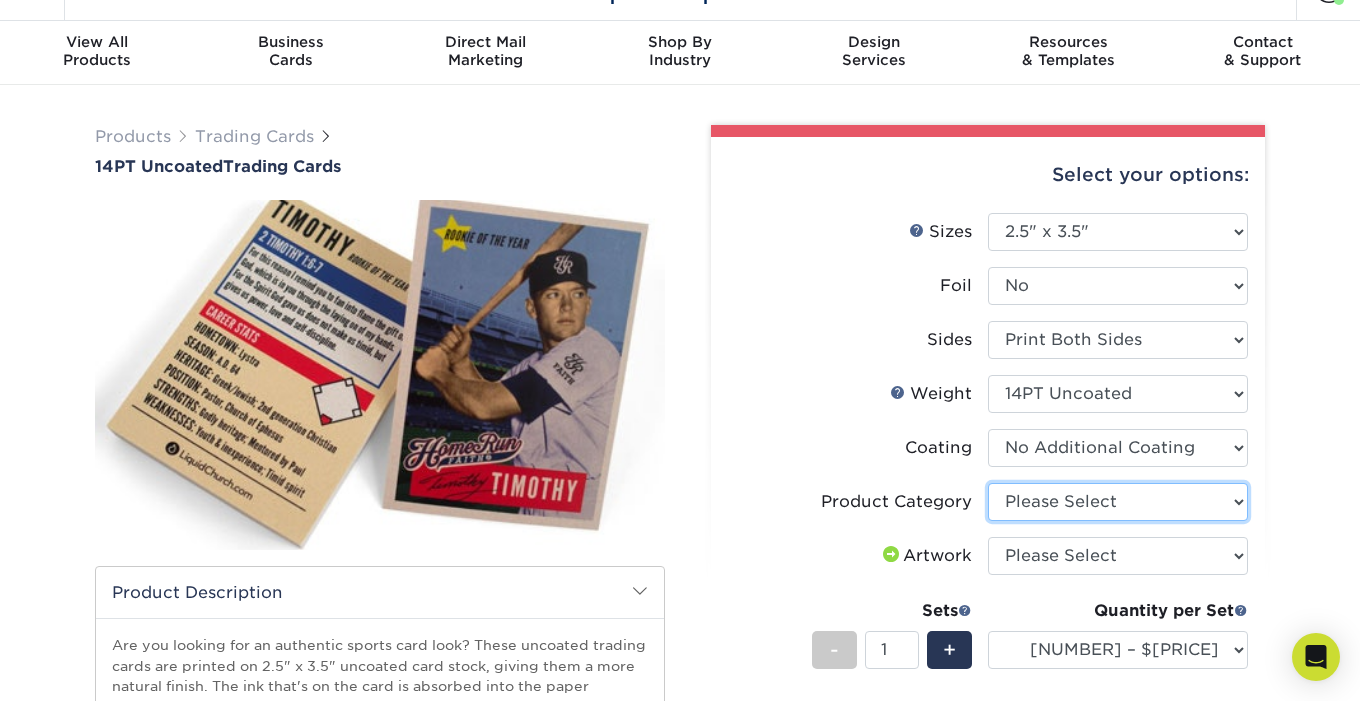 select on "c2f9bce9-36c2-409d-b101-c29d9d031e18" 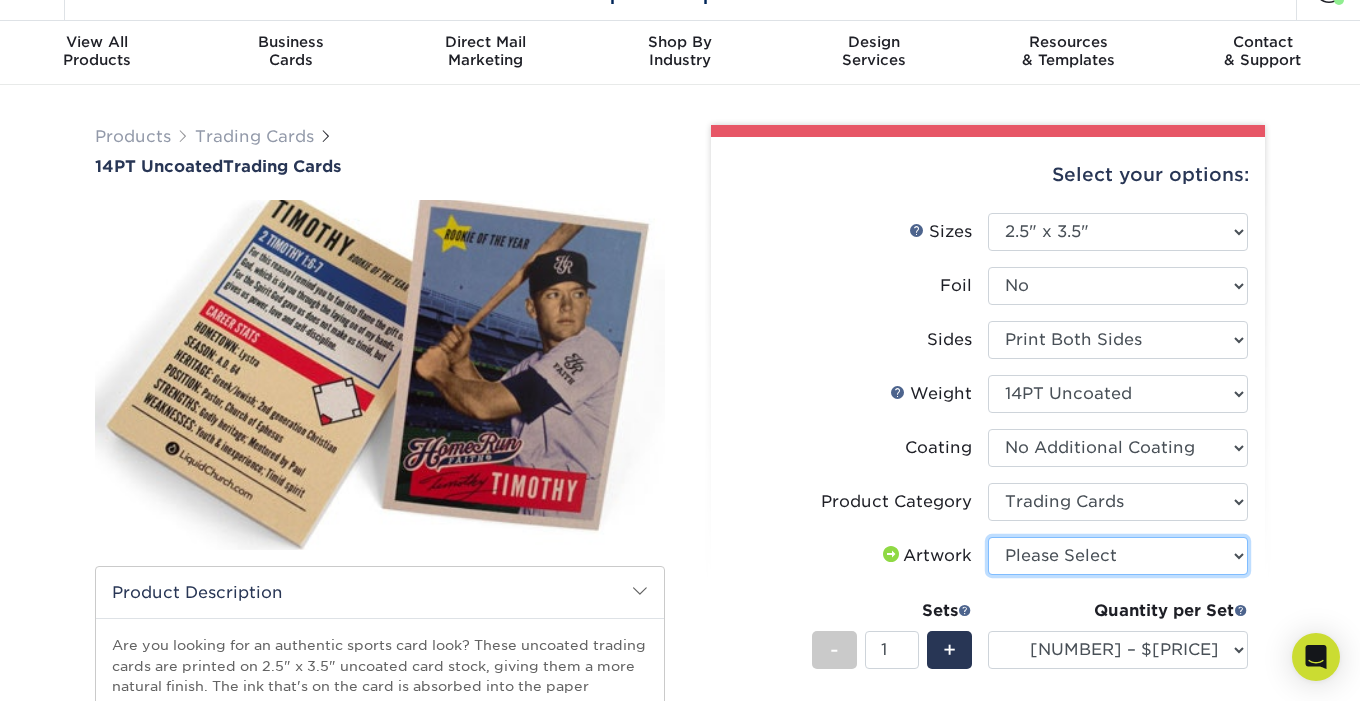select on "upload" 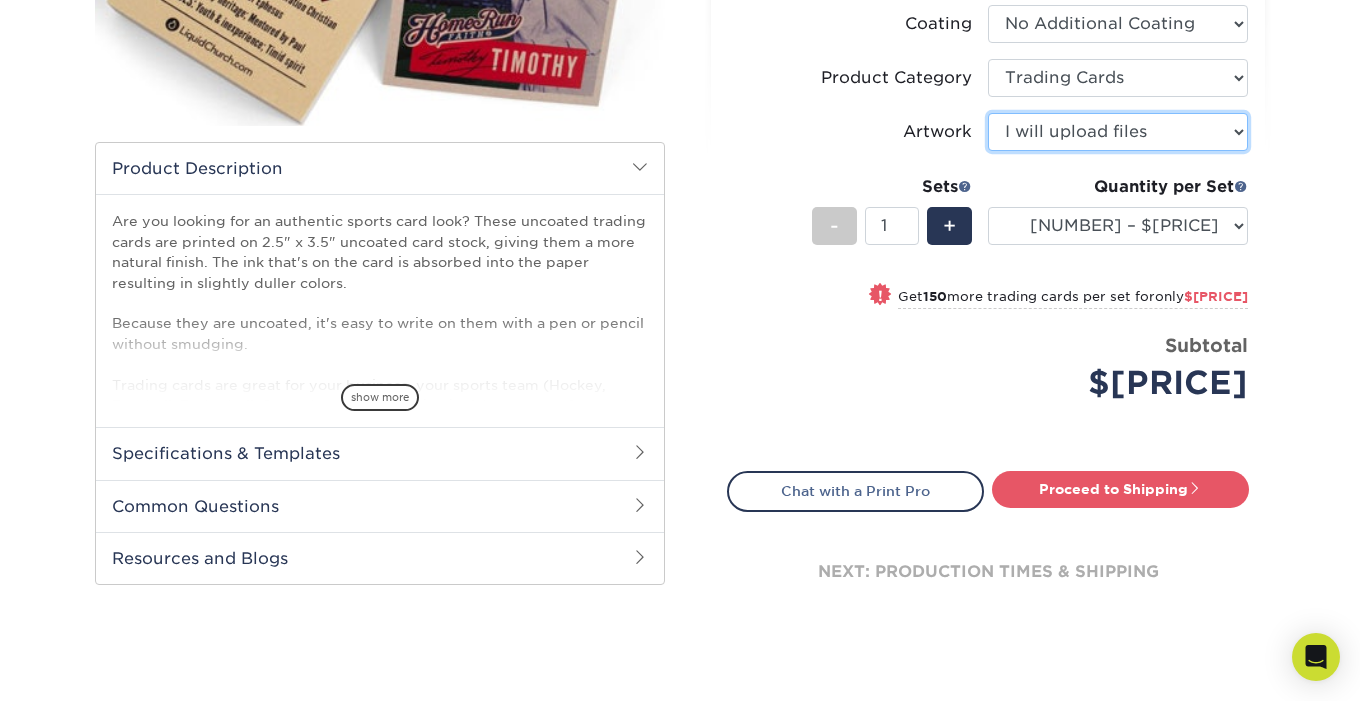 scroll, scrollTop: 474, scrollLeft: 0, axis: vertical 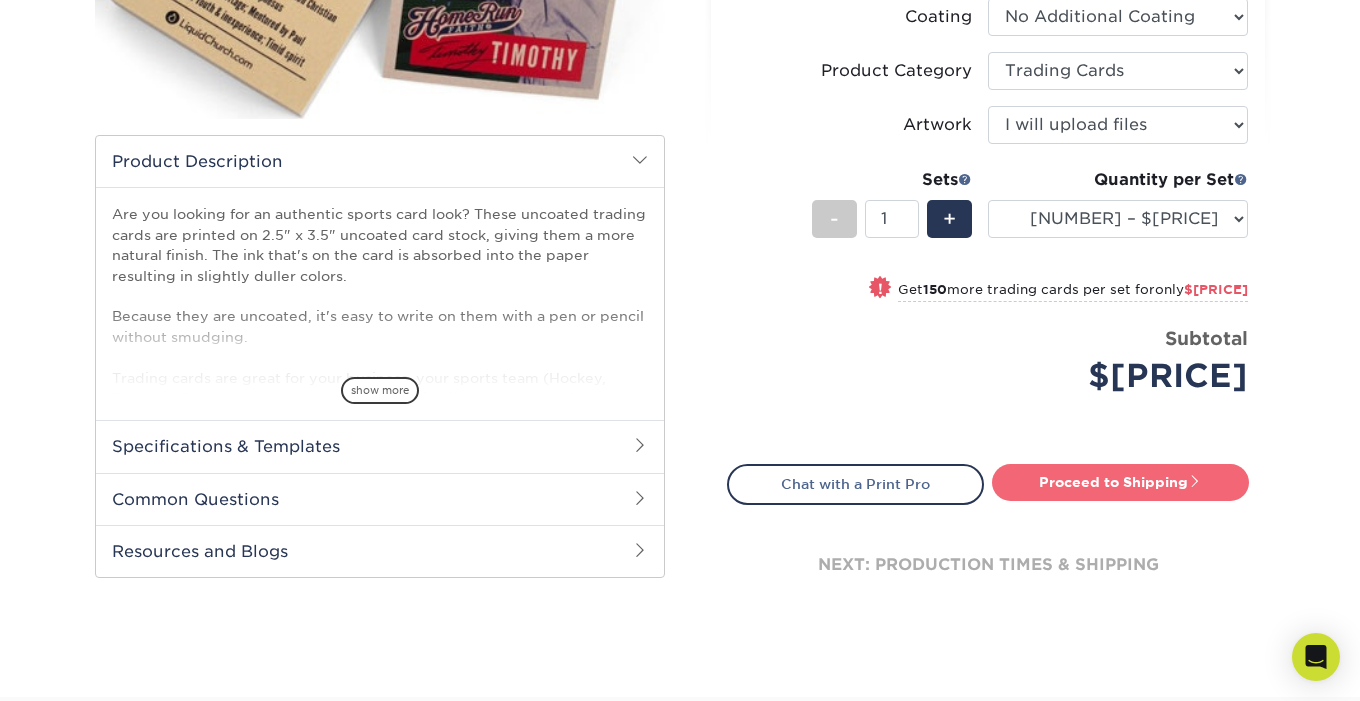 click on "Proceed to Shipping" at bounding box center [1120, 482] 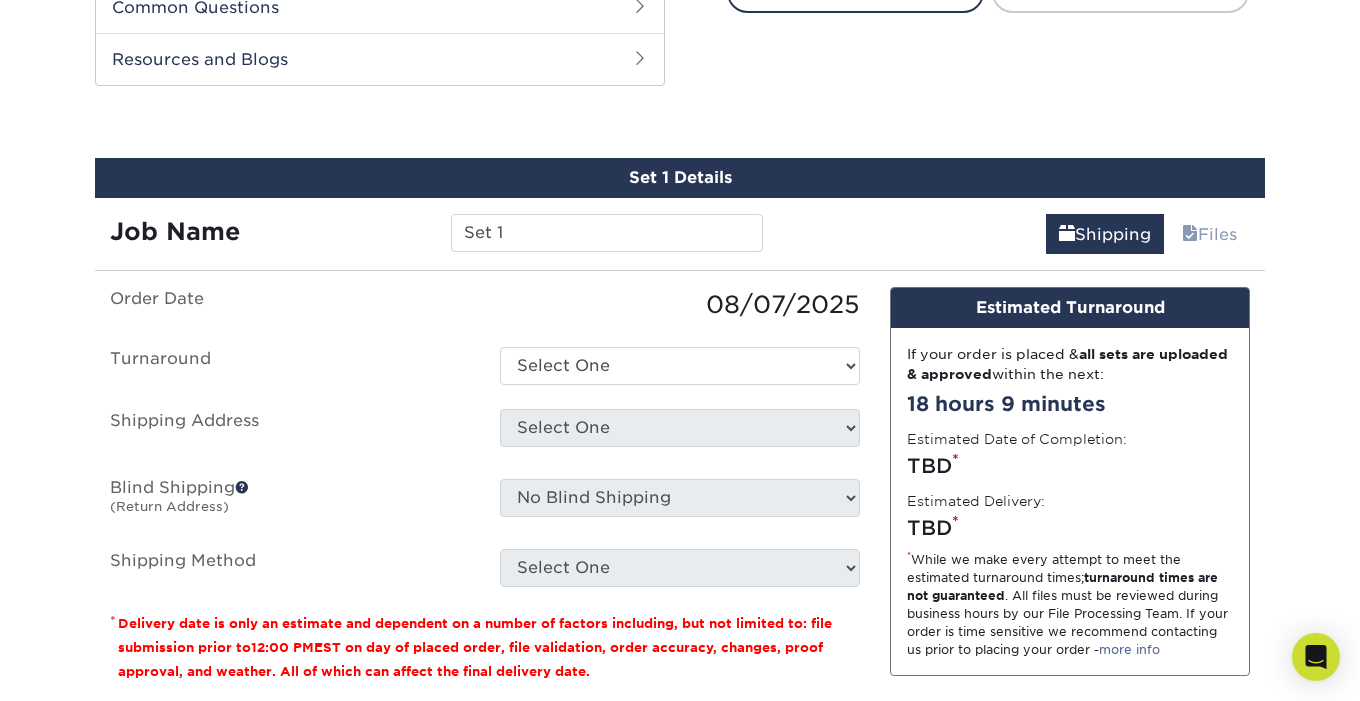 scroll, scrollTop: 990, scrollLeft: 0, axis: vertical 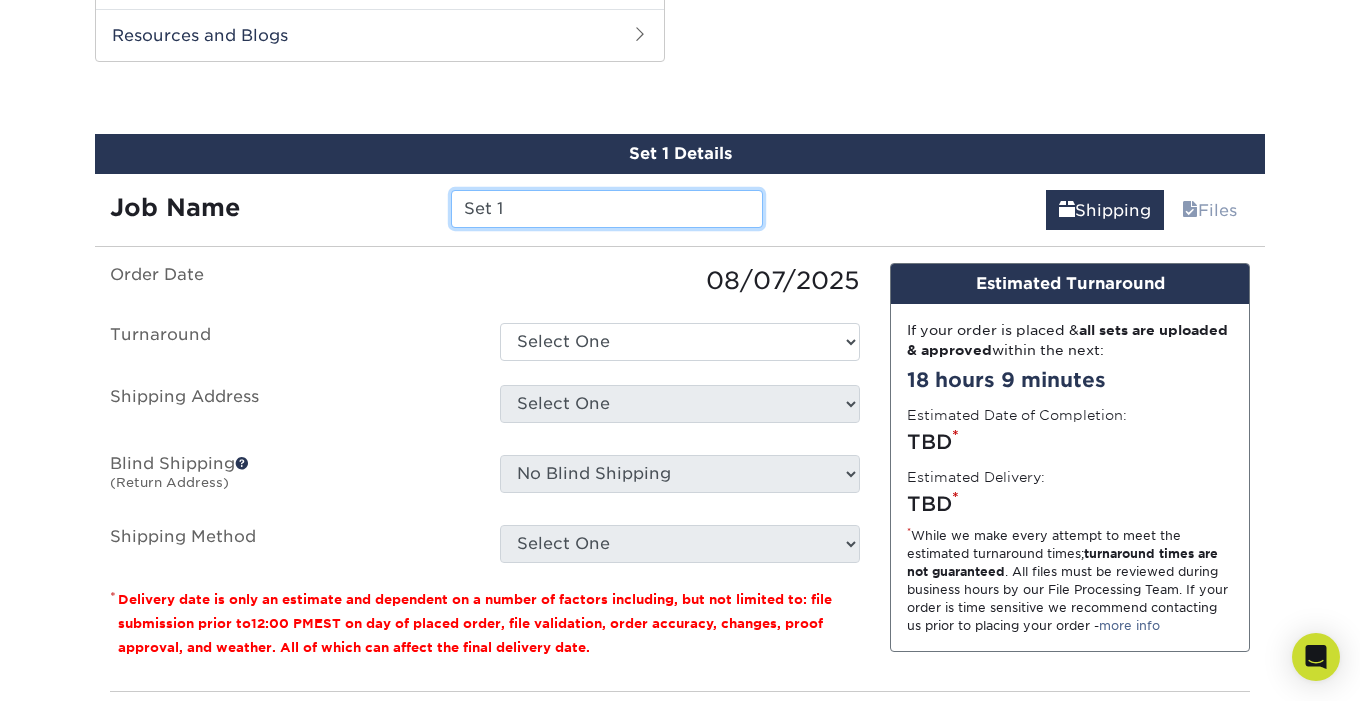 click on "Set 1" at bounding box center (606, 209) 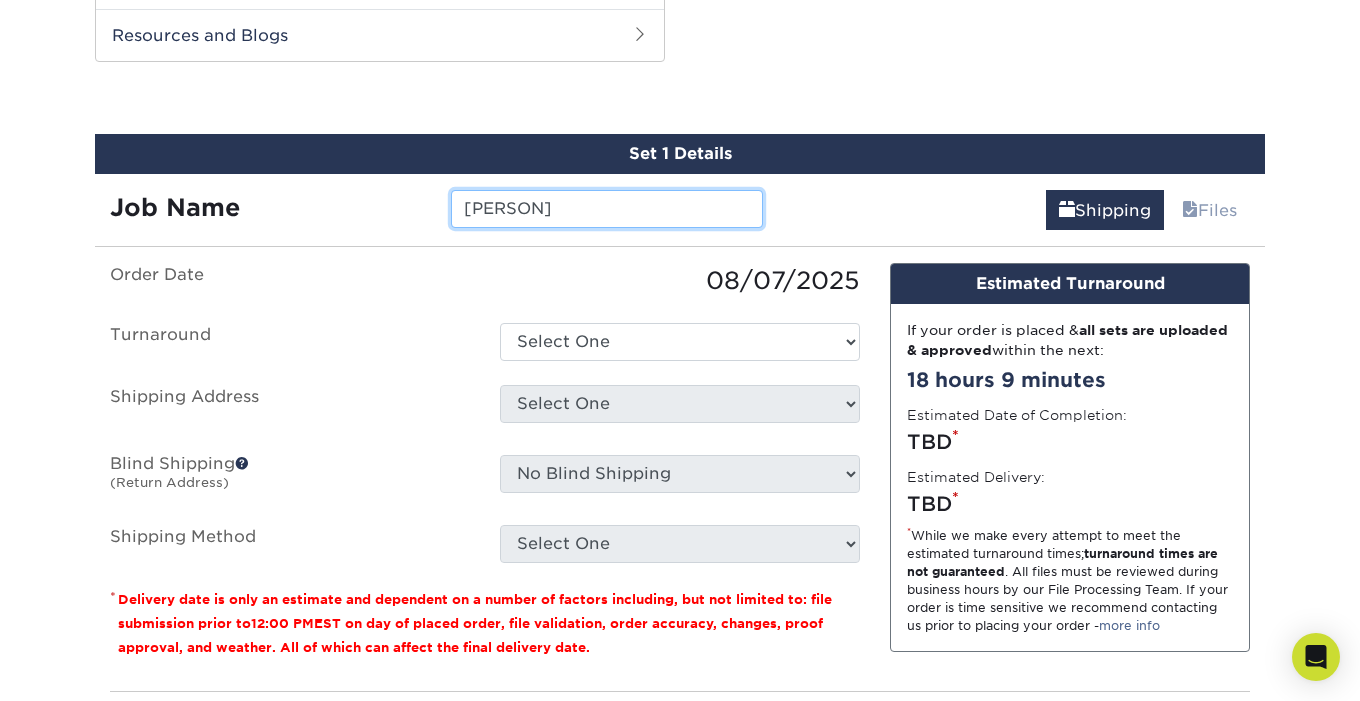 type on "Remoortere" 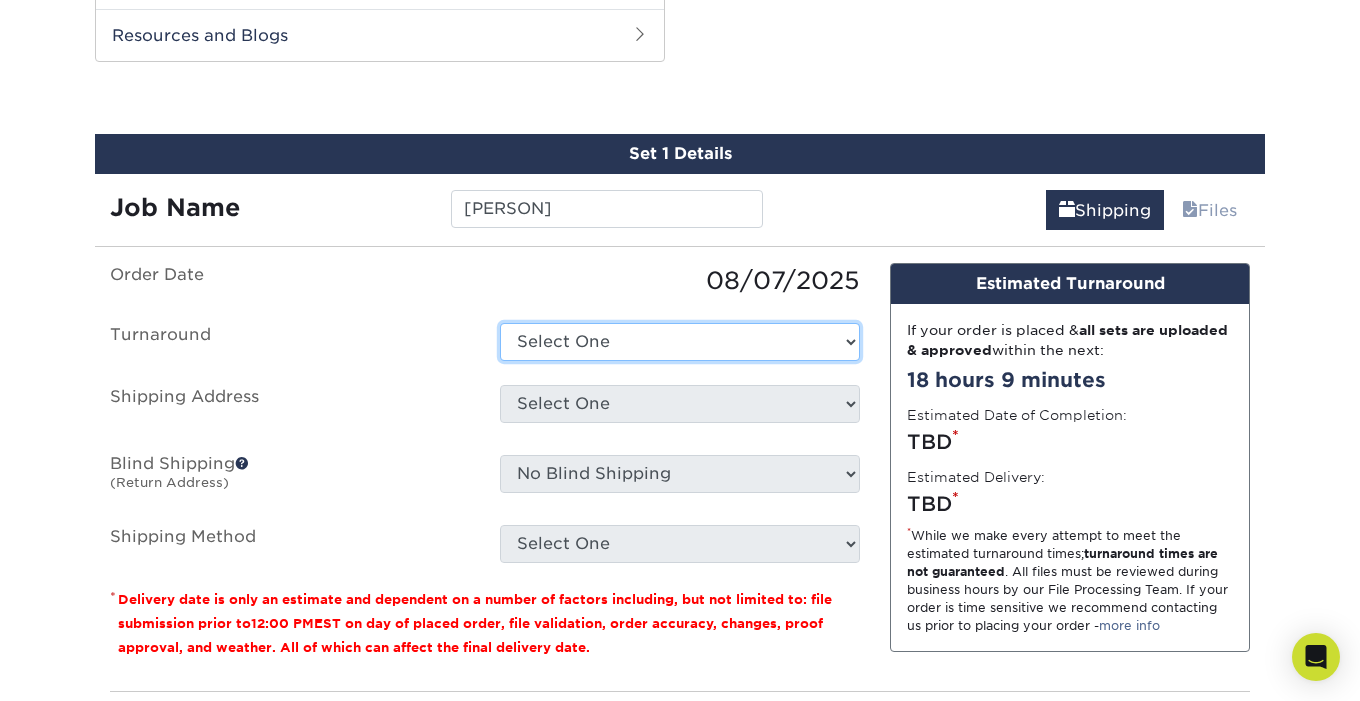 select on "b4a3e394-1d8e-43ea-8c6e-2db4cb57cbe9" 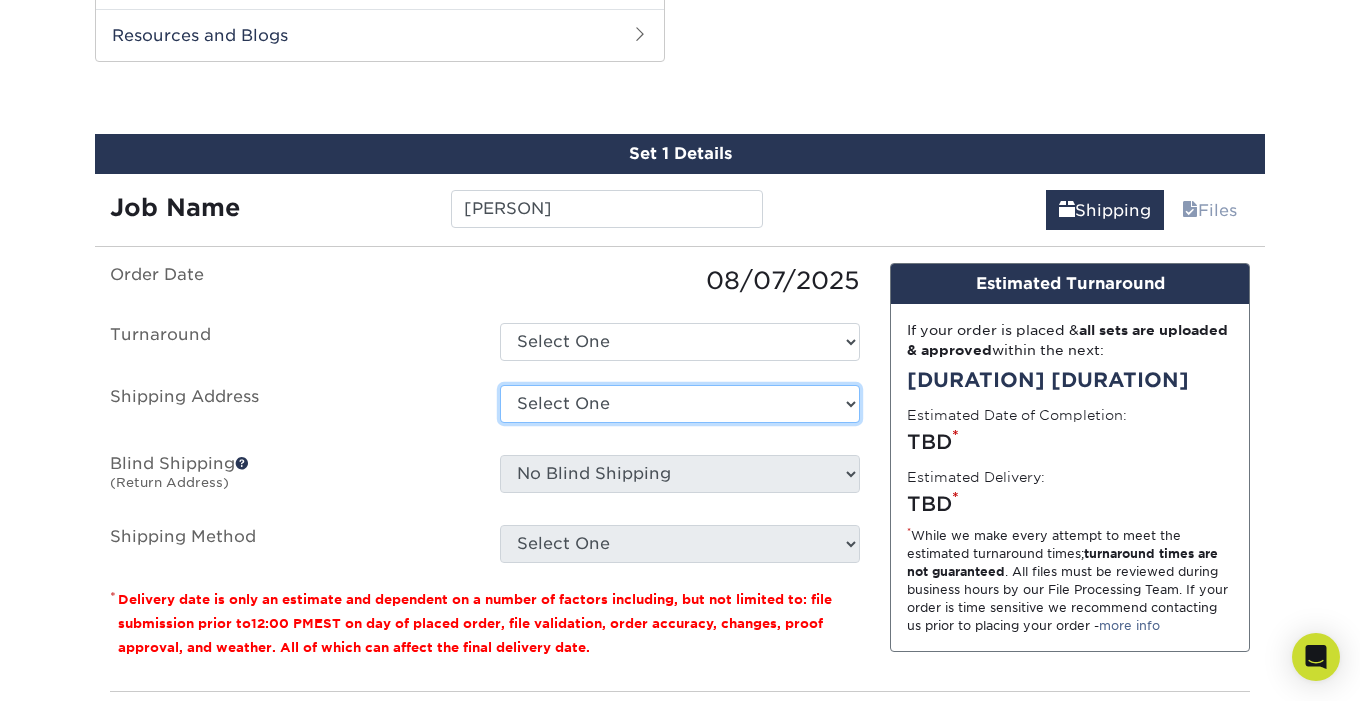 select on "280859" 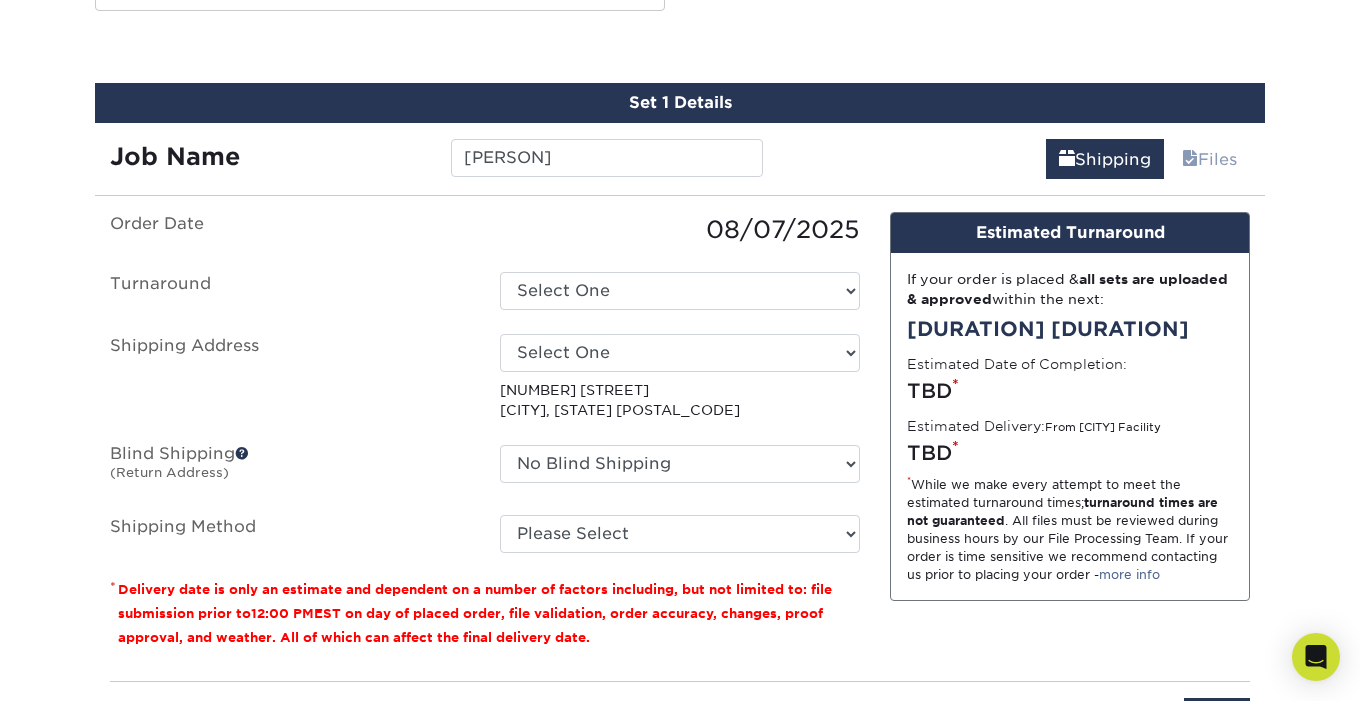 scroll, scrollTop: 1075, scrollLeft: 0, axis: vertical 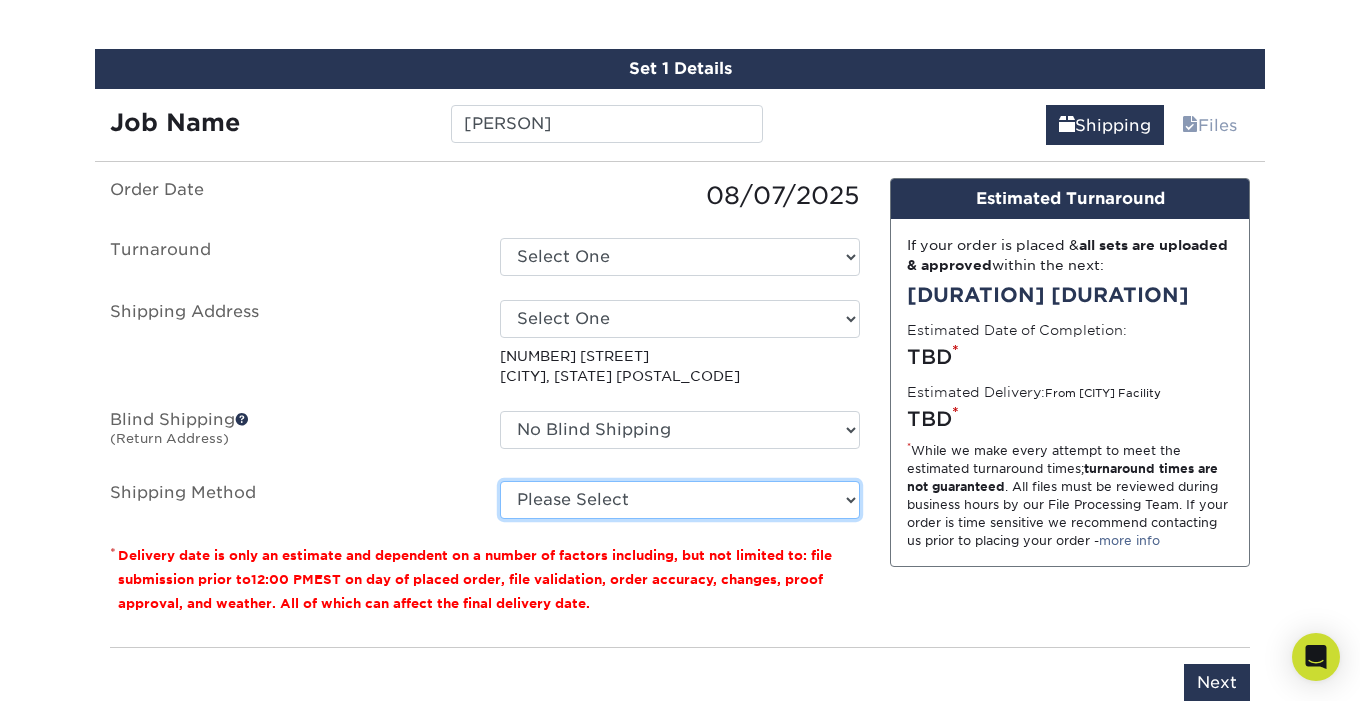select on "03" 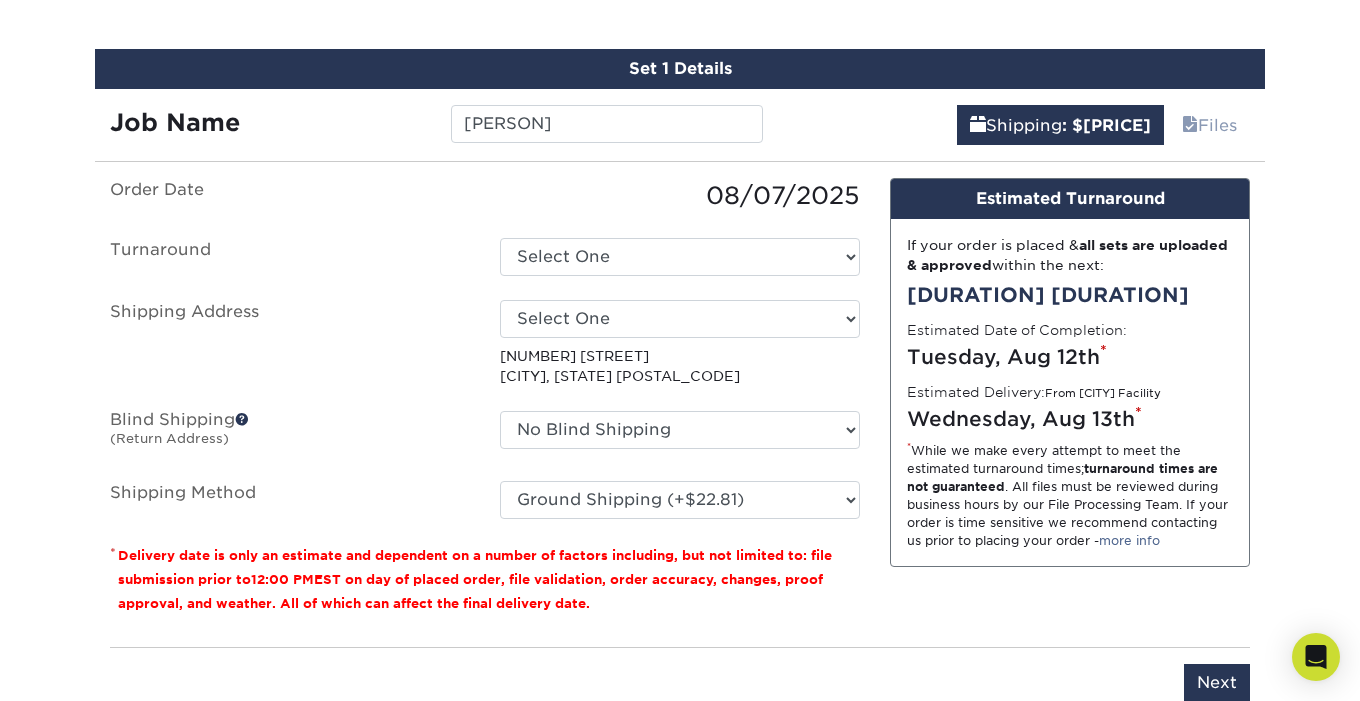 click on "Next" at bounding box center [1217, 683] 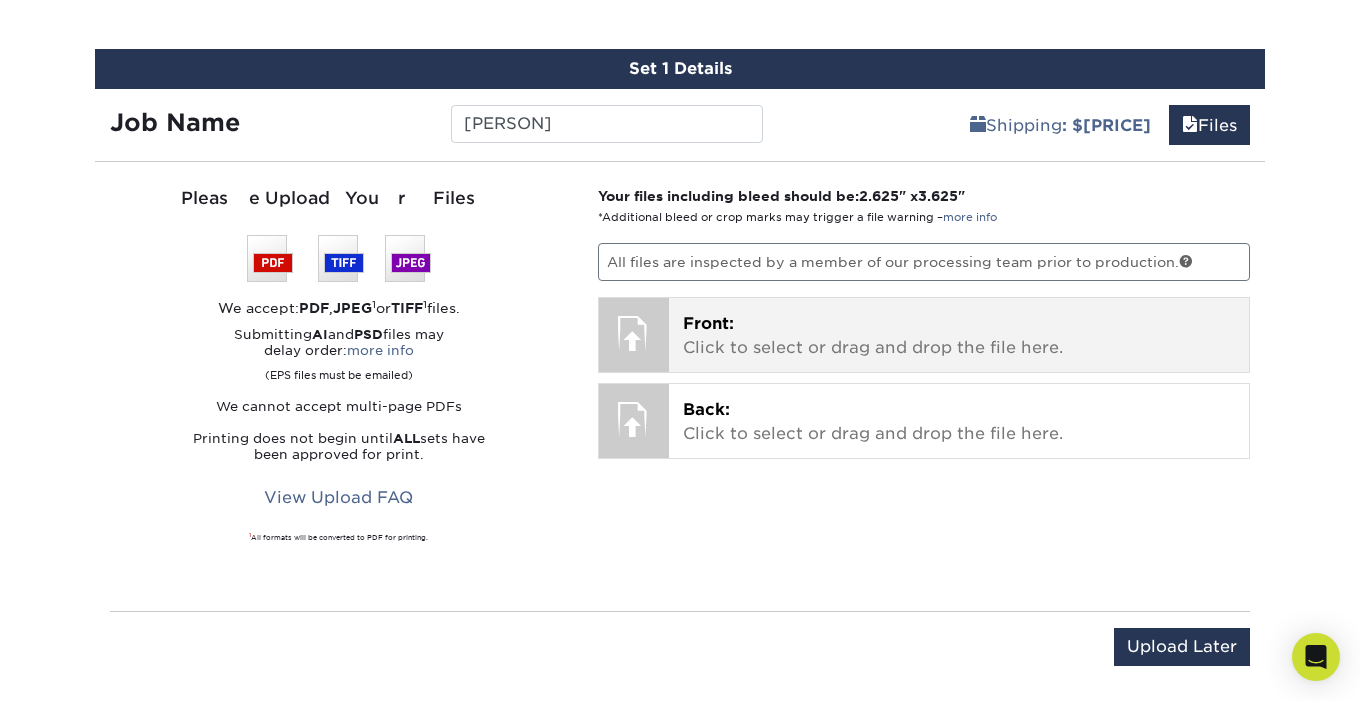 click on "Front: Click to select or drag and drop the file here." at bounding box center [959, 336] 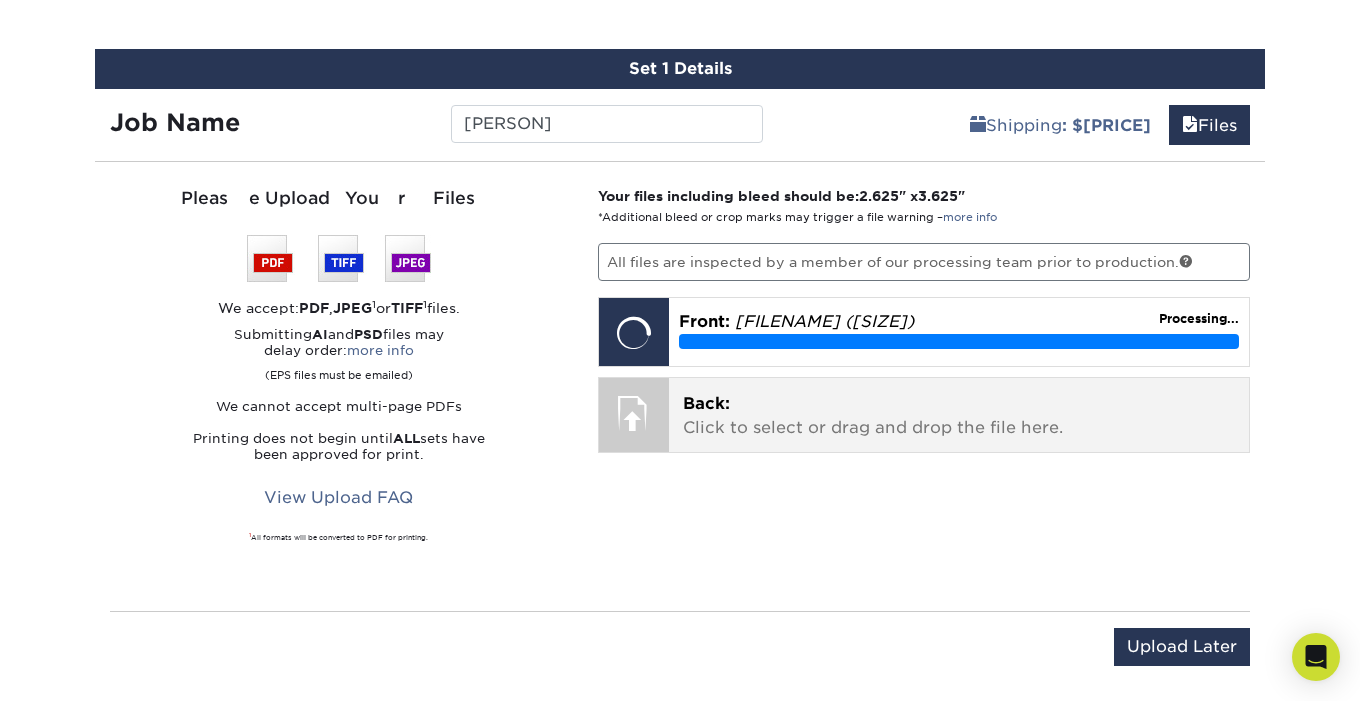 click on "Back: Click to select or drag and drop the file here." at bounding box center (959, 416) 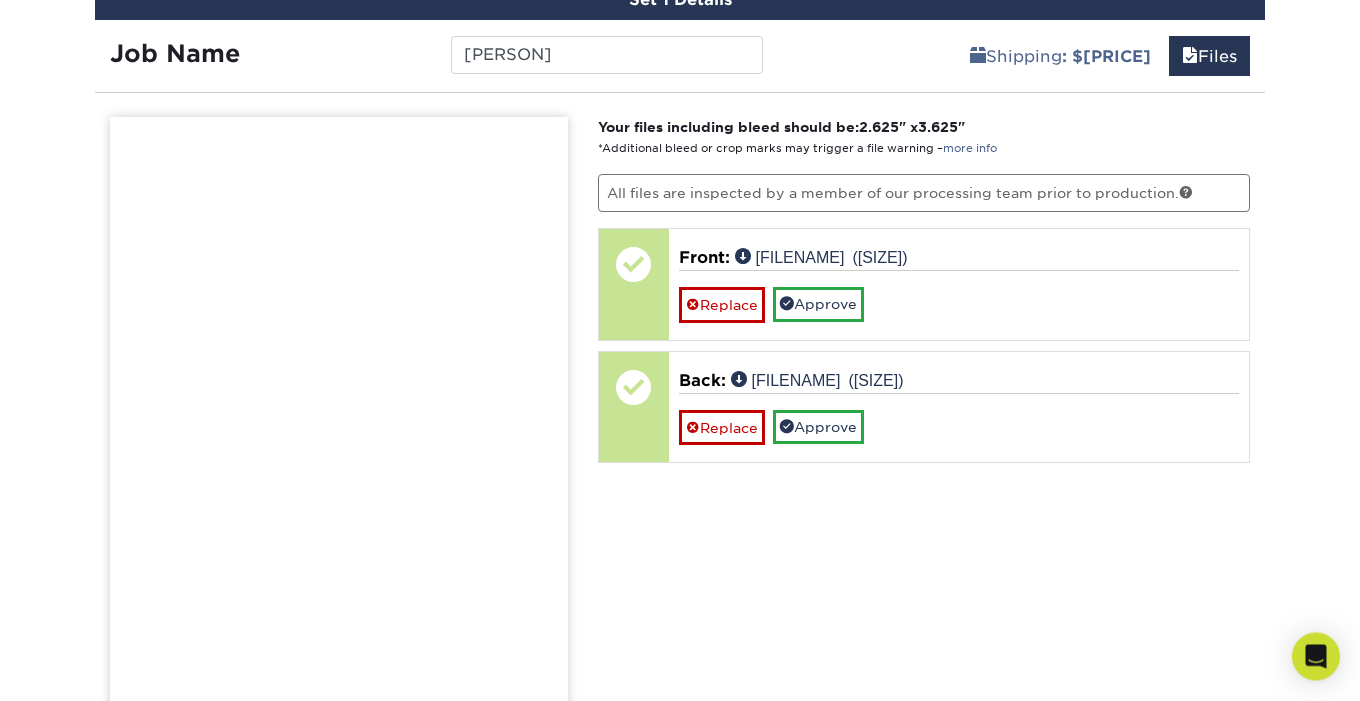 scroll, scrollTop: 1144, scrollLeft: 0, axis: vertical 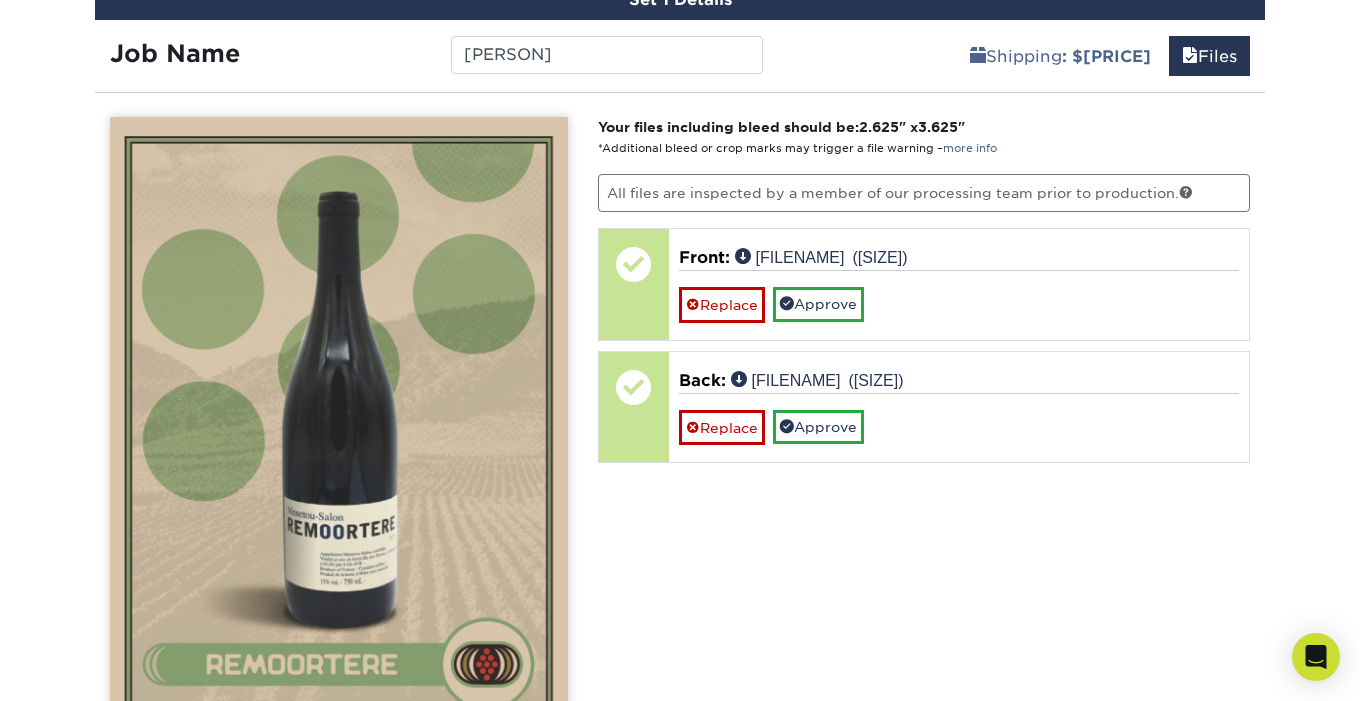 click on "Approve" at bounding box center (818, 304) 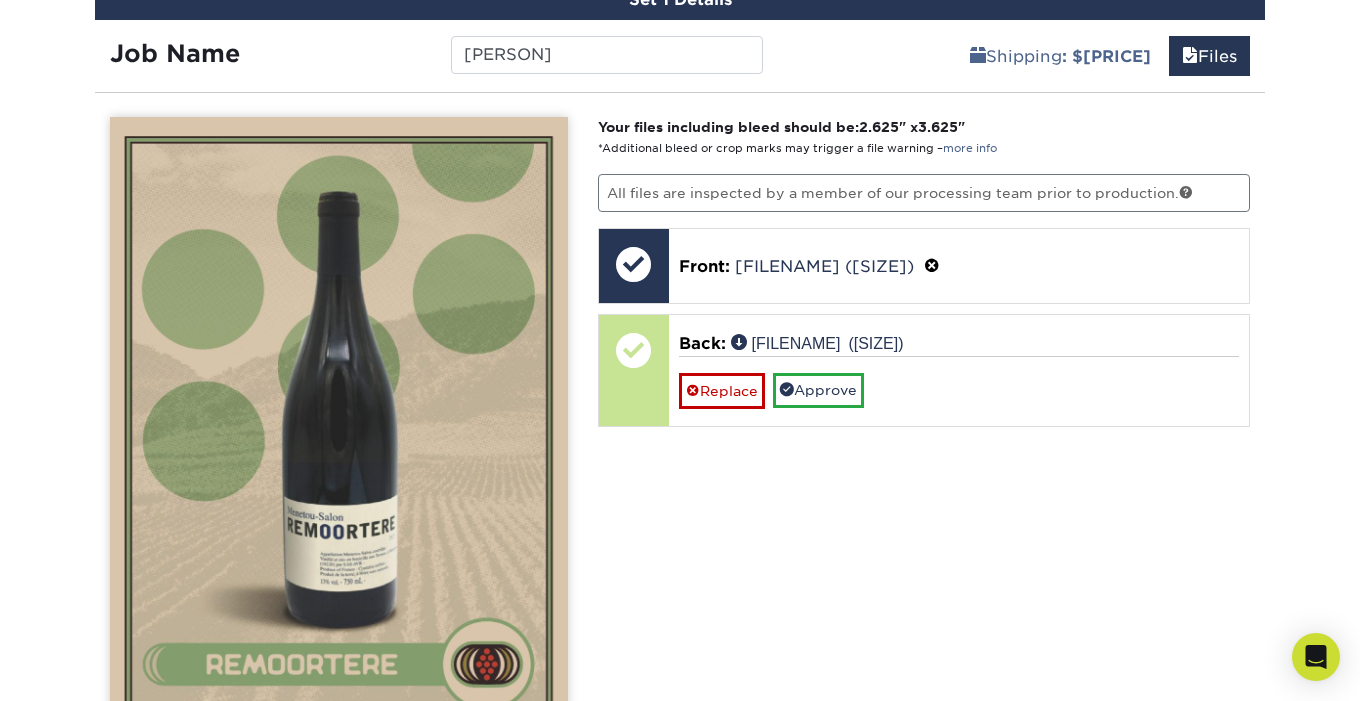 click at bounding box center (339, 433) 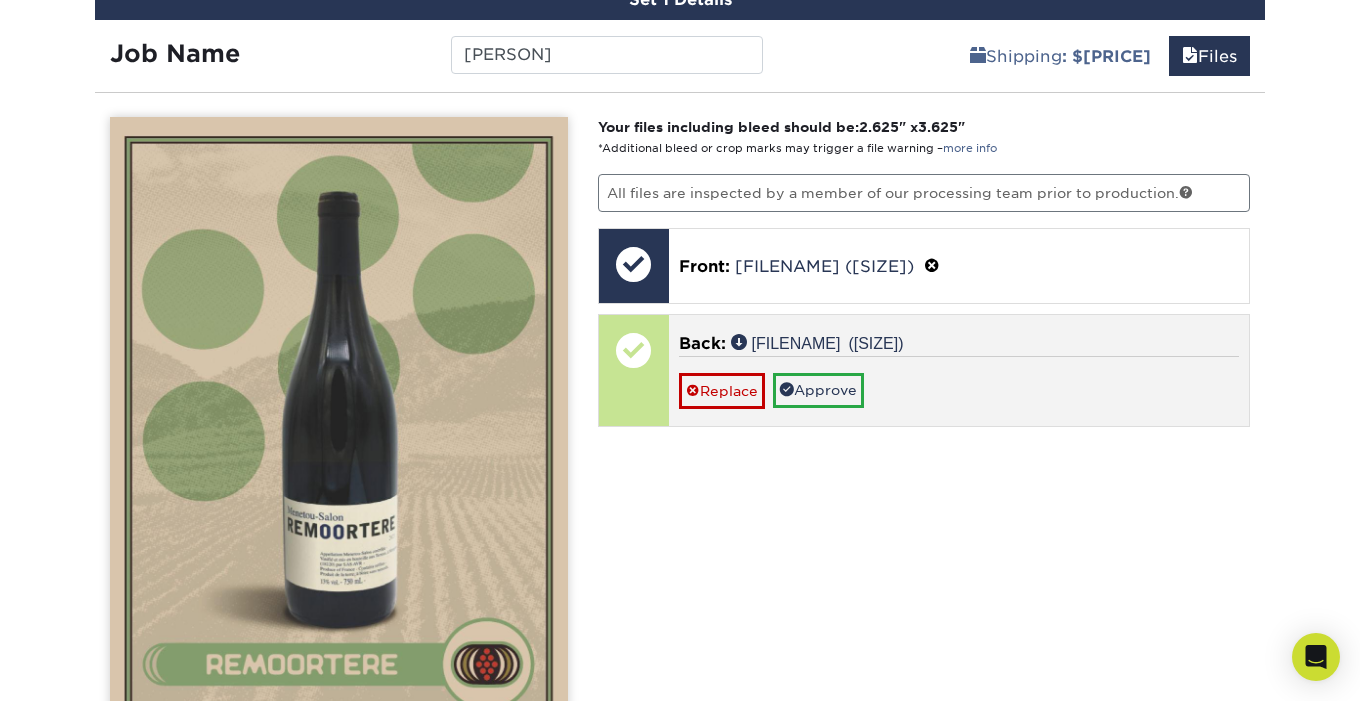 click at bounding box center (634, 350) 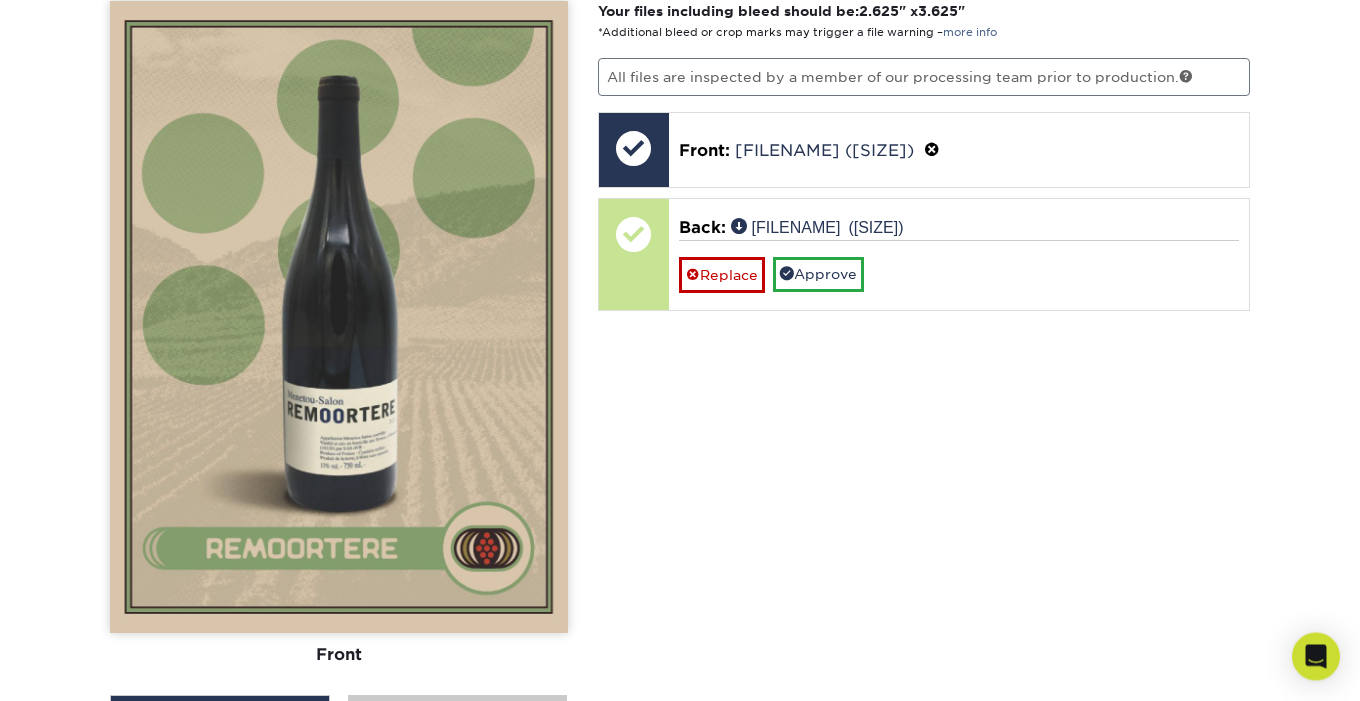 click on "View Back" at bounding box center (458, 715) 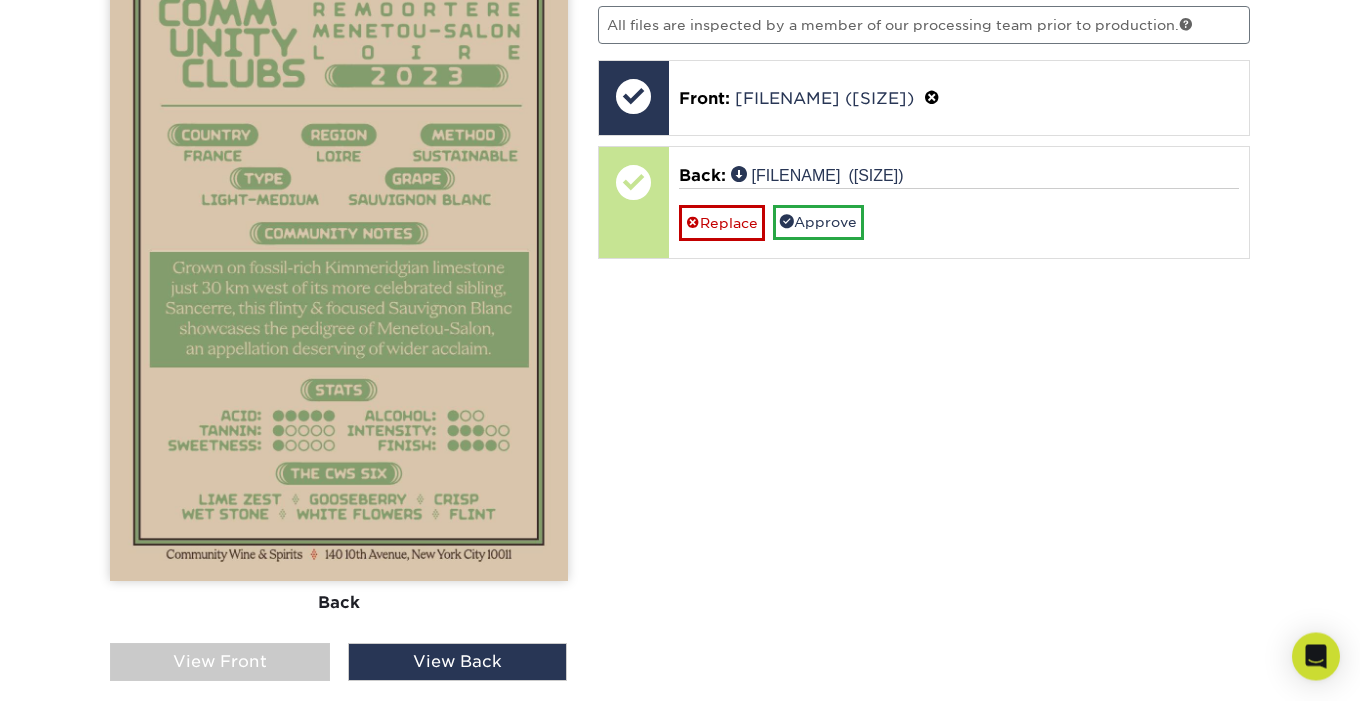 scroll, scrollTop: 1312, scrollLeft: 0, axis: vertical 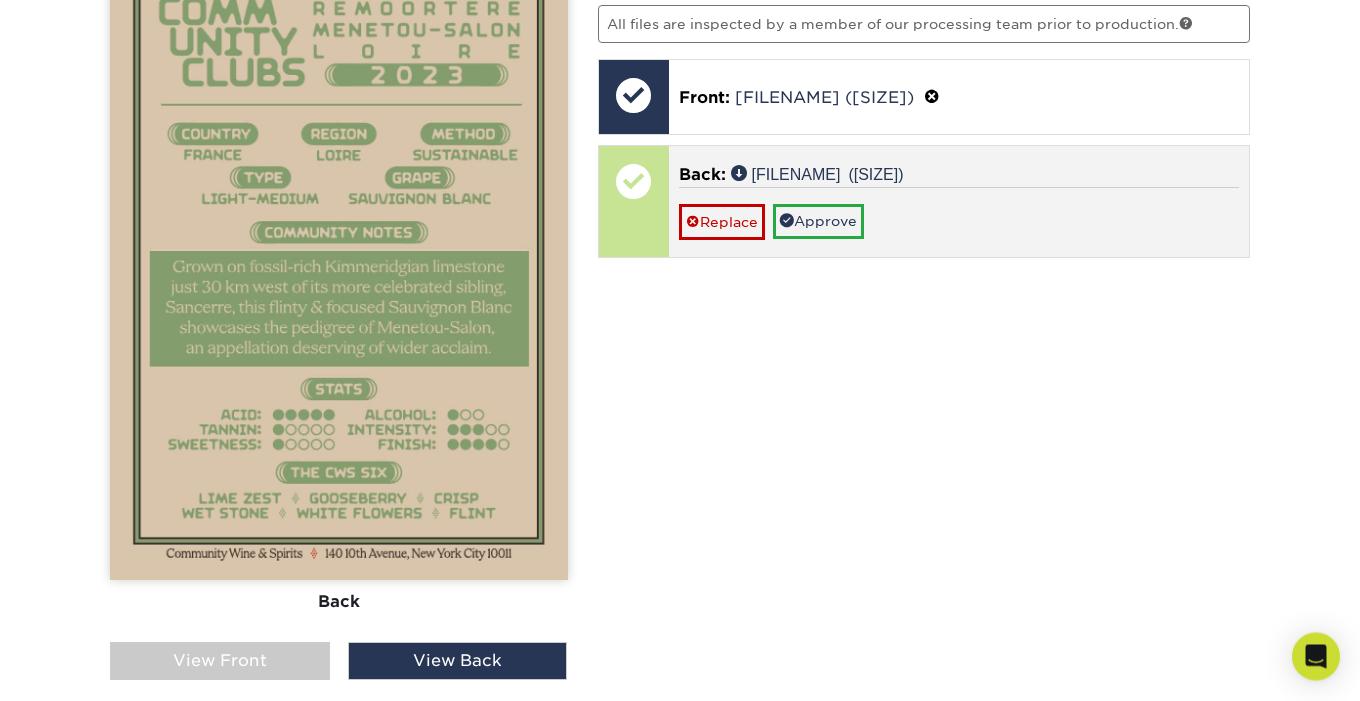 click on "Approve" at bounding box center [818, 222] 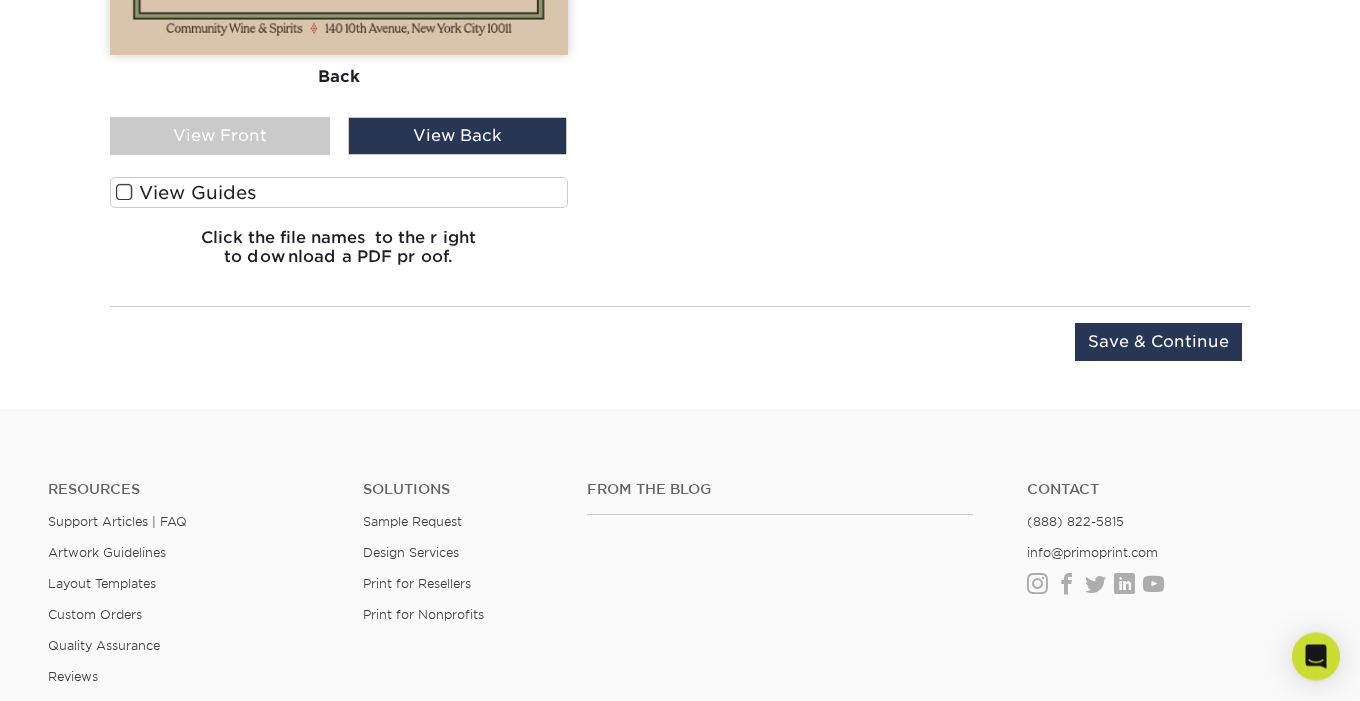 scroll, scrollTop: 1867, scrollLeft: 0, axis: vertical 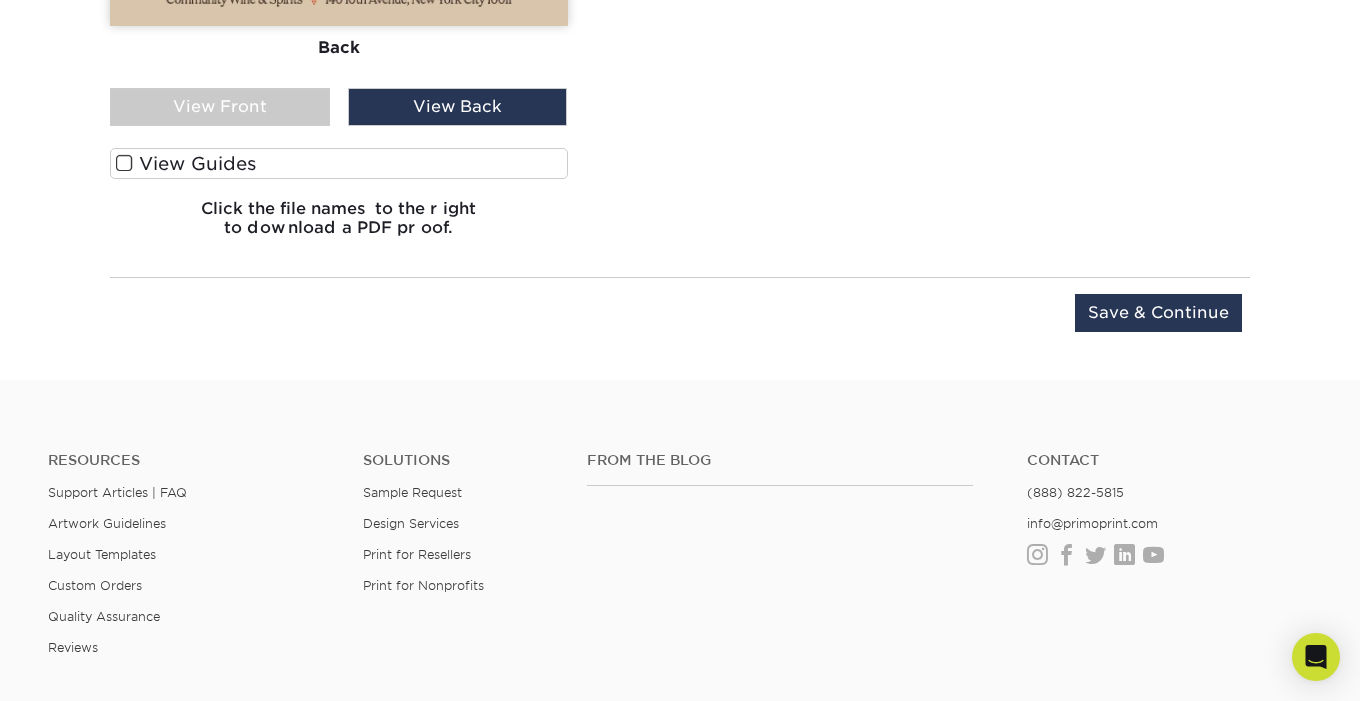 click on "Save & Continue" at bounding box center [1158, 313] 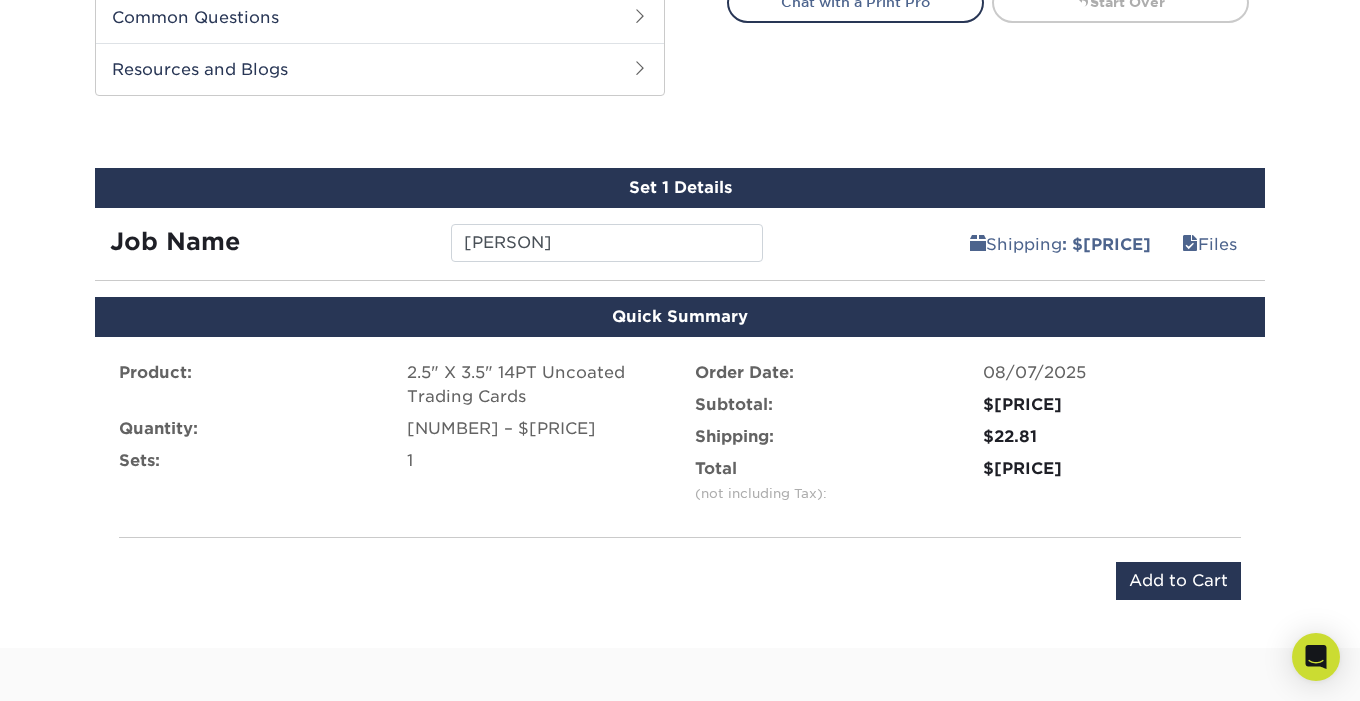 scroll, scrollTop: 958, scrollLeft: 0, axis: vertical 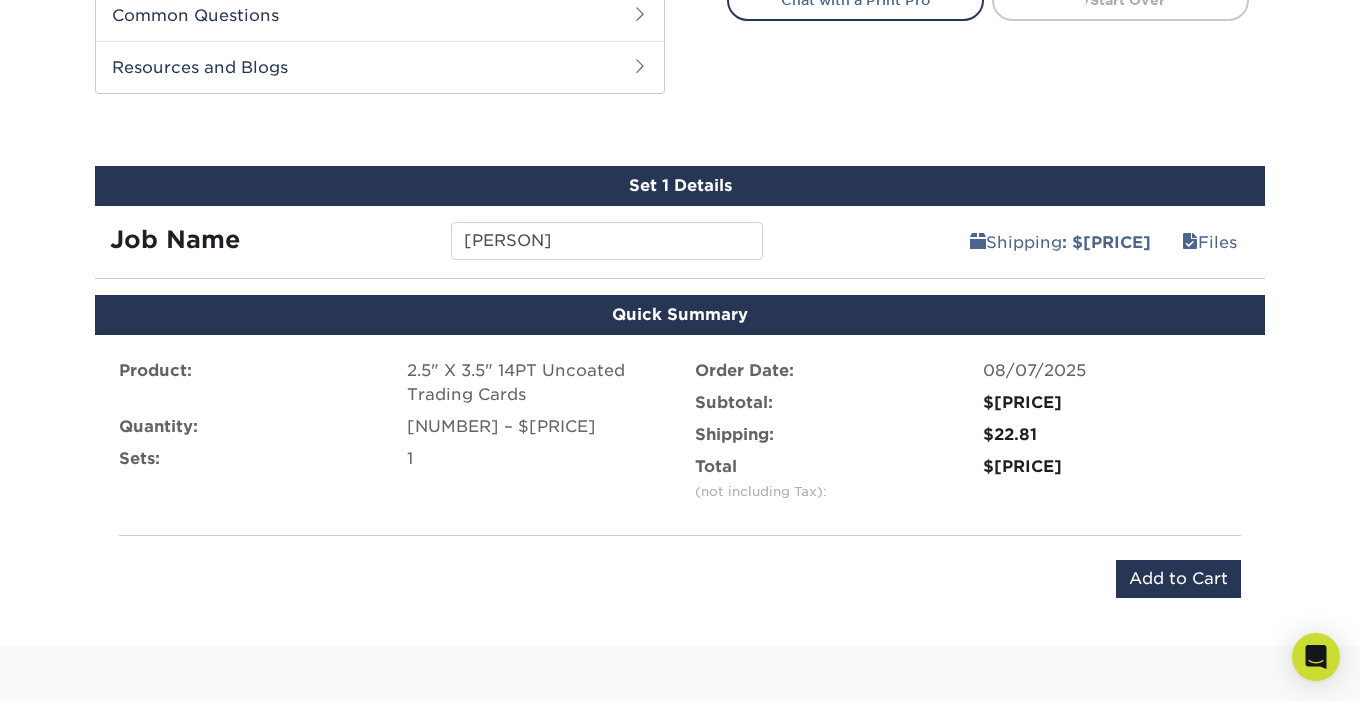 click on "Add to Cart" at bounding box center (1178, 579) 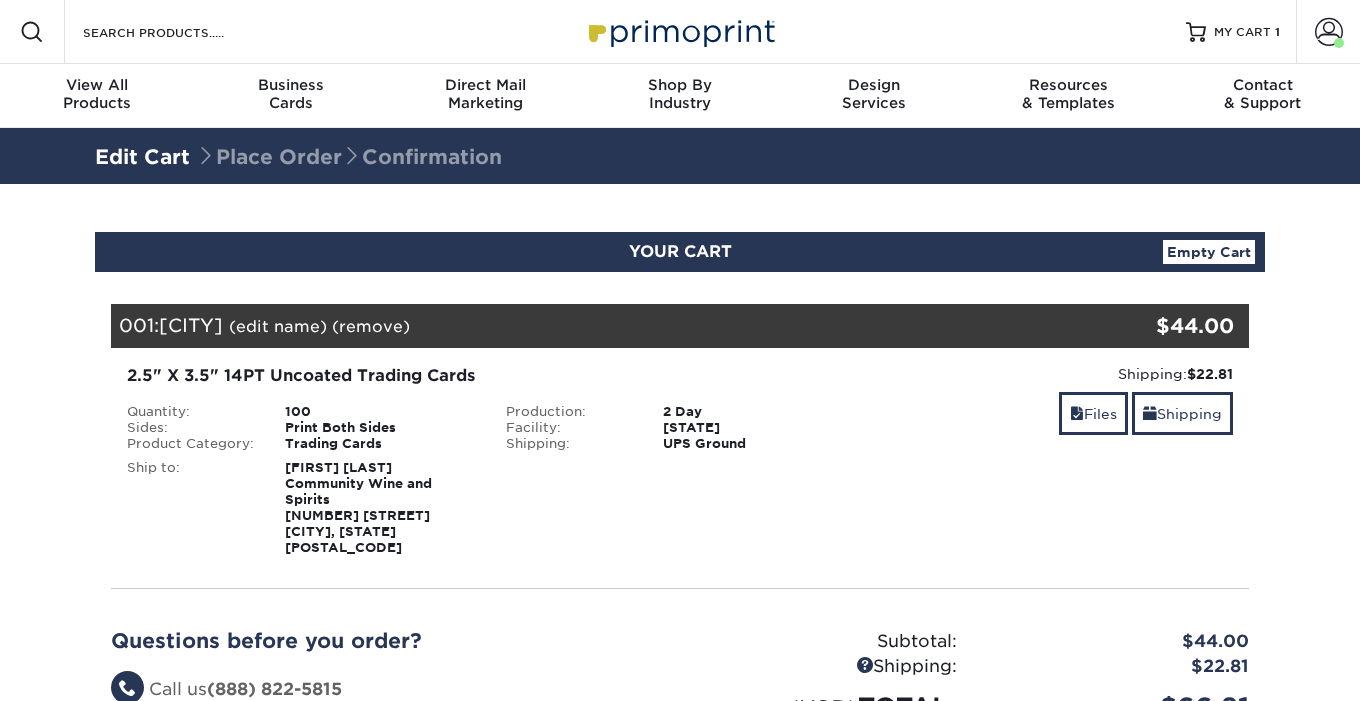 scroll, scrollTop: 0, scrollLeft: 0, axis: both 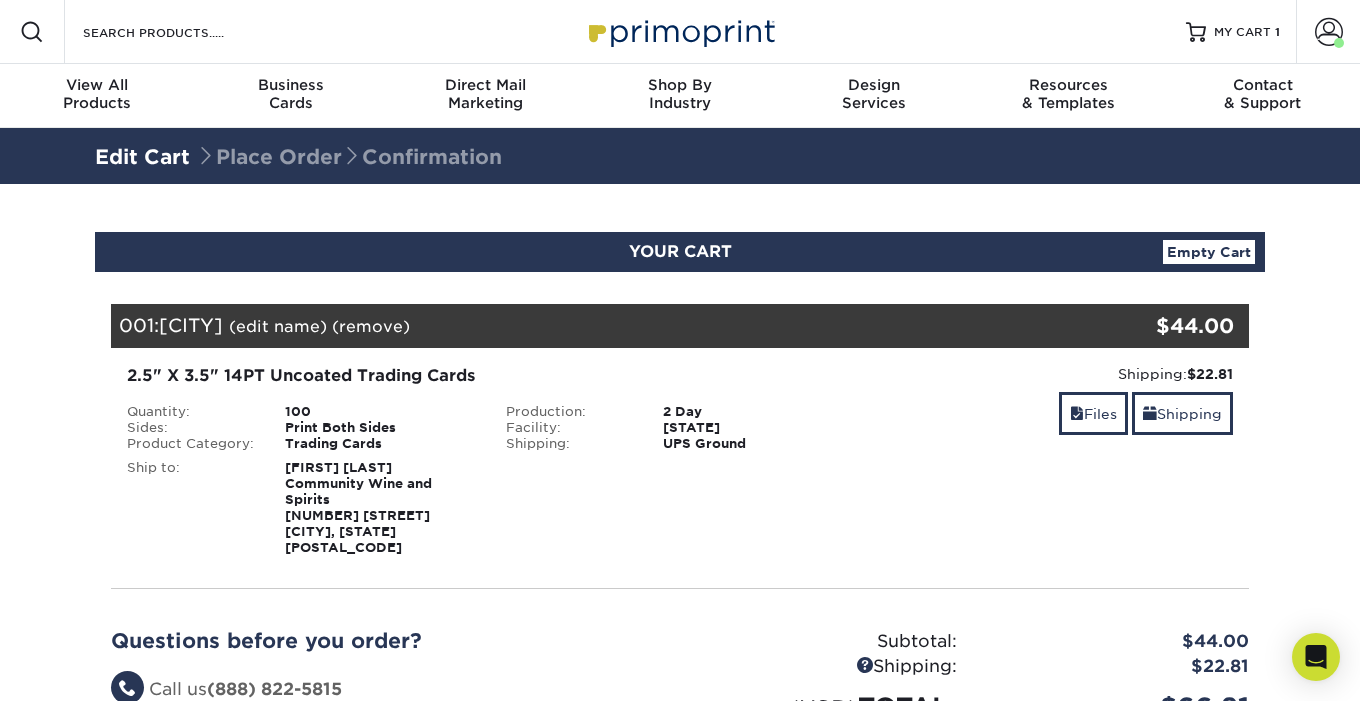 click on "Welcome,   [NAME]" at bounding box center [680, 32] 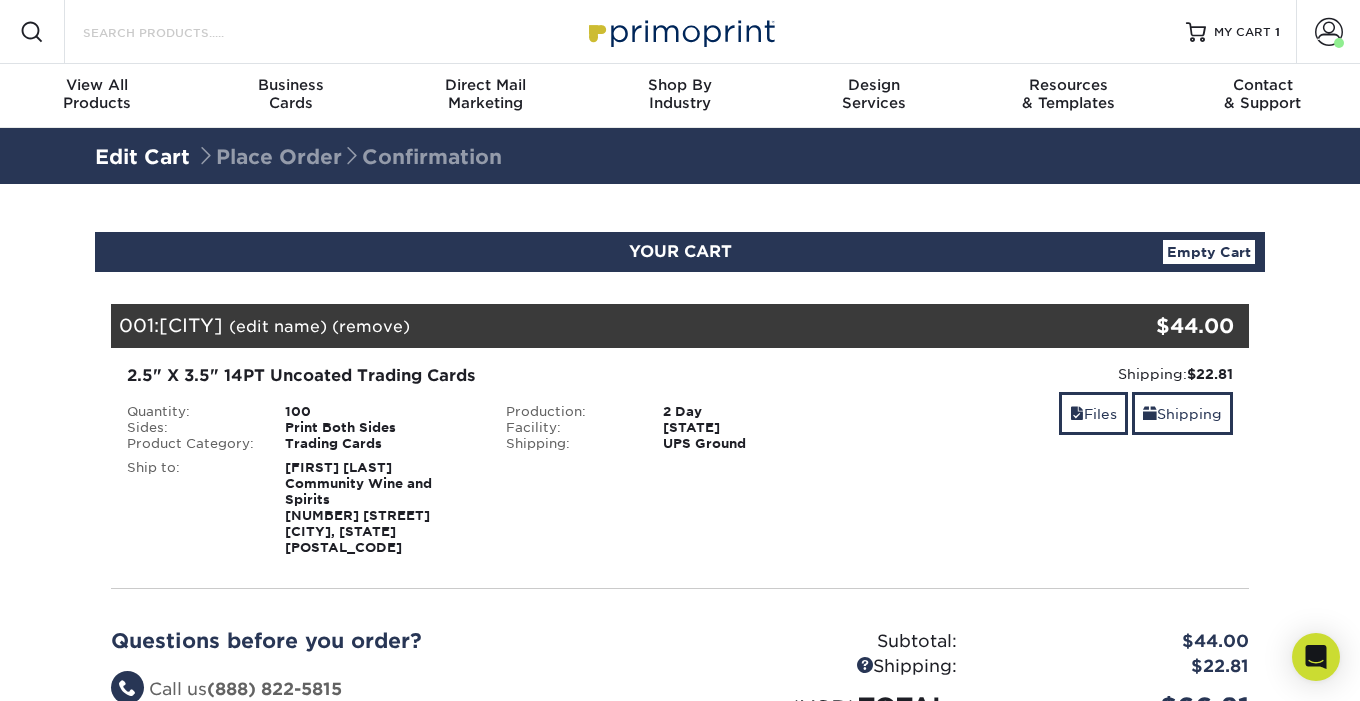 click on "Search Products" at bounding box center [178, 32] 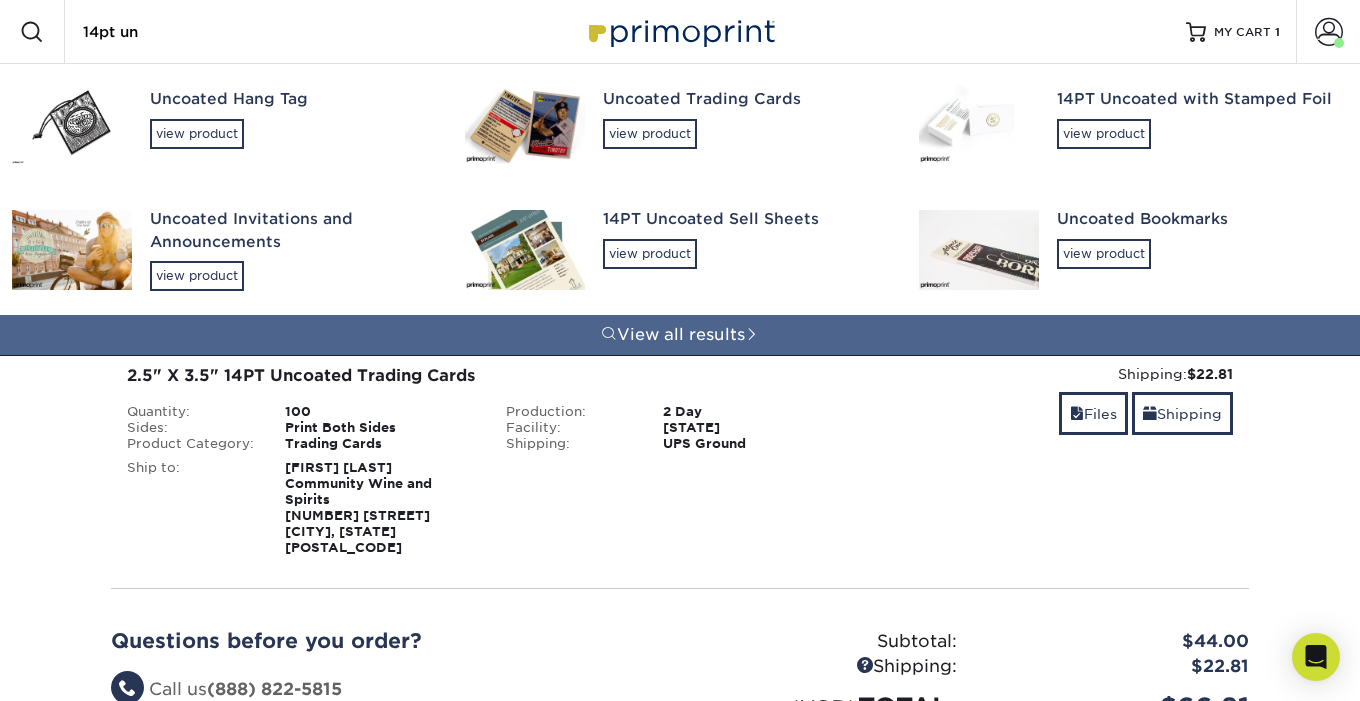 type on "14pt un" 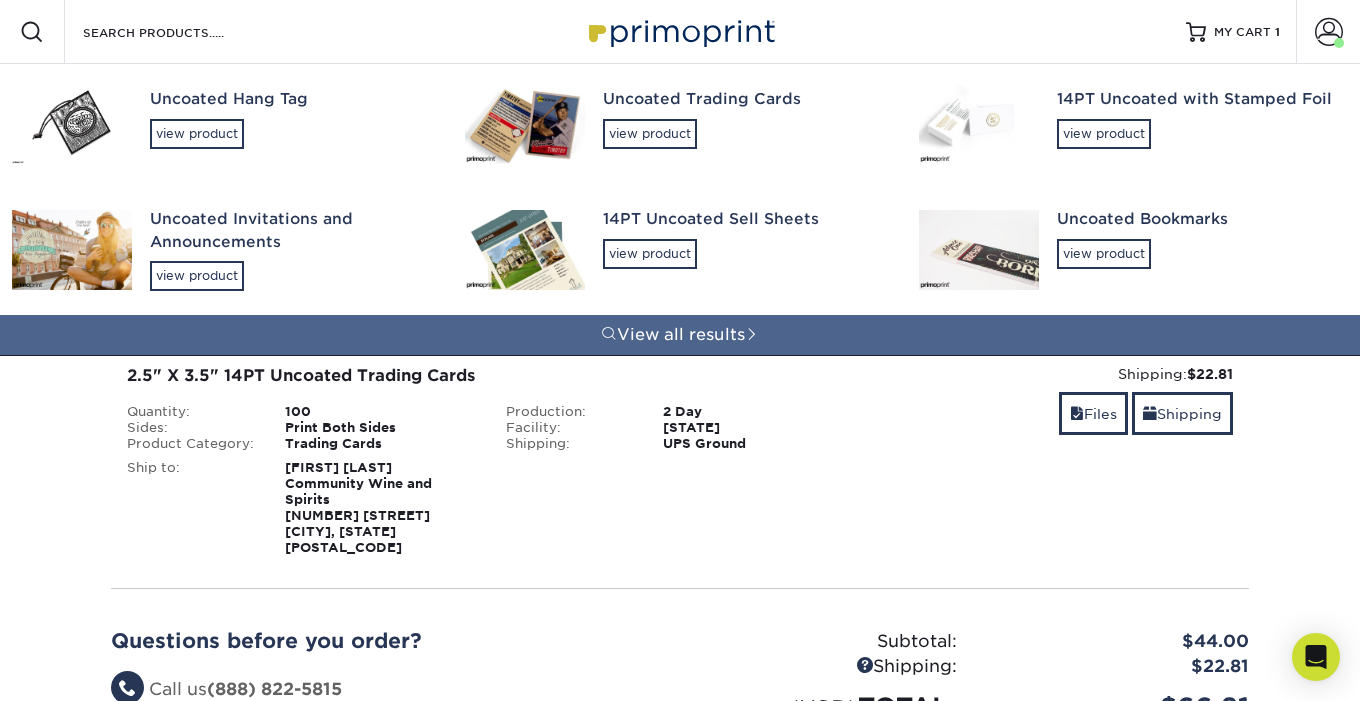 click on "Shop By  Industry" at bounding box center [680, 94] 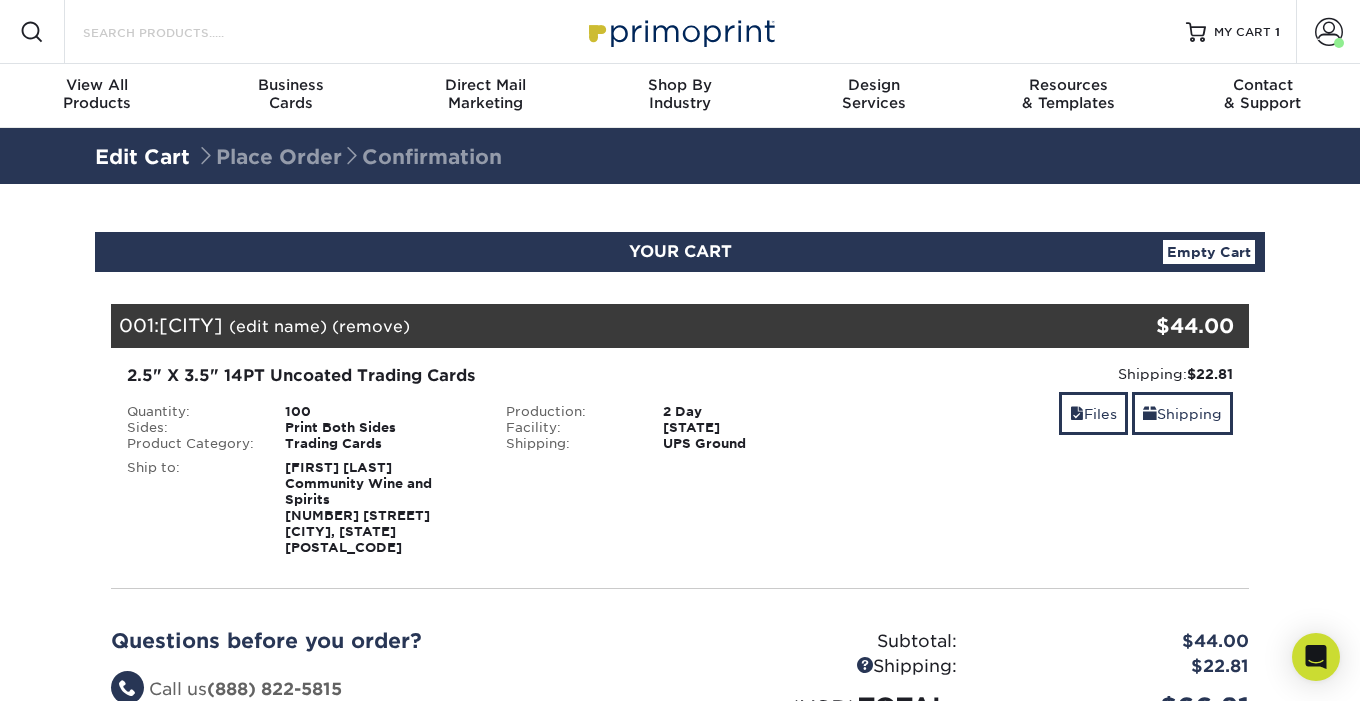 click on "Search Products" at bounding box center [178, 32] 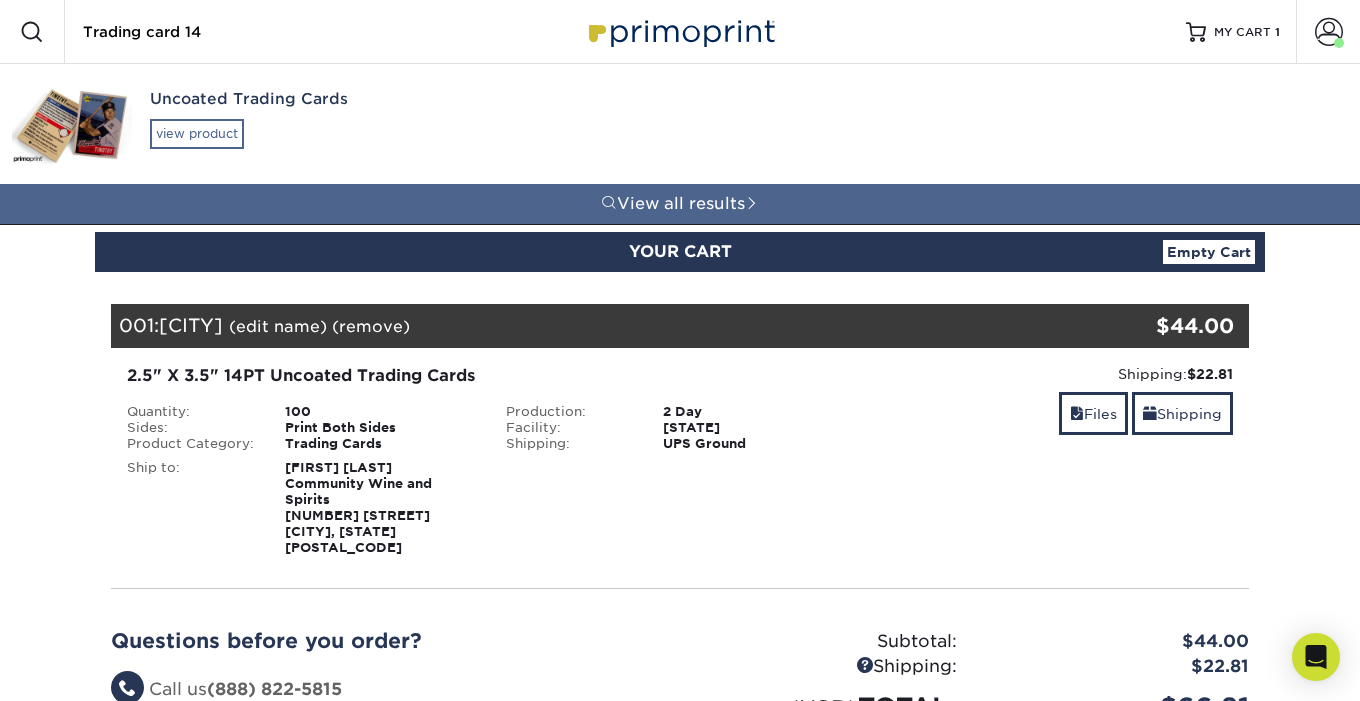 type on "Trading card 14" 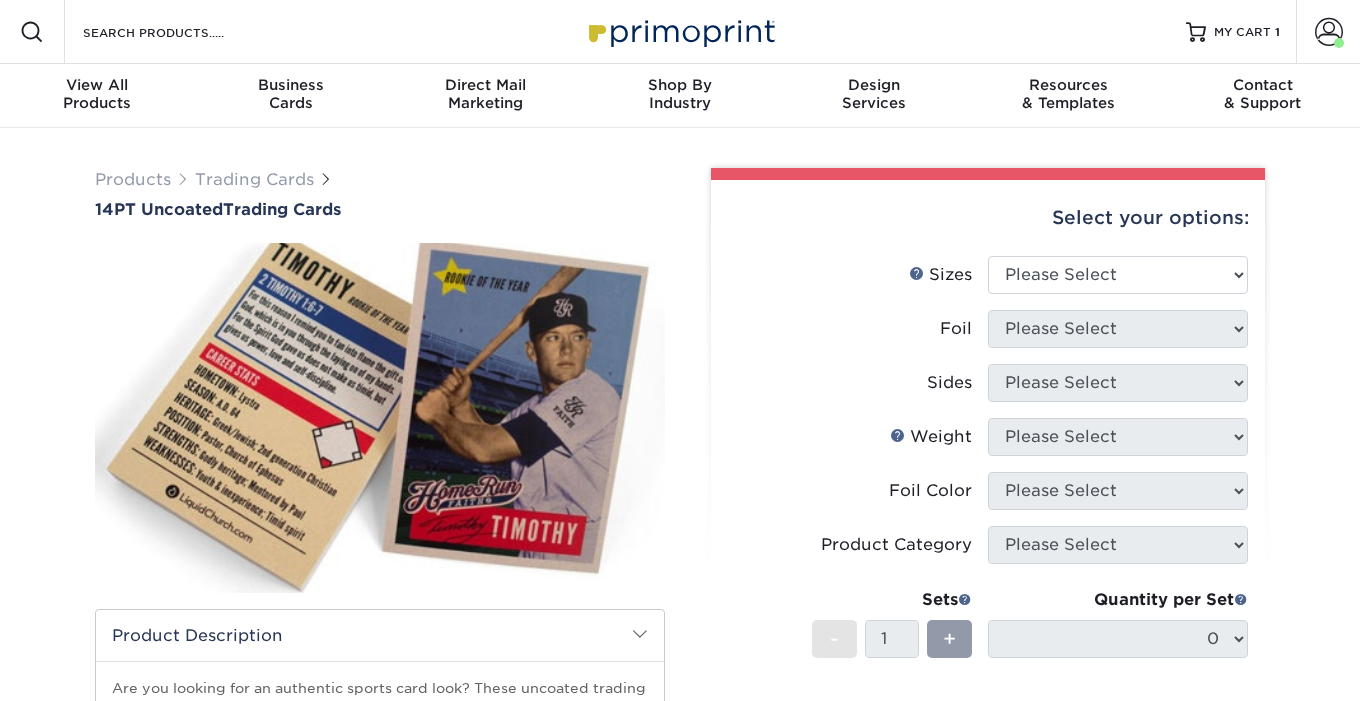 scroll, scrollTop: 0, scrollLeft: 0, axis: both 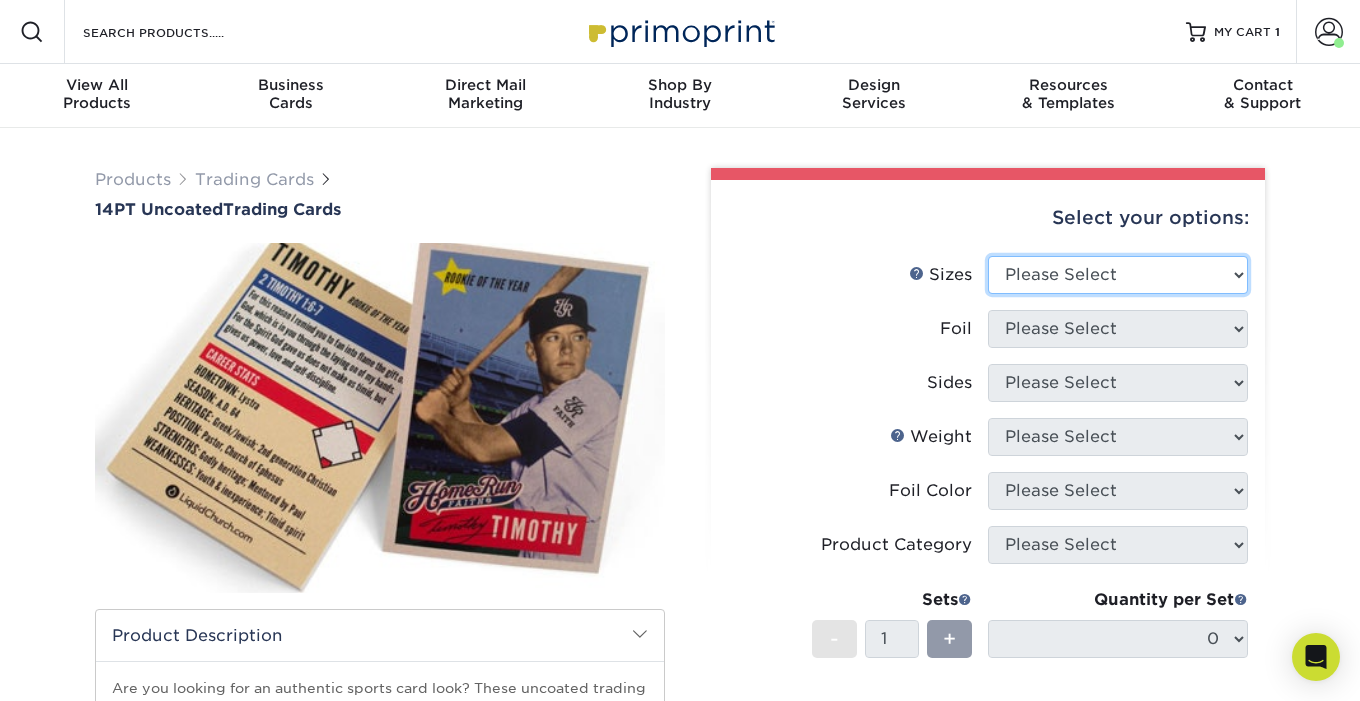 select on "2.50x3.50" 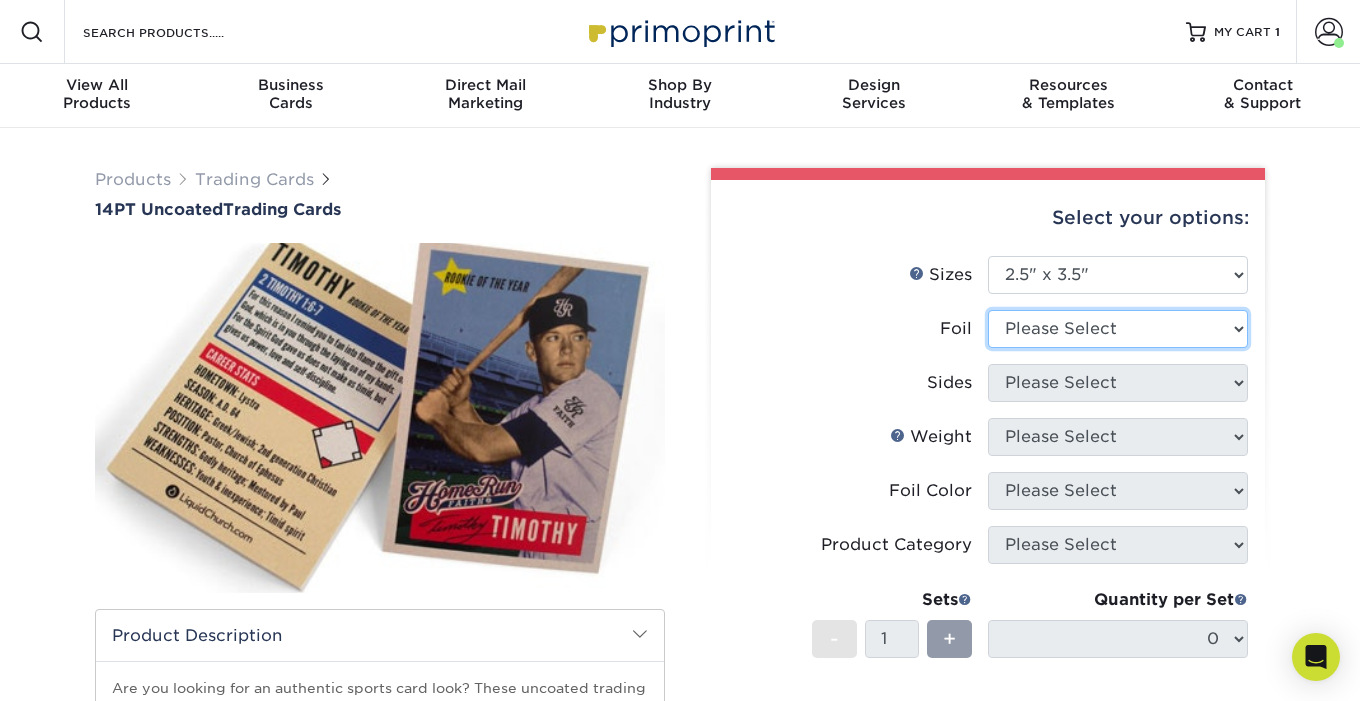 select on "0" 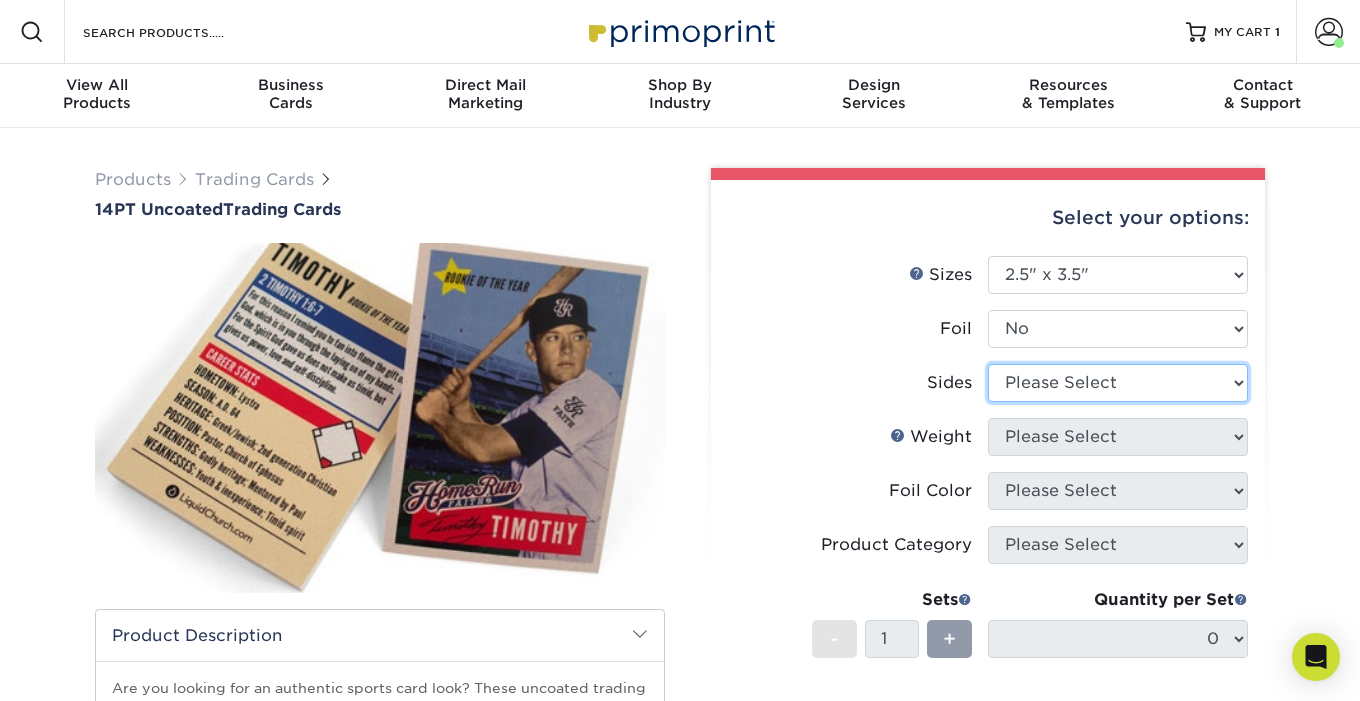 select on "13abbda7-1d64-4f25-8bb2-c179b224825d" 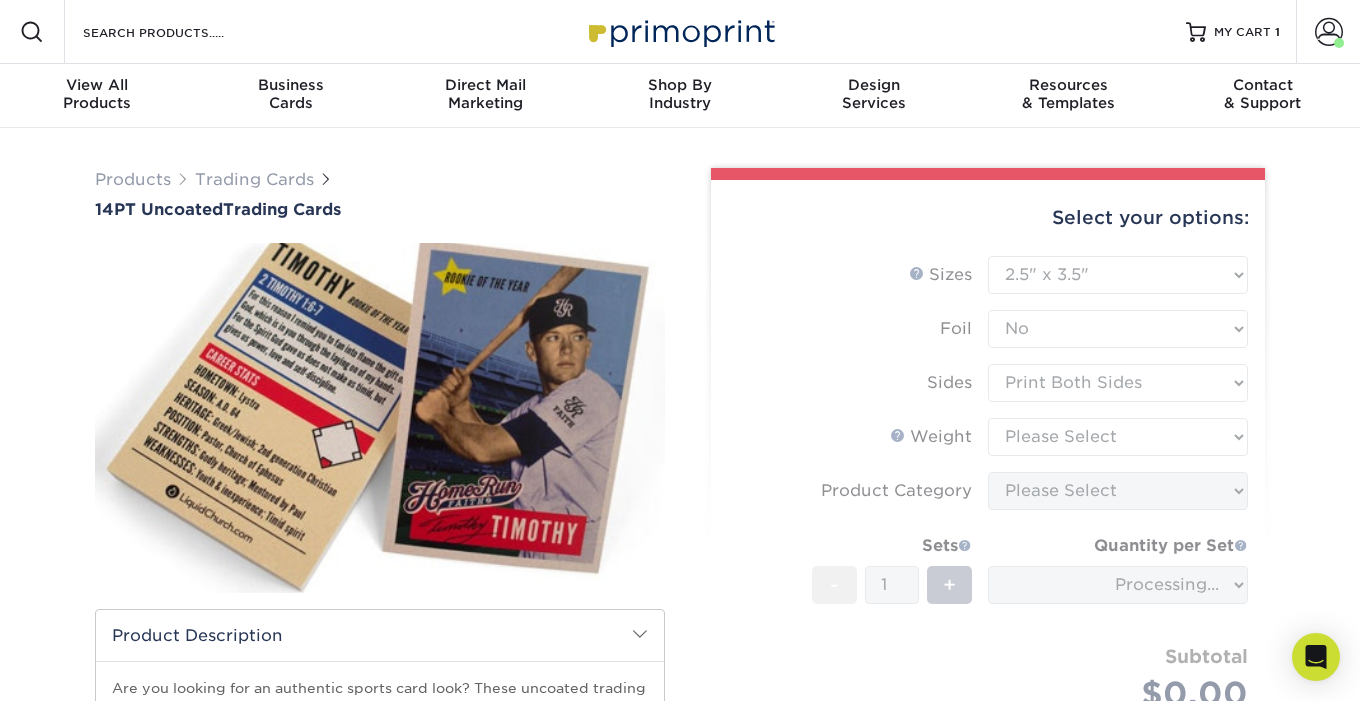 click on "Sizes Help Sizes
Please Select
2.5" x 3.5"
Foil Please Select Yes No -" at bounding box center (988, 507) 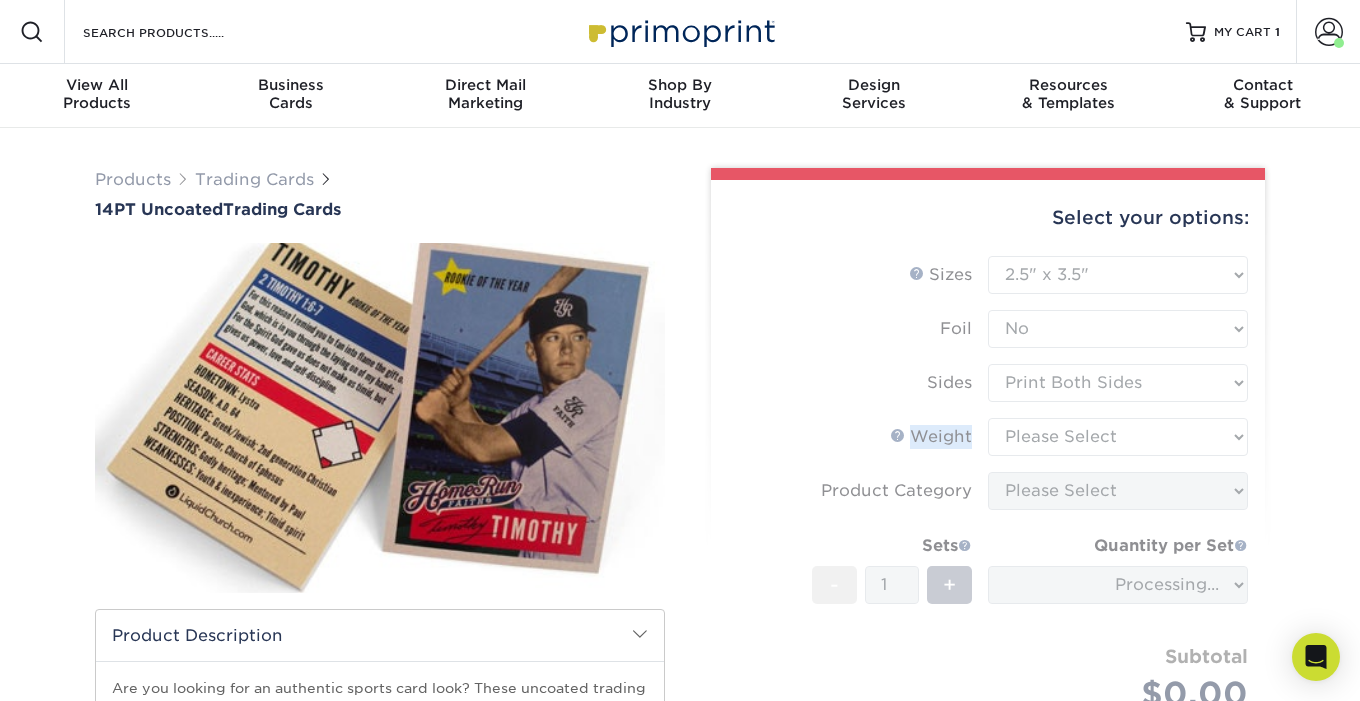click on "Sizes Help Sizes
Please Select
2.5" x 3.5"
Foil Please Select Yes No -" at bounding box center (988, 507) 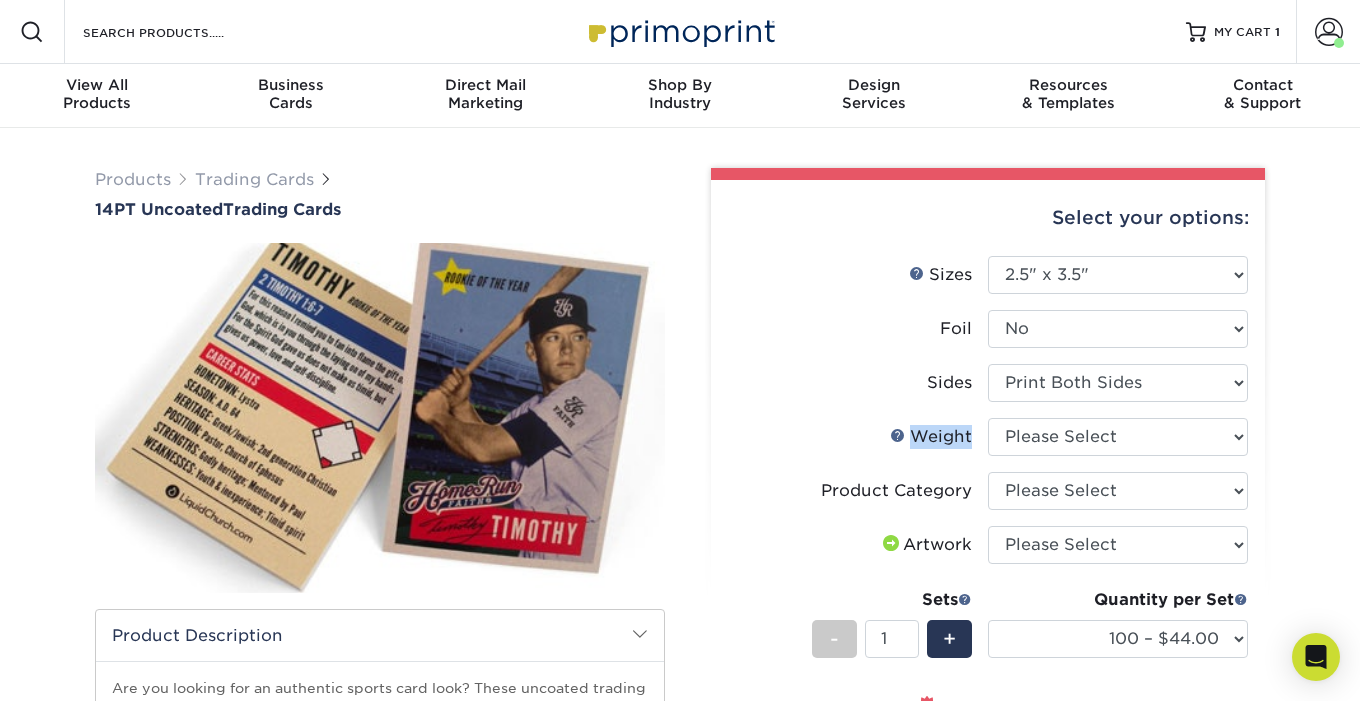 click on "Sizes Help Sizes
Please Select
2.5" x 3.5"
Foil Please Select Yes No -" at bounding box center [988, 558] 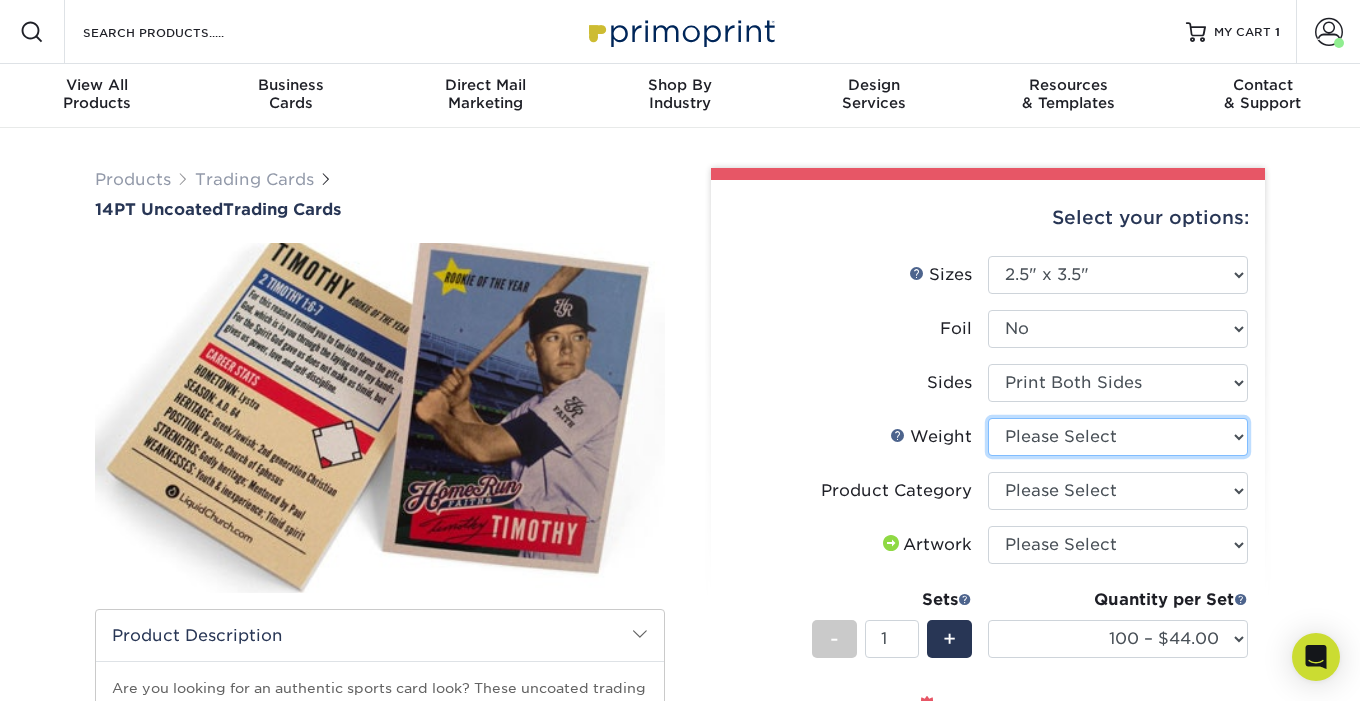 select on "14PT Uncoated" 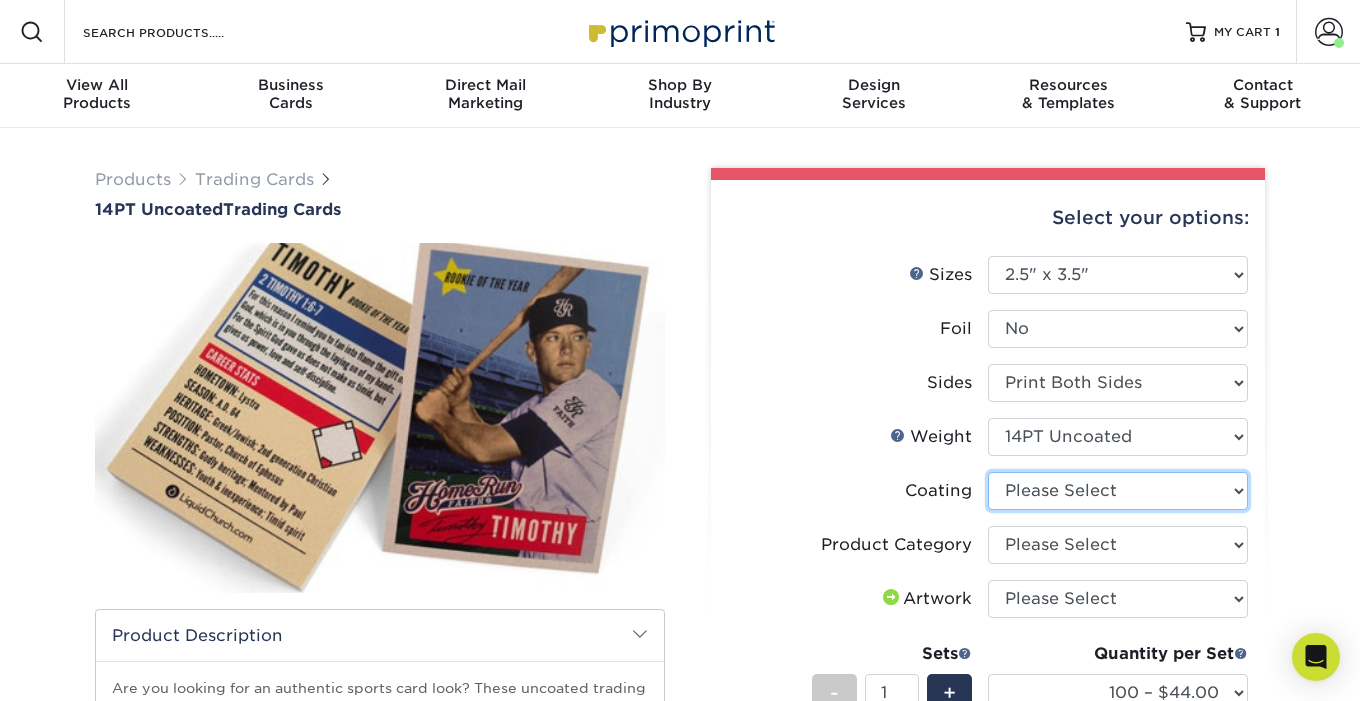select on "3e7618de-abca-4bda-9f97-8b9129e913d8" 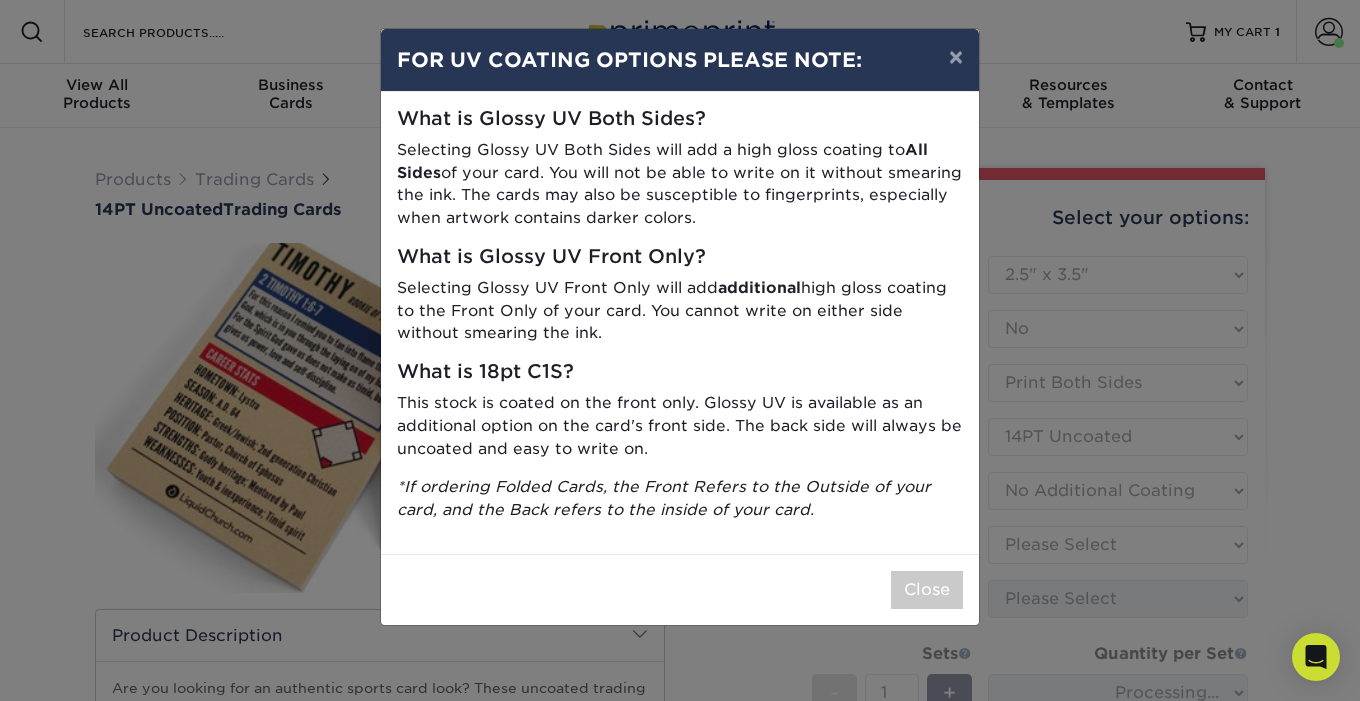 click on "Close" at bounding box center (927, 590) 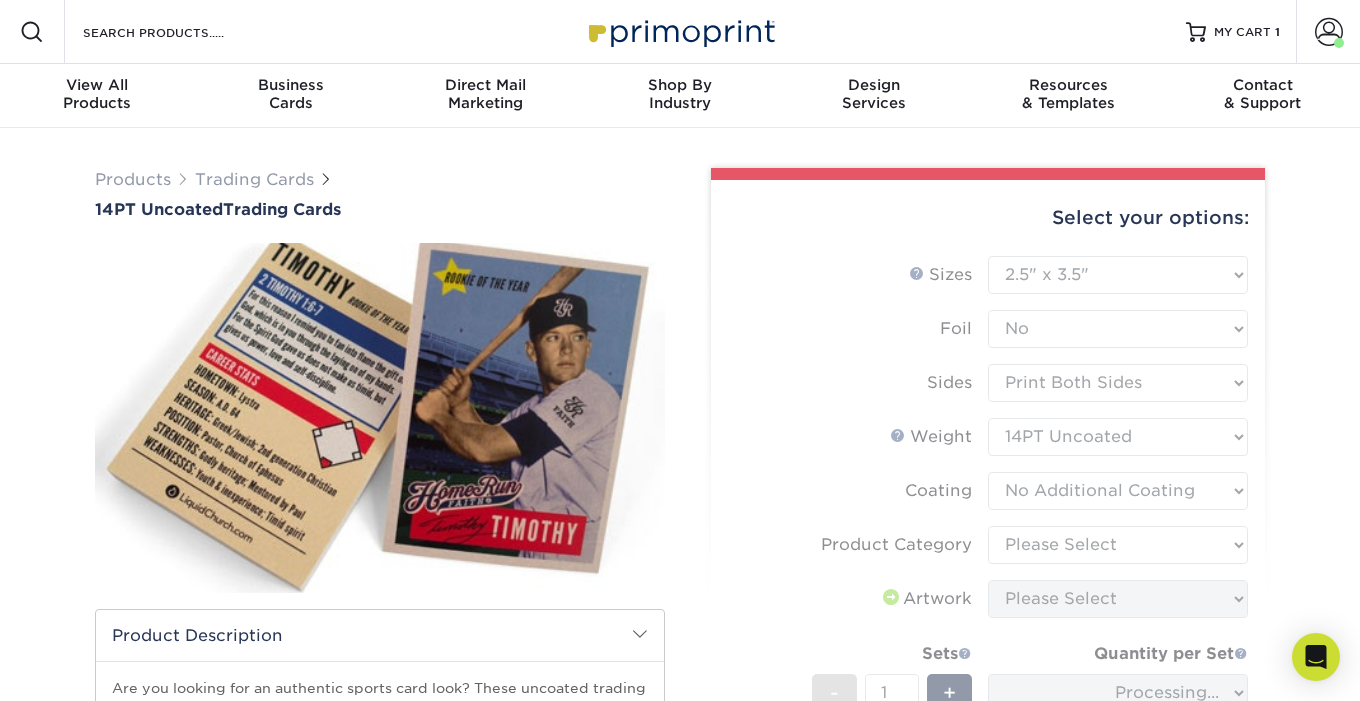 click on "Sizes Help Sizes
Please Select
2.5" x 3.5"
Foil Please Select Yes No -" at bounding box center (988, 561) 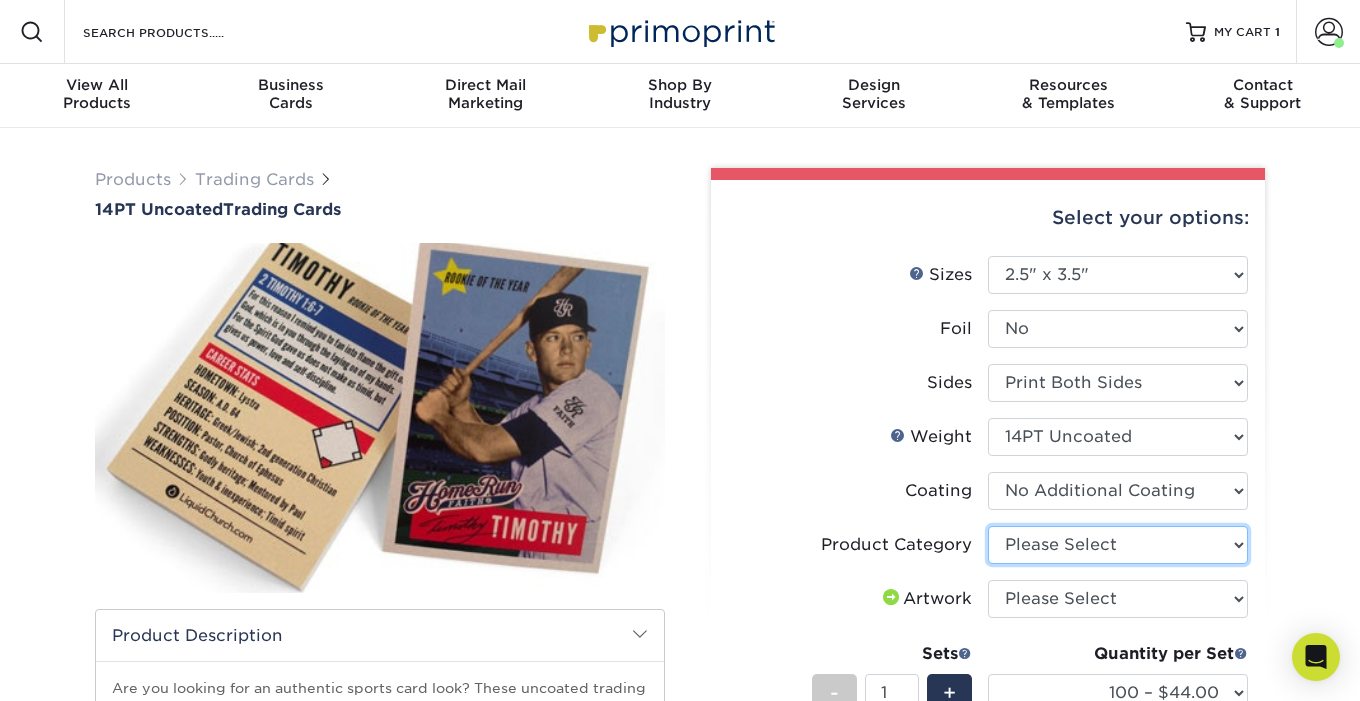 select on "c2f9bce9-36c2-409d-b101-c29d9d031e18" 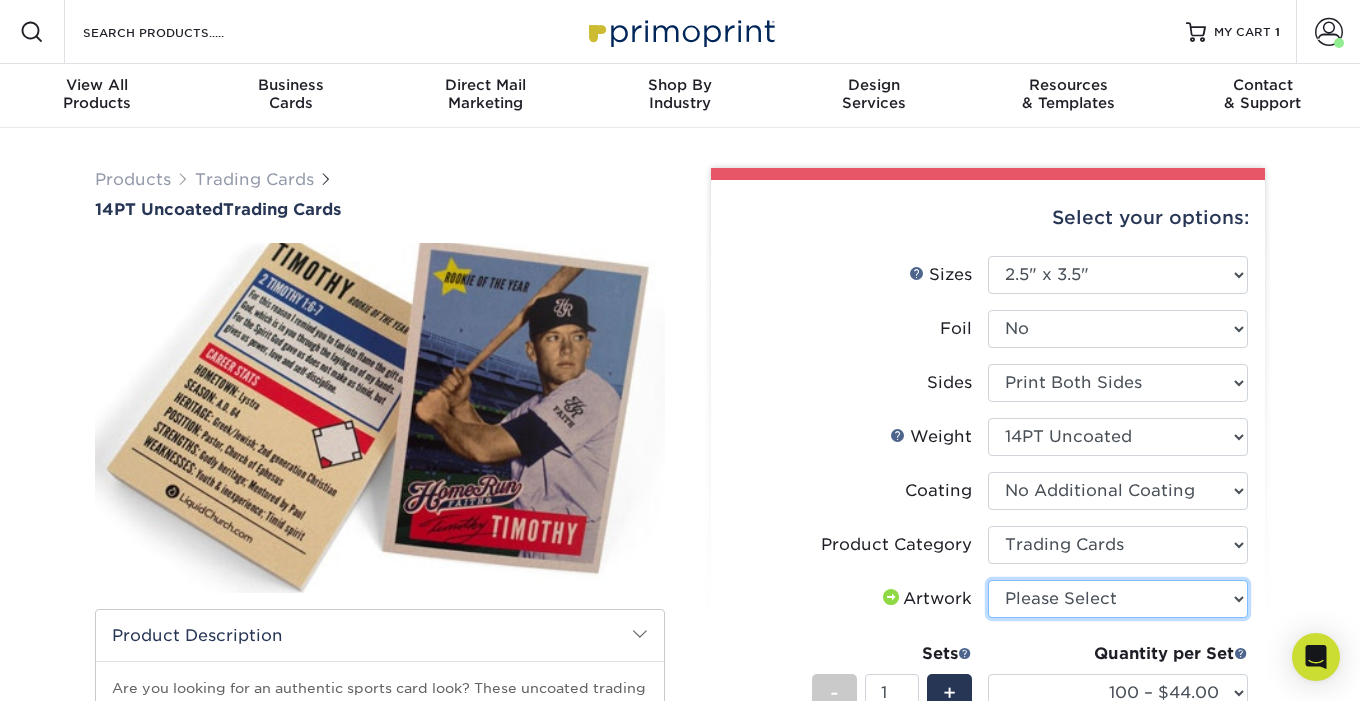 select on "upload" 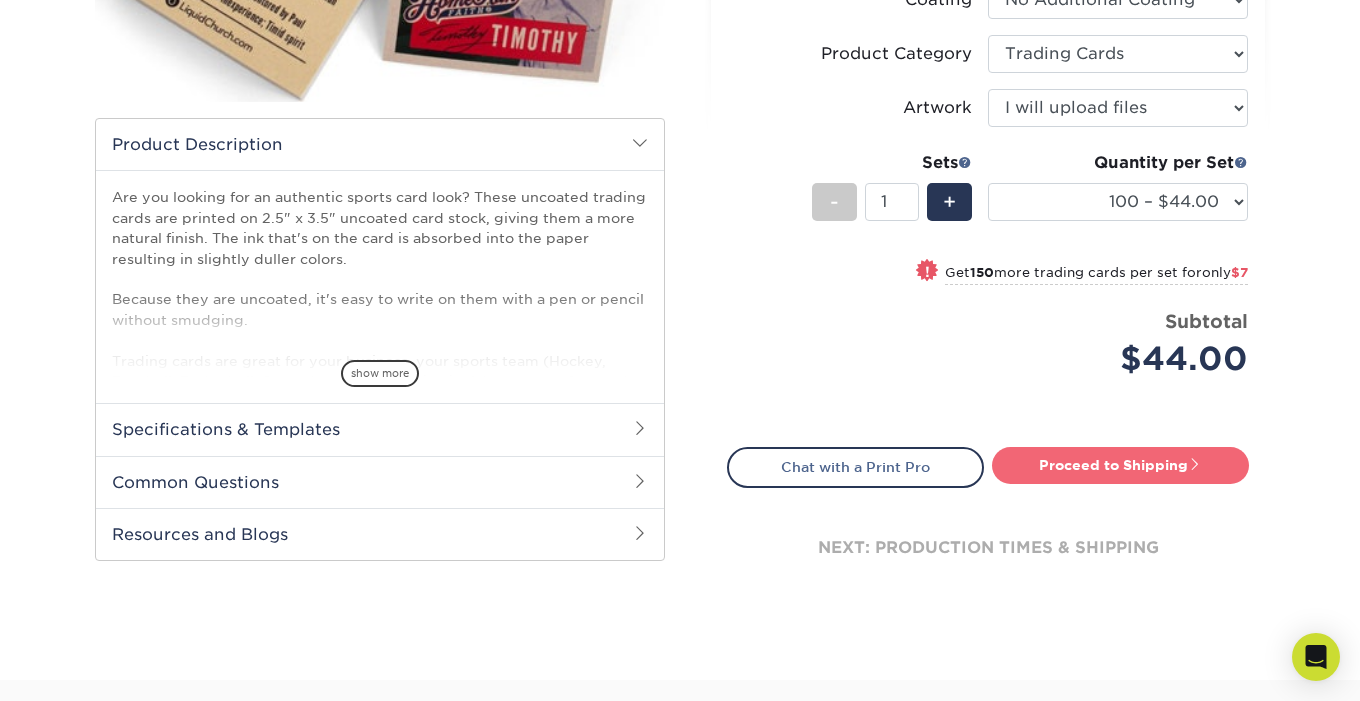 click on "Proceed to Shipping" at bounding box center (1120, 465) 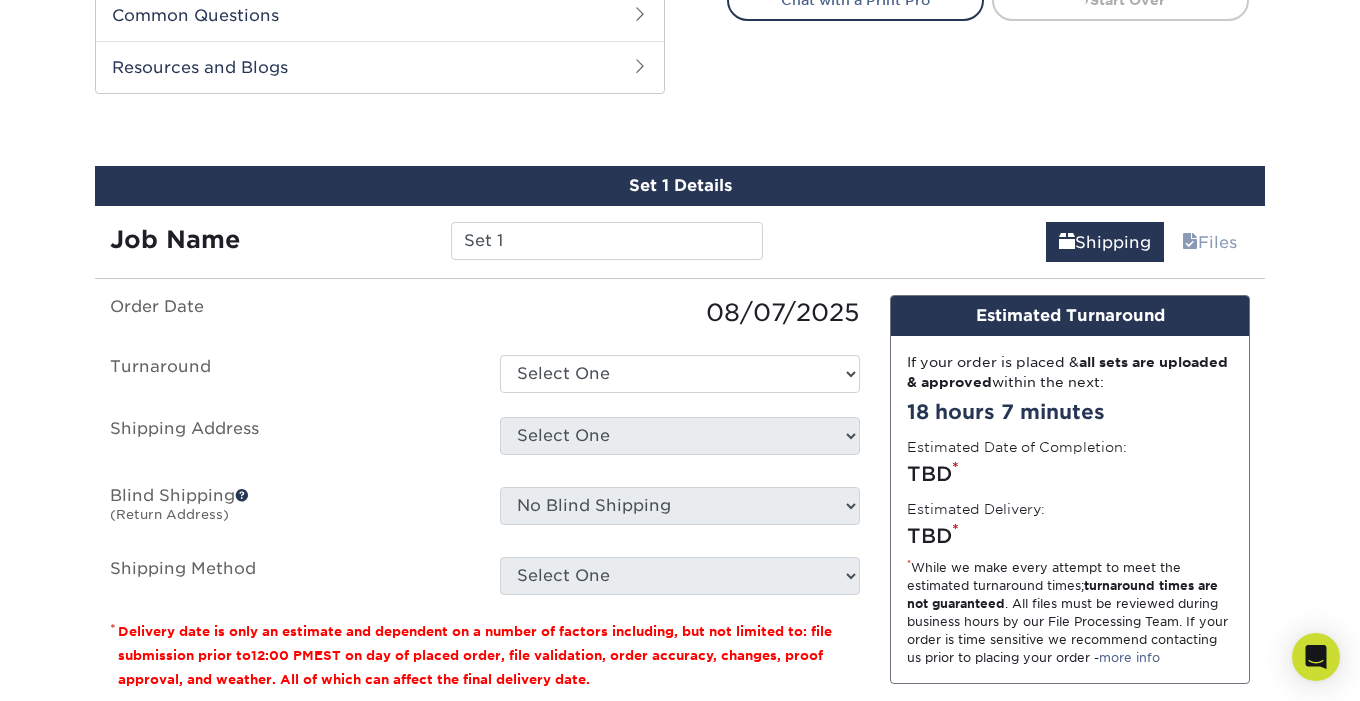scroll, scrollTop: 990, scrollLeft: 0, axis: vertical 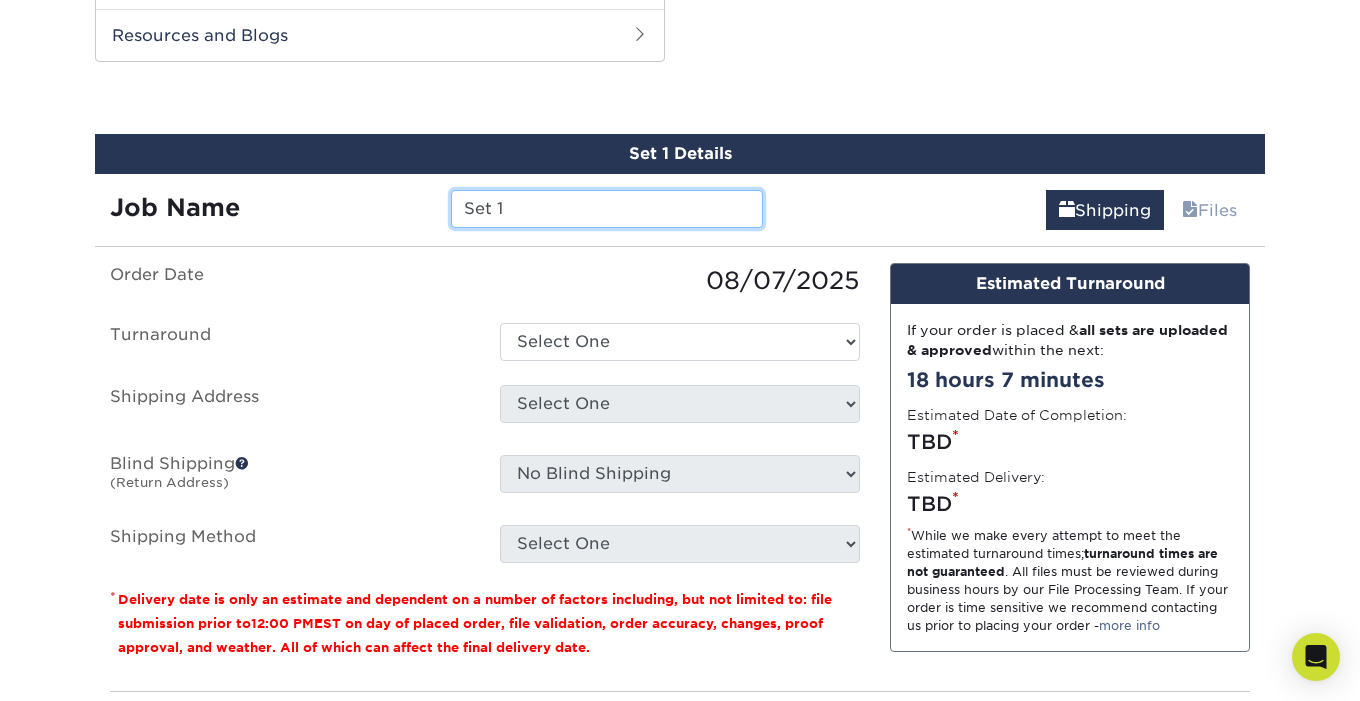 click on "Set 1" at bounding box center [606, 209] 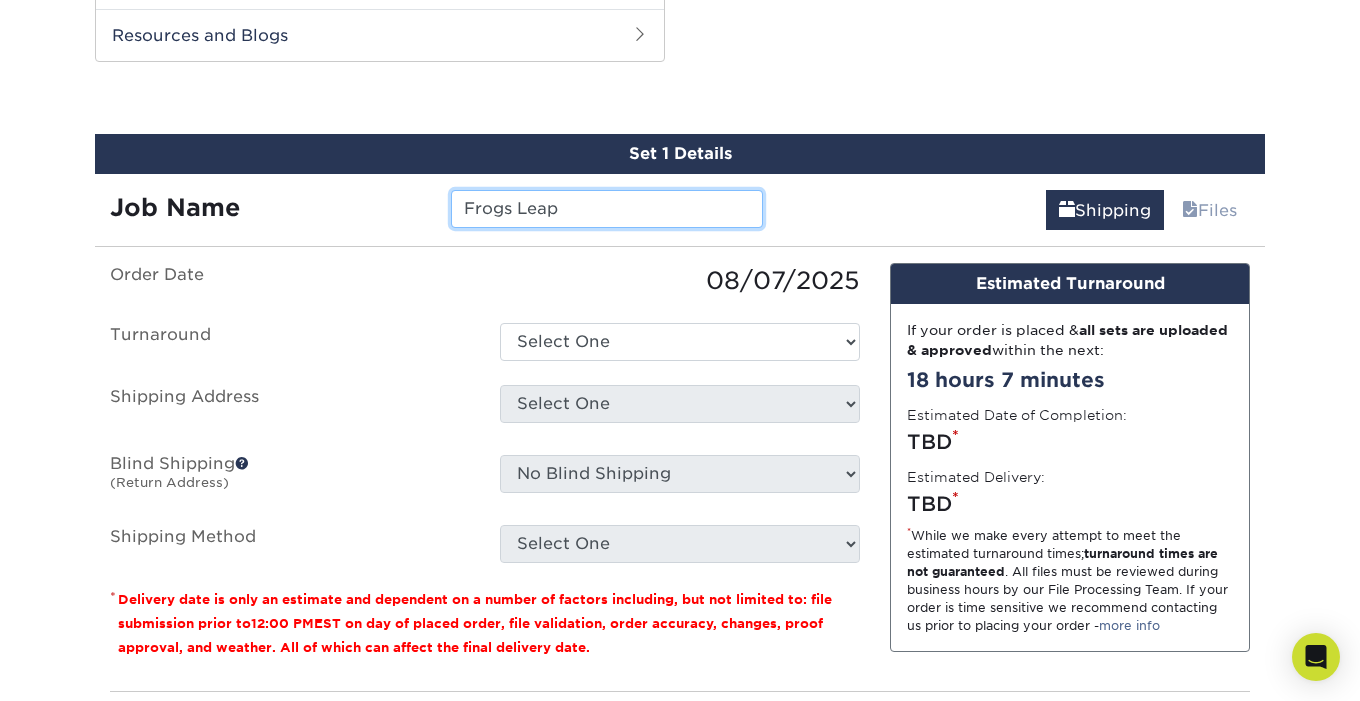 type on "Frogs Leap" 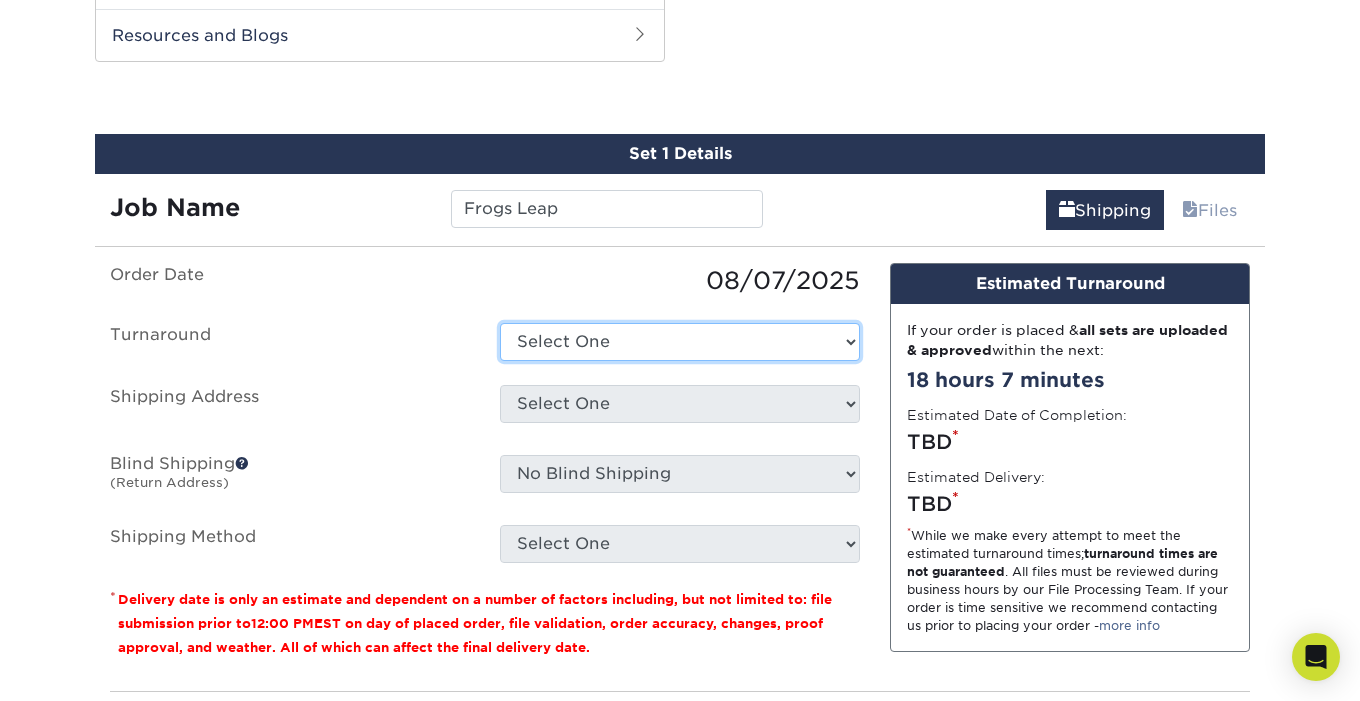 select on "b4a3e394-1d8e-43ea-8c6e-2db4cb57cbe9" 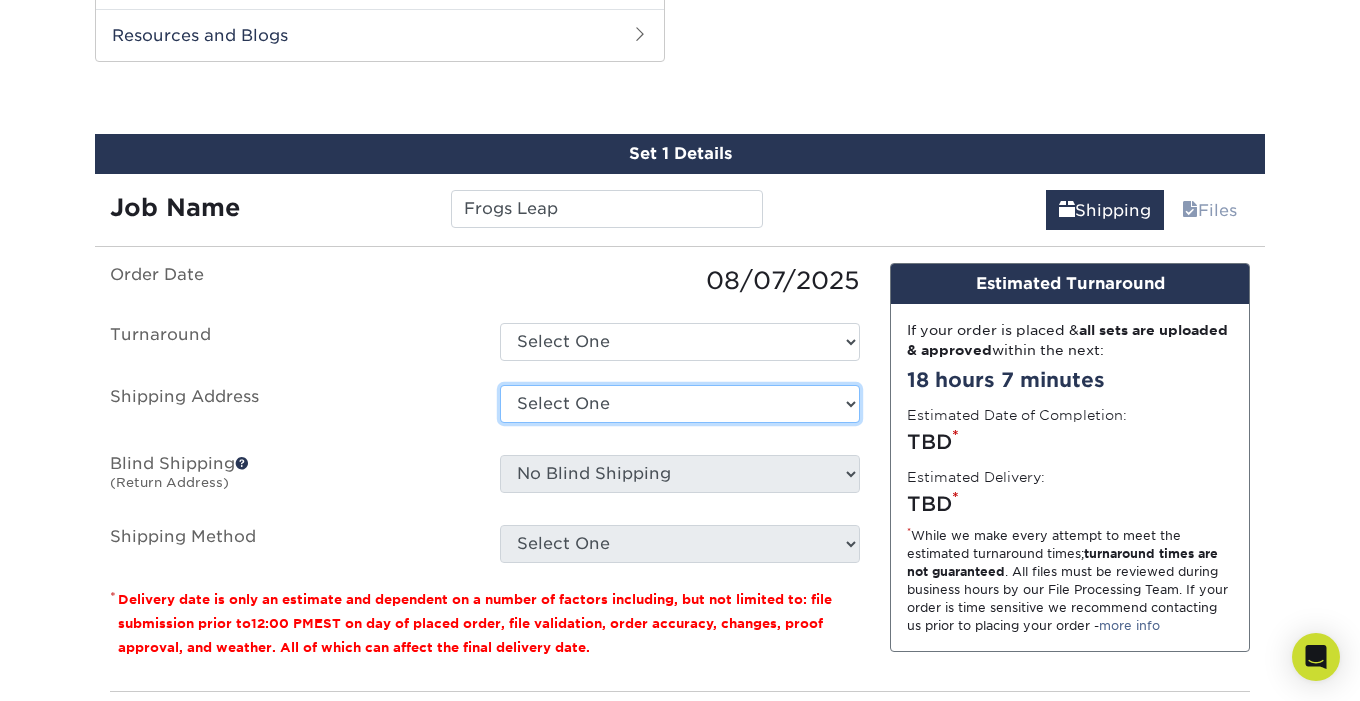 select on "280859" 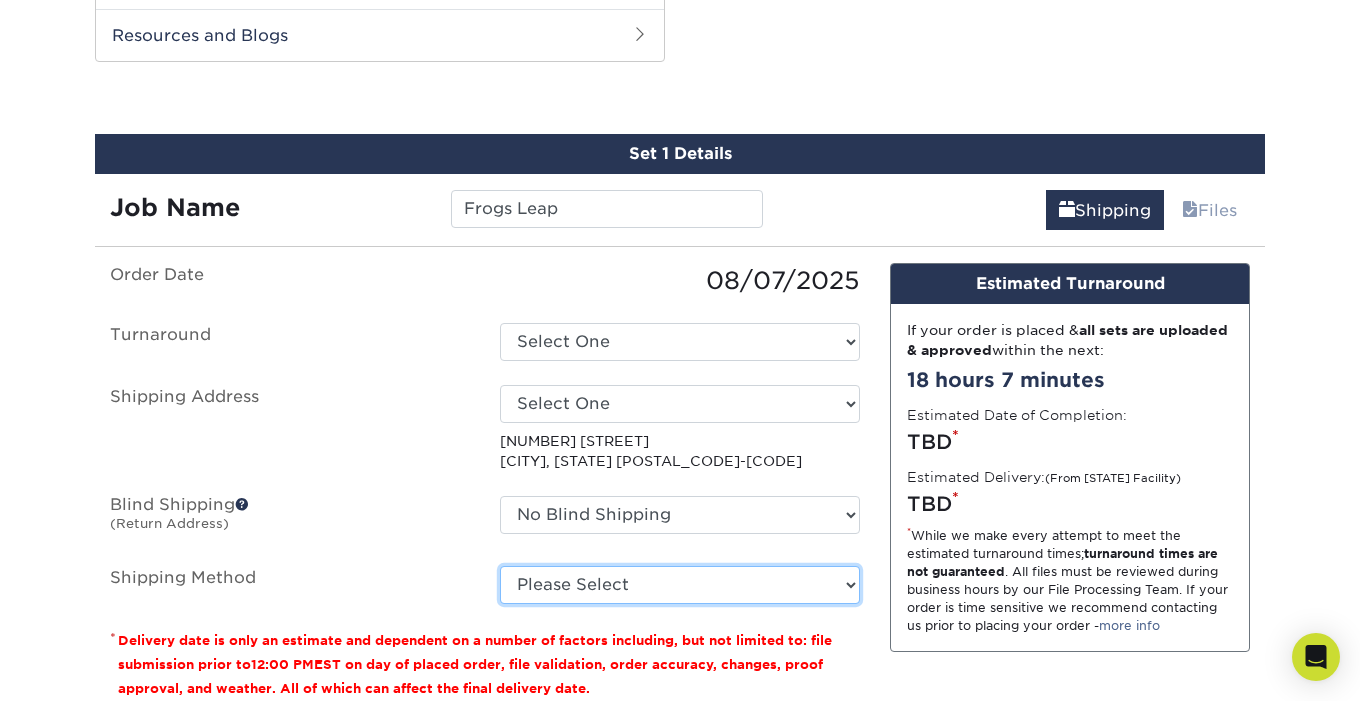 select on "03" 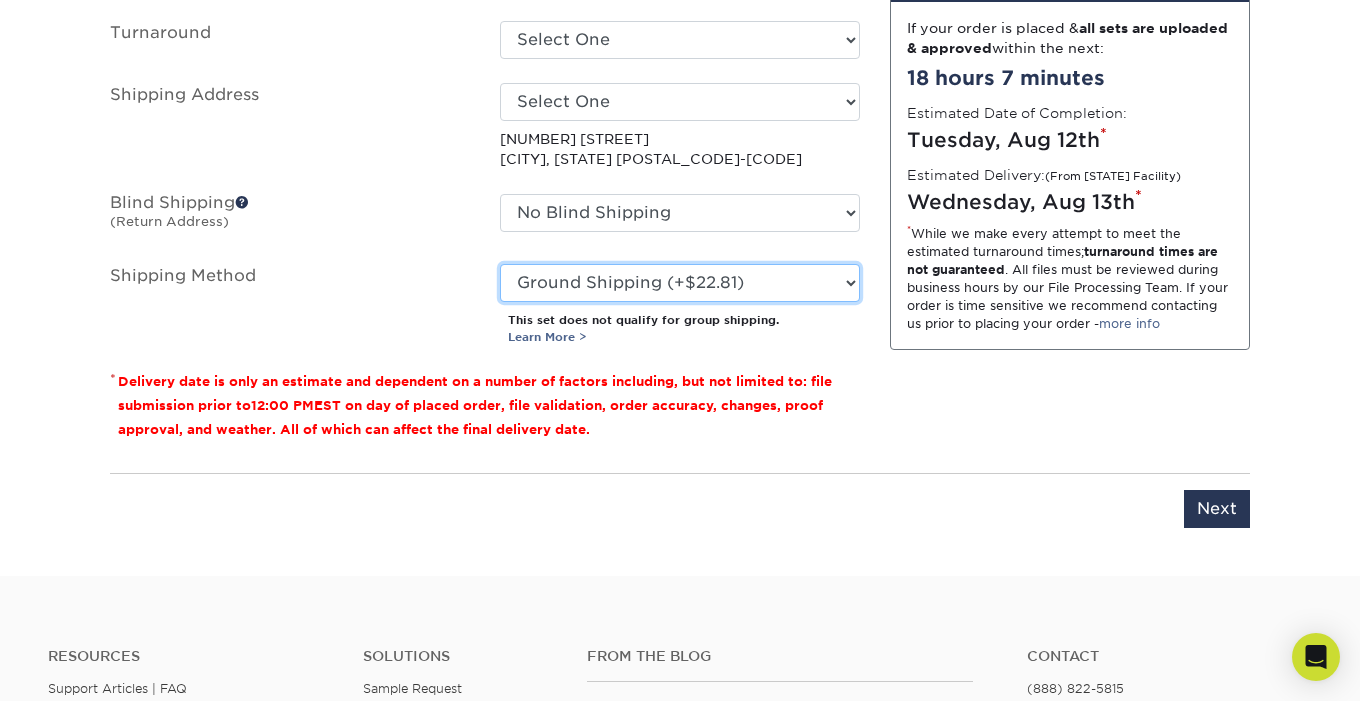 scroll, scrollTop: 1350, scrollLeft: 0, axis: vertical 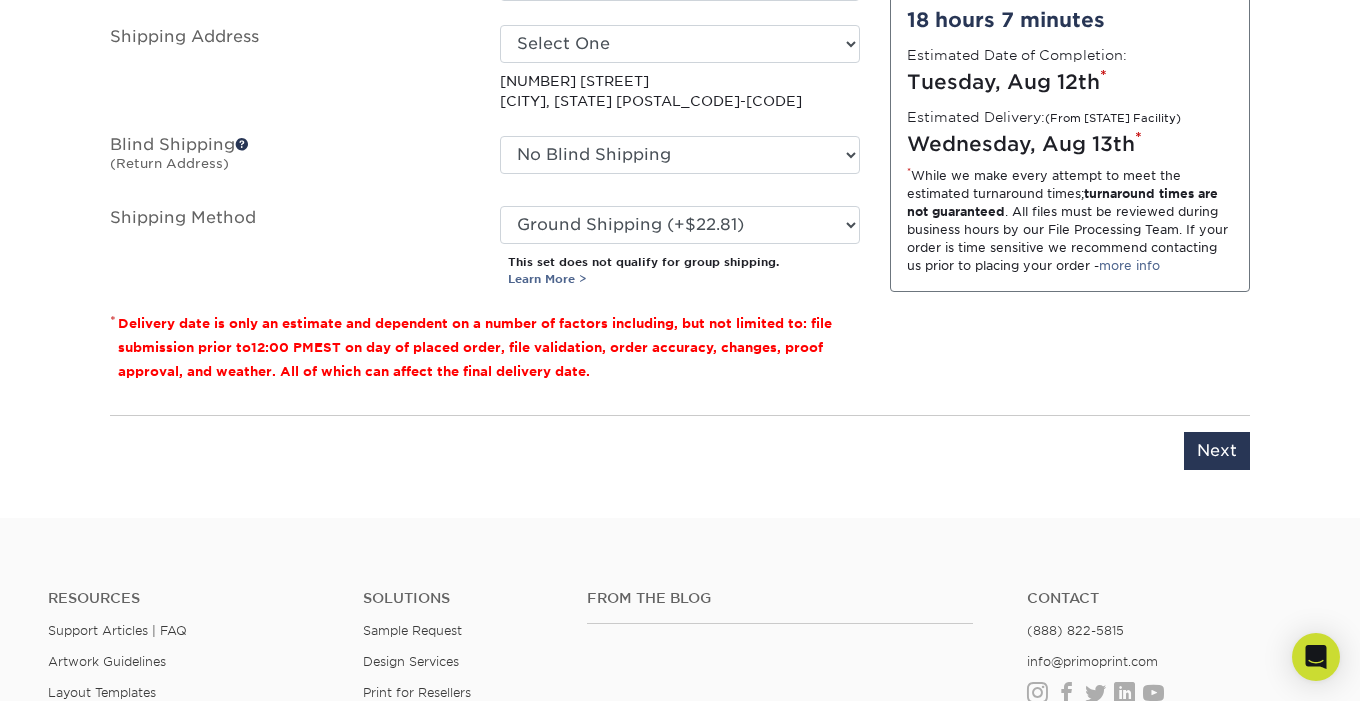 click on "Next" at bounding box center [1217, 451] 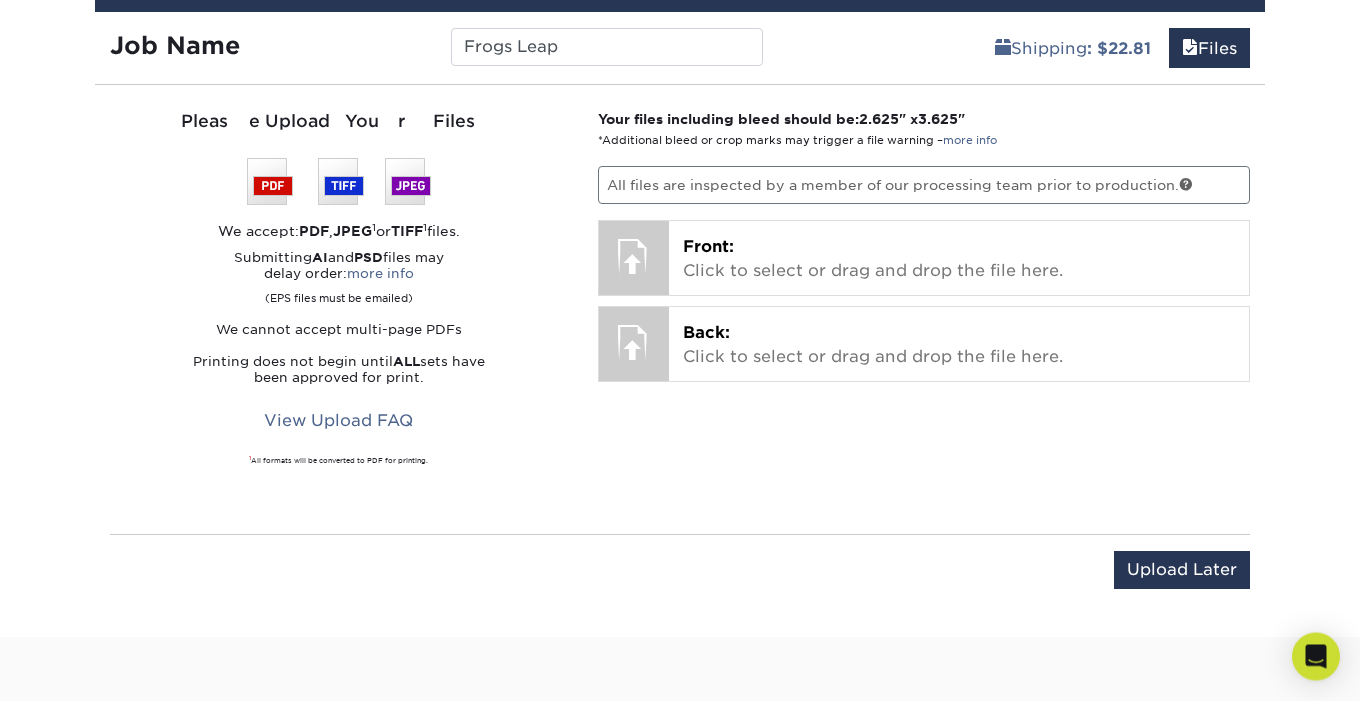 scroll, scrollTop: 1152, scrollLeft: 0, axis: vertical 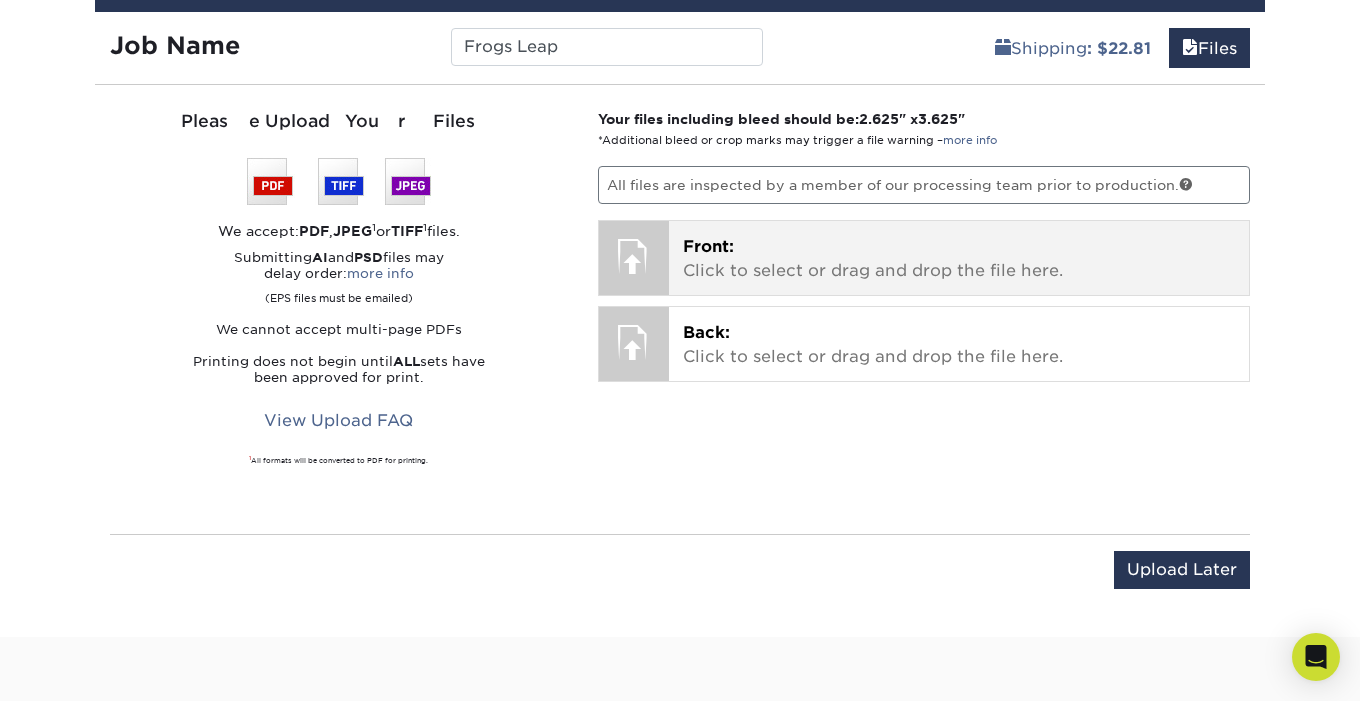 click on "Front:" at bounding box center [708, 246] 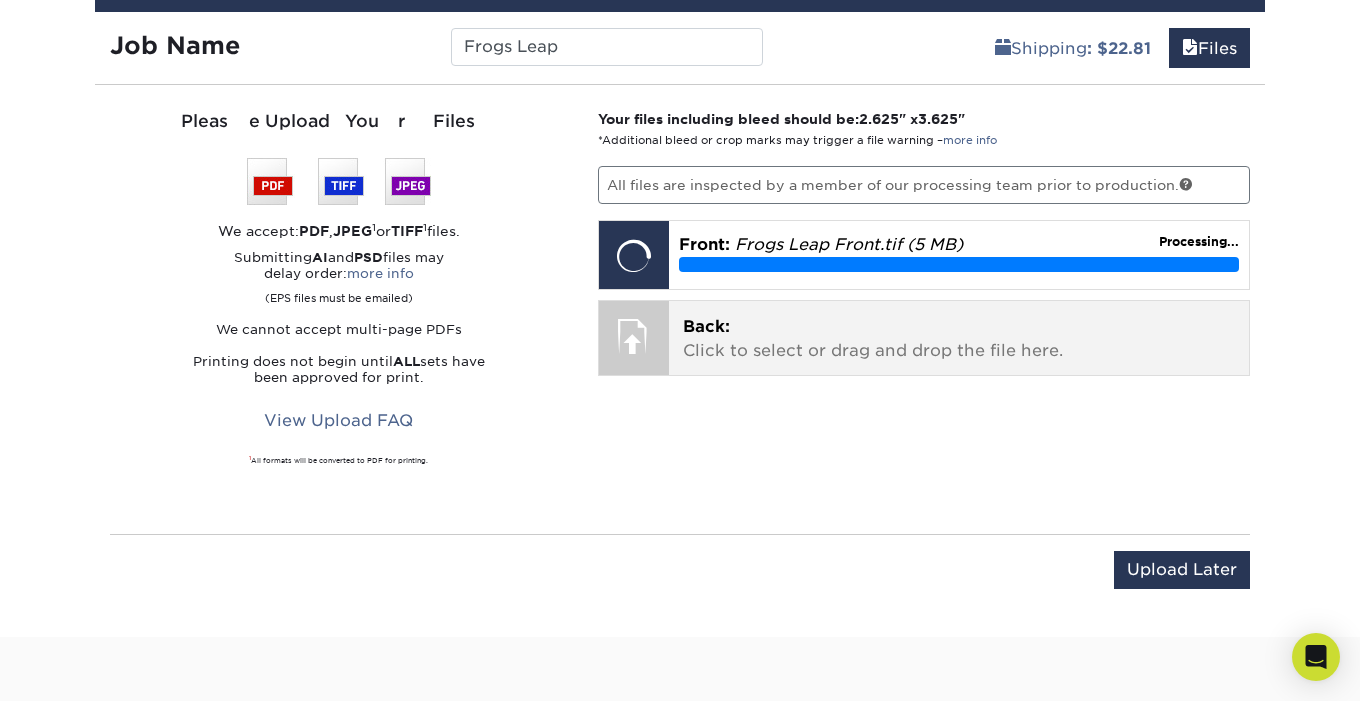 click on "Back: Click to select or drag and drop the file here." at bounding box center [959, 339] 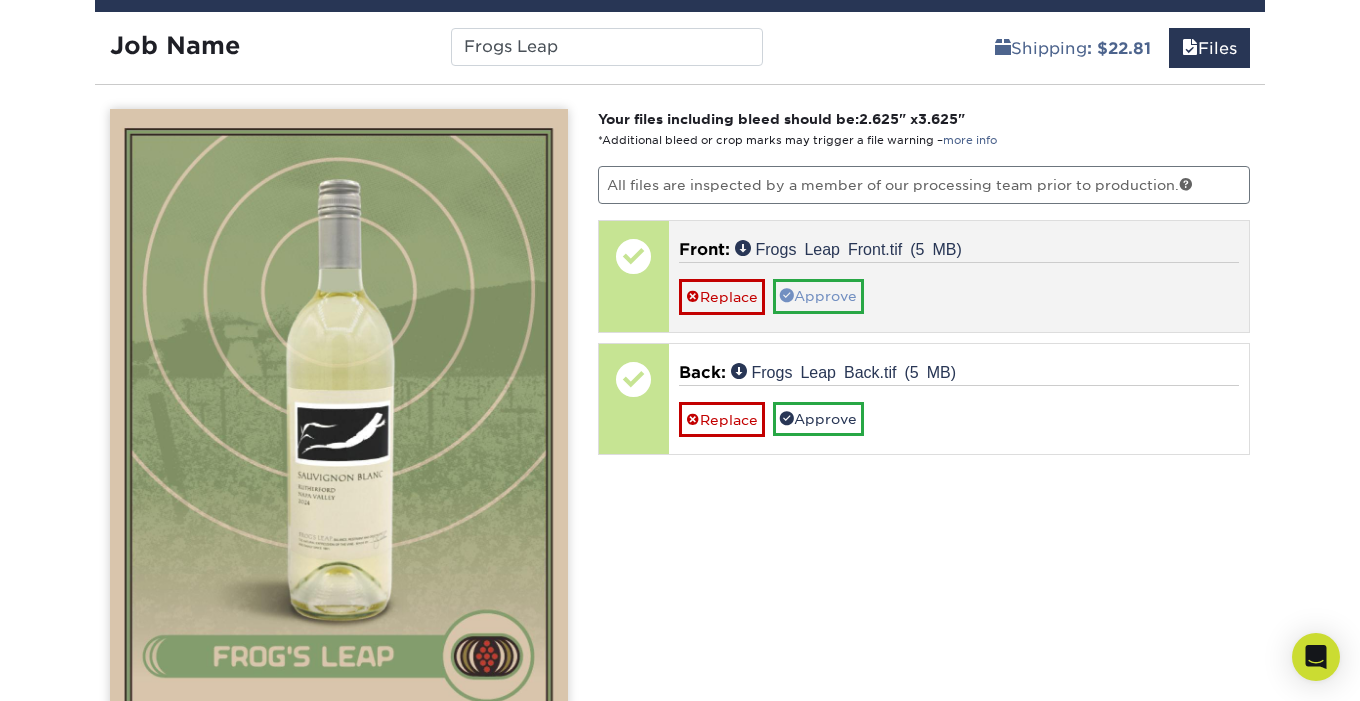 click on "Approve" at bounding box center (818, 296) 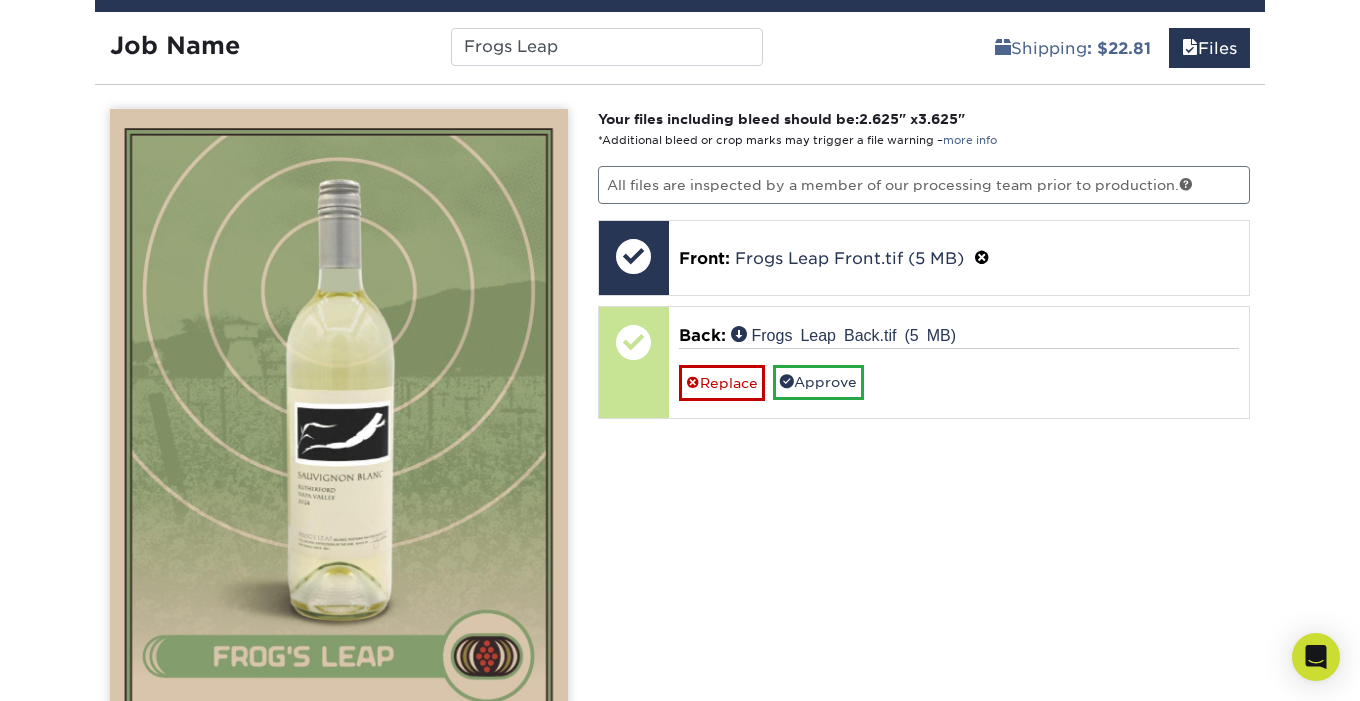click at bounding box center (339, 425) 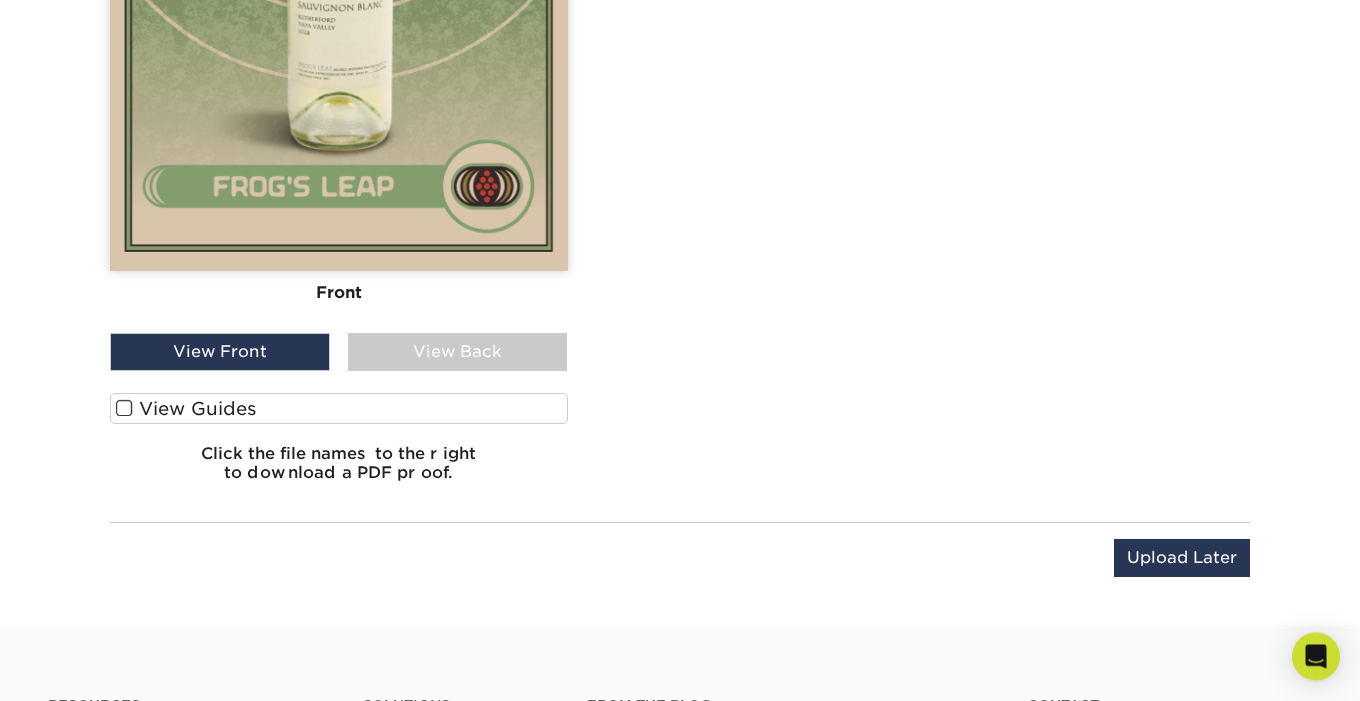 click on "View Back" at bounding box center (458, 353) 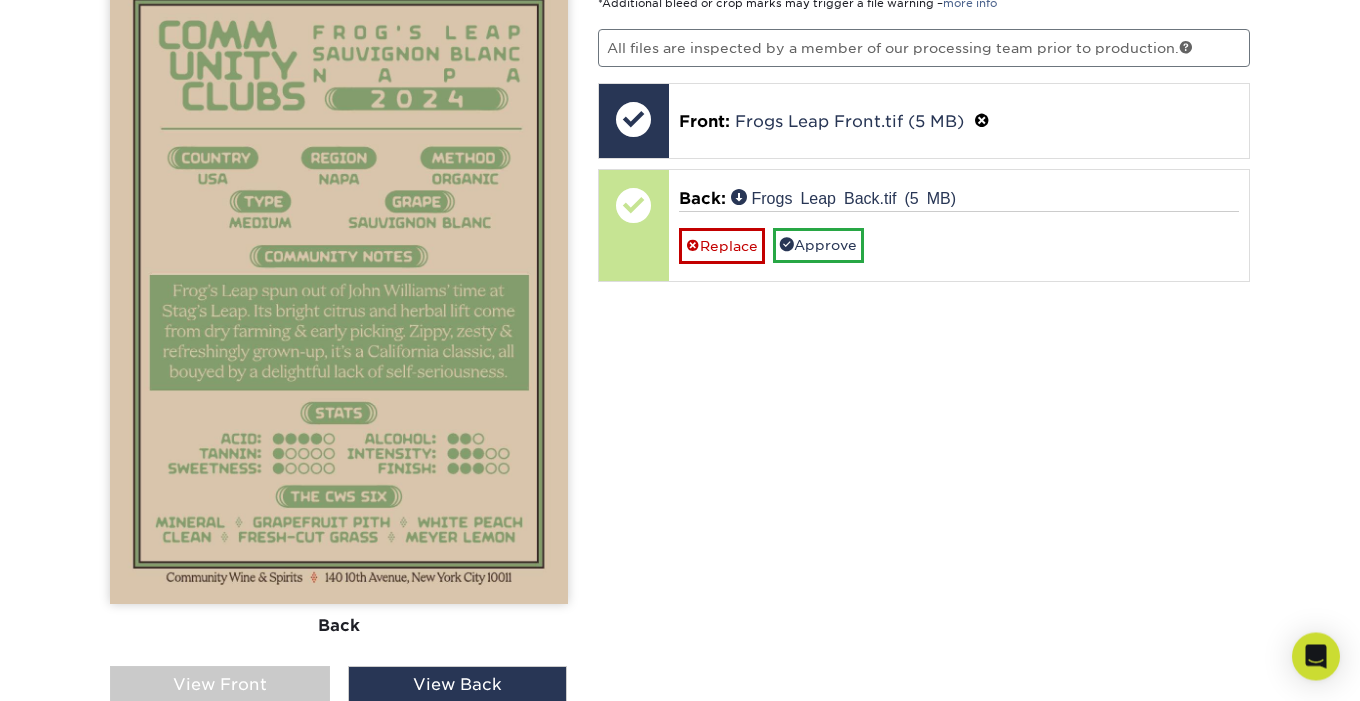 scroll, scrollTop: 1287, scrollLeft: 0, axis: vertical 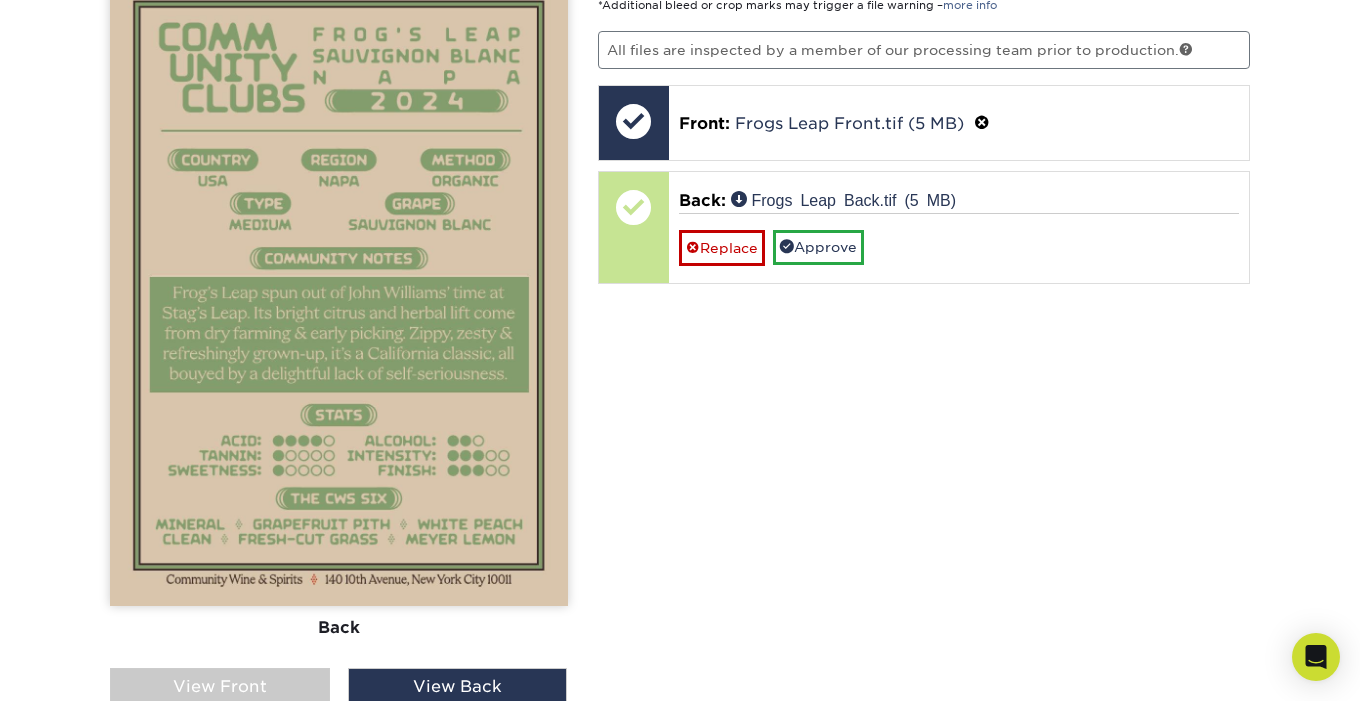 click on "Approve" at bounding box center (818, 247) 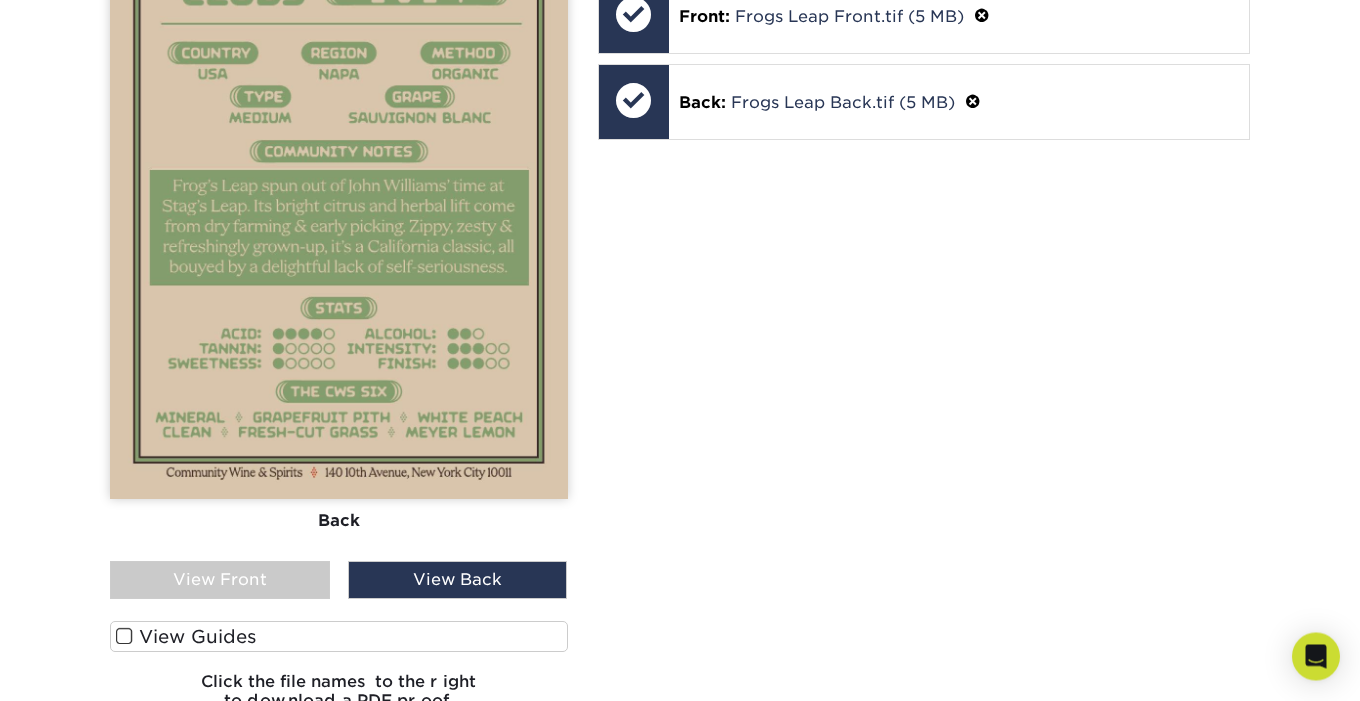 scroll, scrollTop: 1406, scrollLeft: 0, axis: vertical 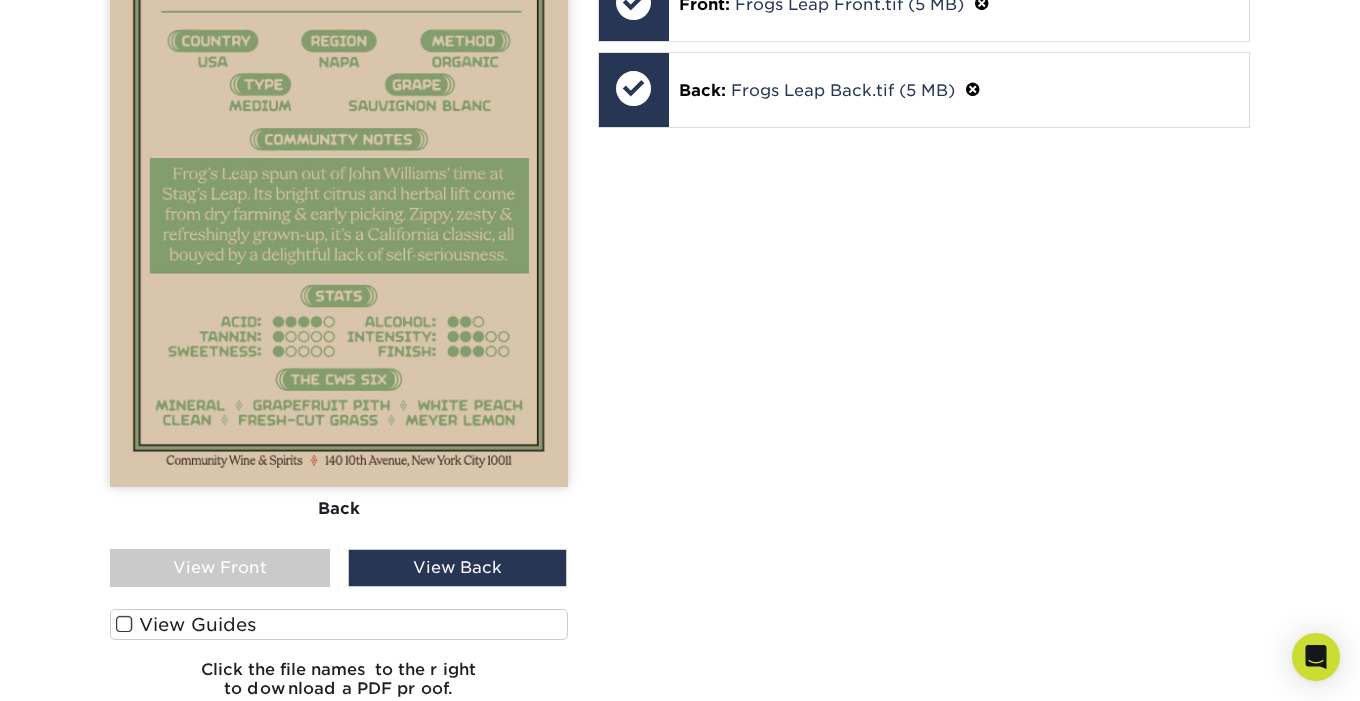 click on "View Front" at bounding box center (220, 568) 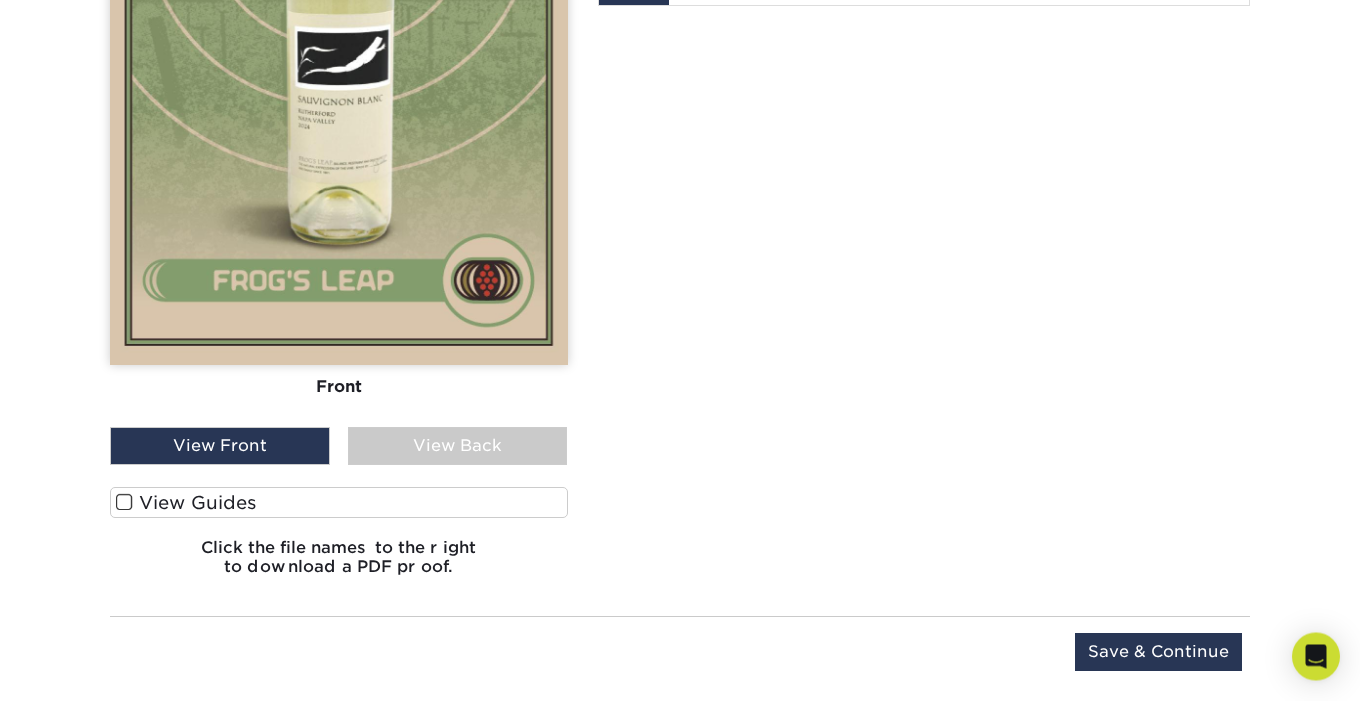 scroll, scrollTop: 1542, scrollLeft: 0, axis: vertical 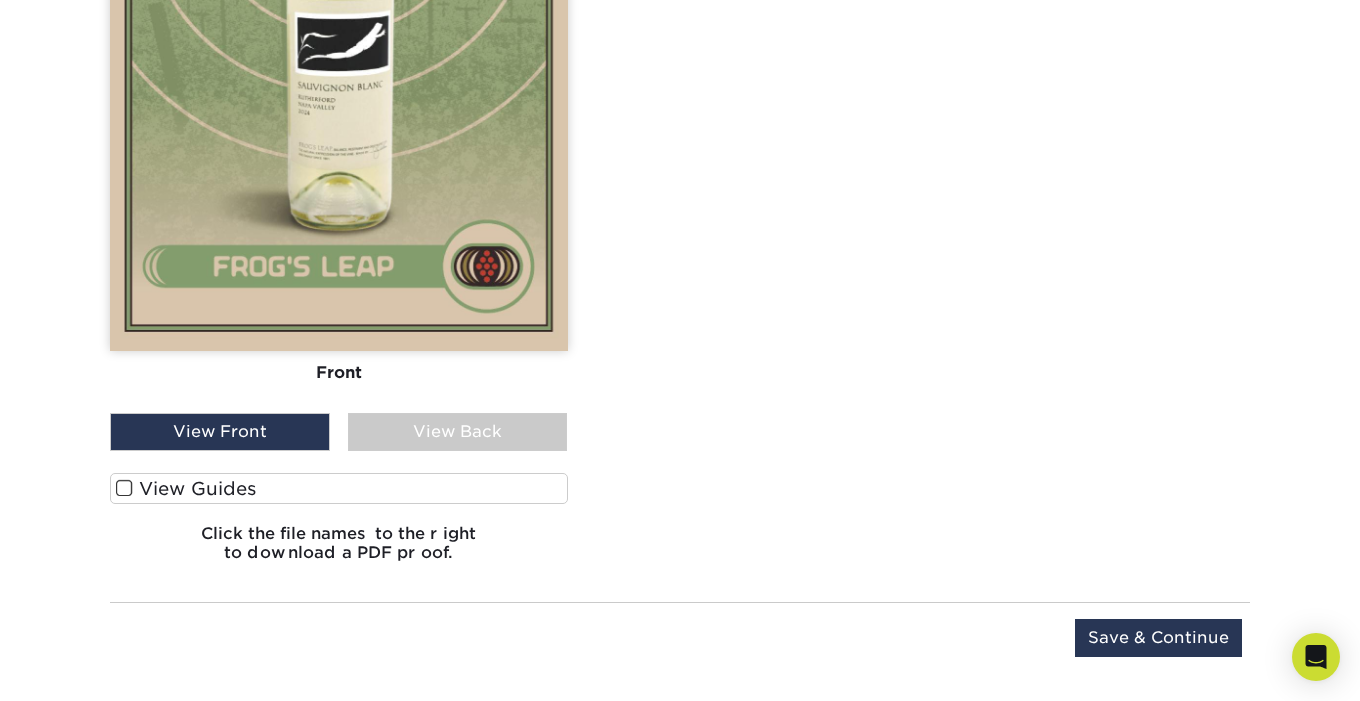 click on "View Back" at bounding box center (458, 432) 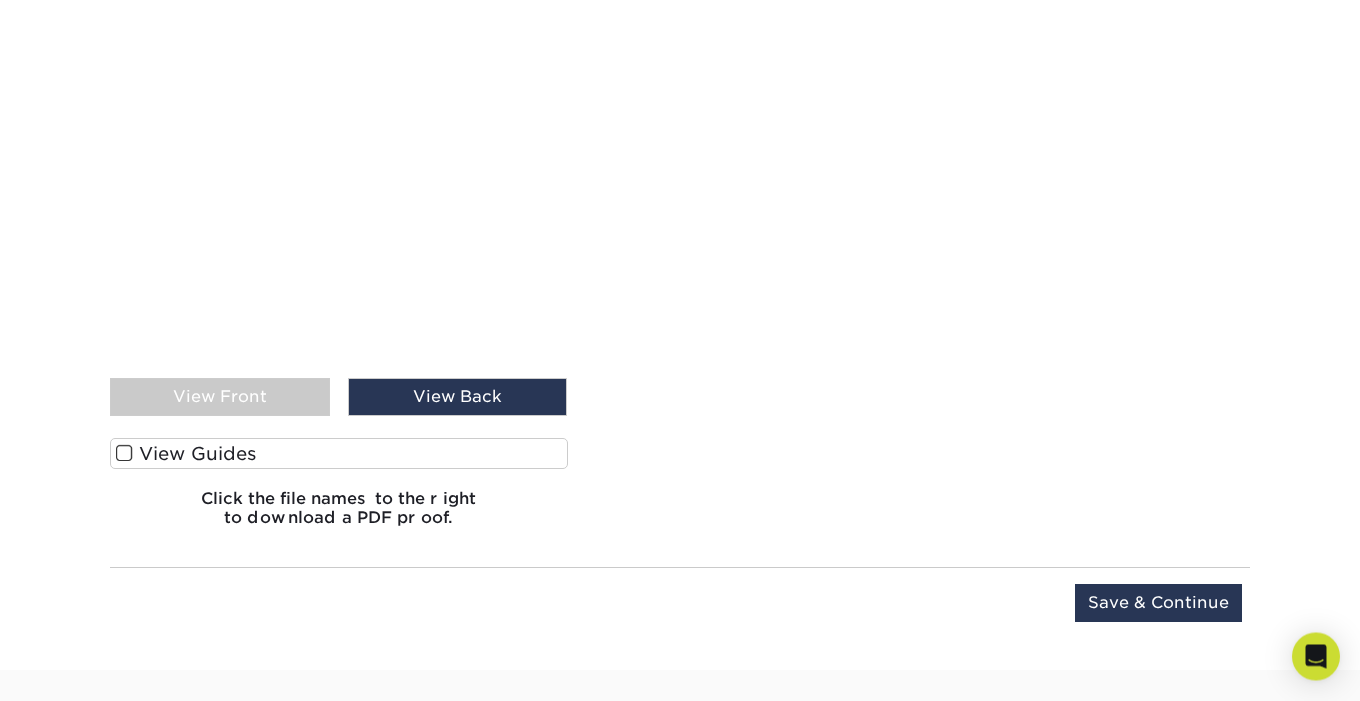 scroll, scrollTop: 1593, scrollLeft: 0, axis: vertical 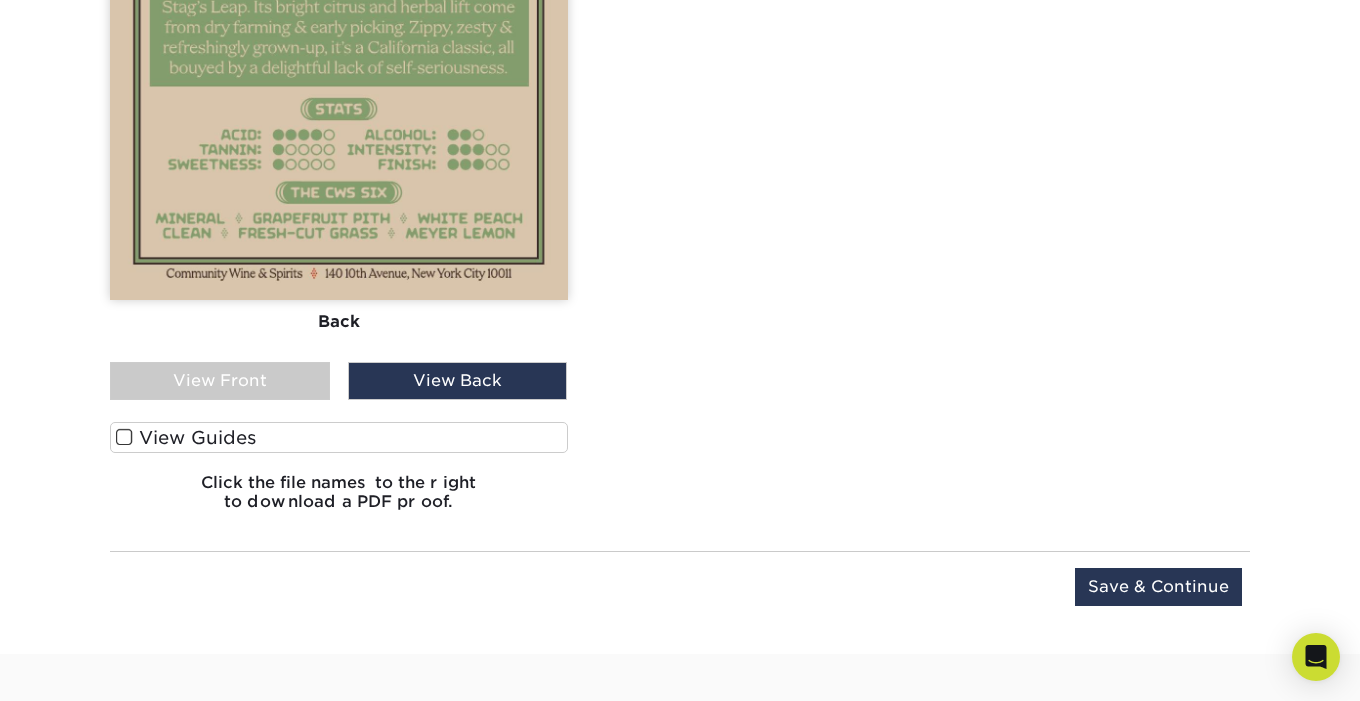 click on "Save & Continue" at bounding box center [1158, 587] 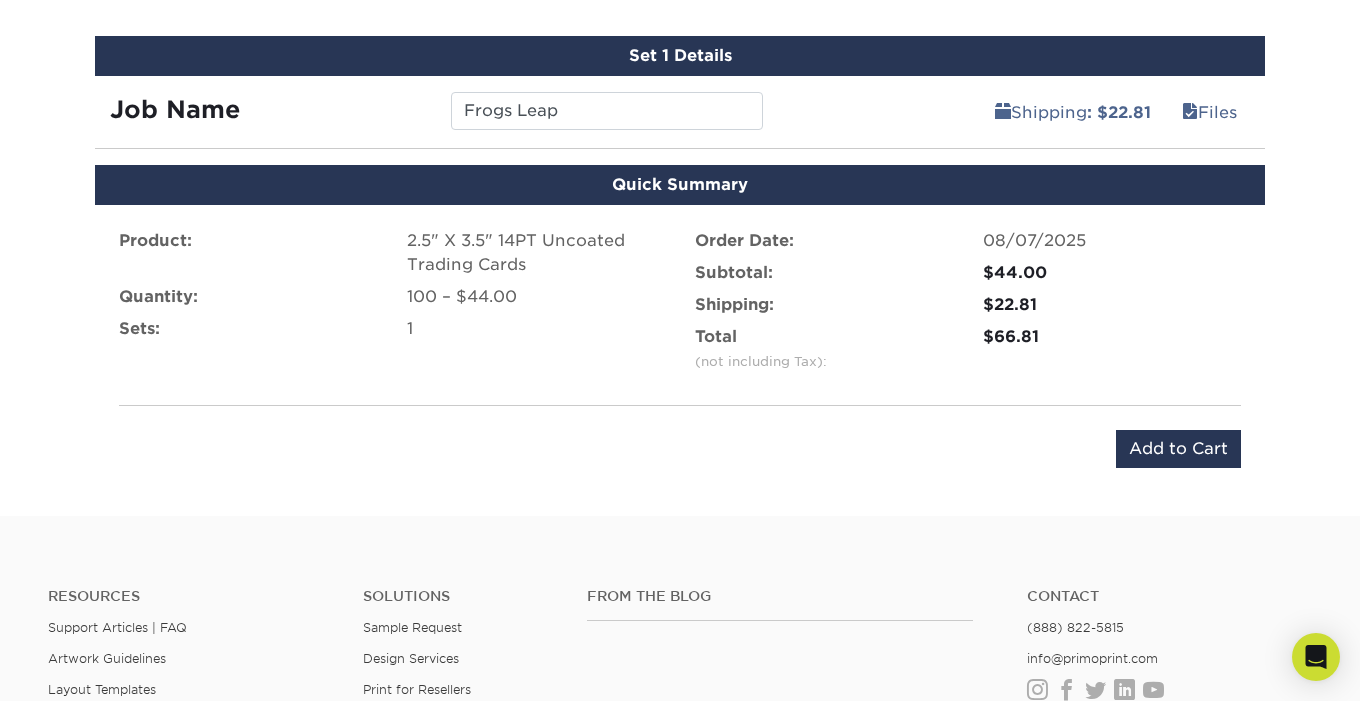 scroll, scrollTop: 1087, scrollLeft: 0, axis: vertical 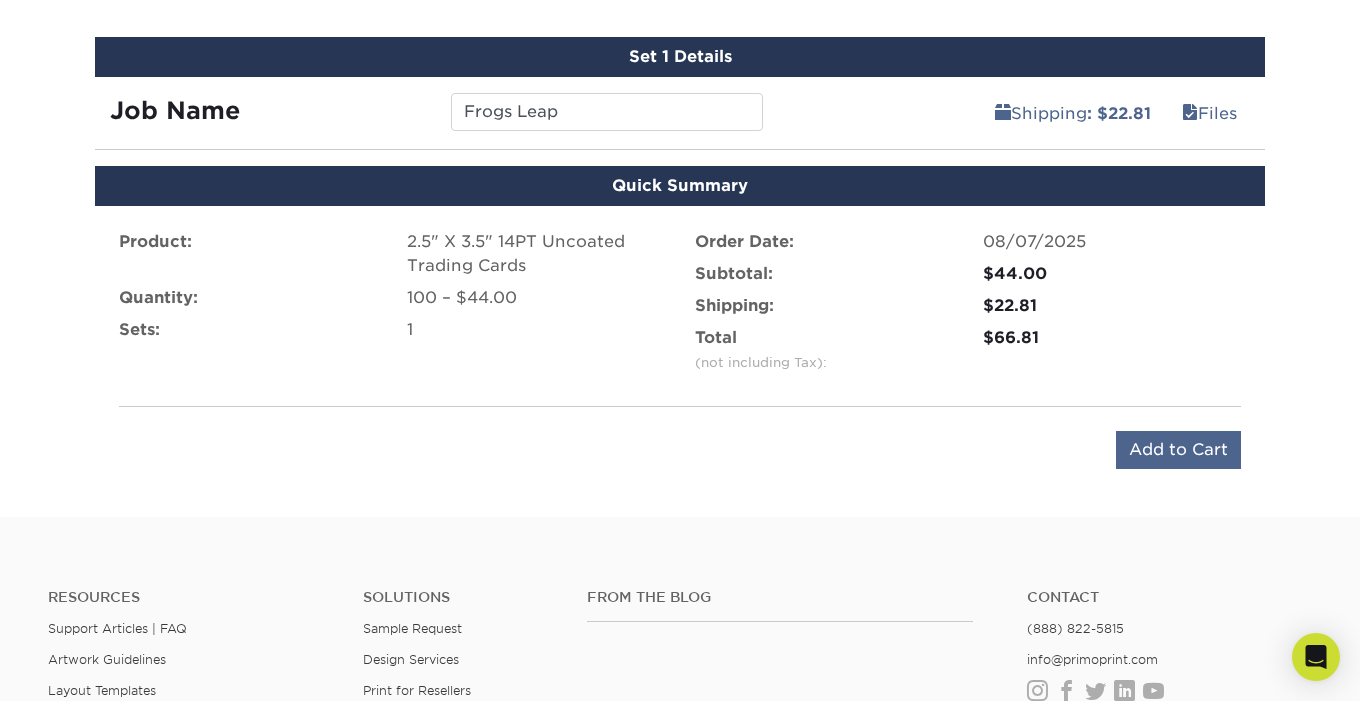 click on "Add to Cart" at bounding box center (1178, 450) 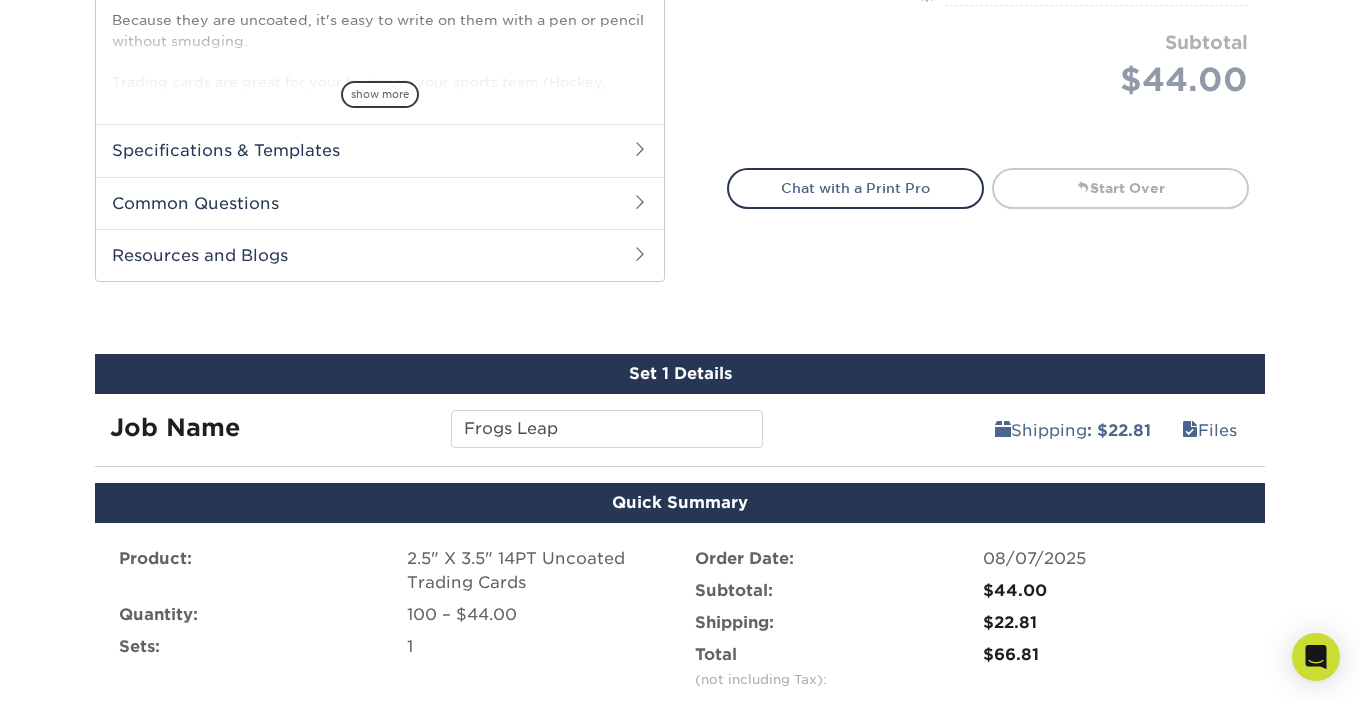 scroll, scrollTop: 741, scrollLeft: 0, axis: vertical 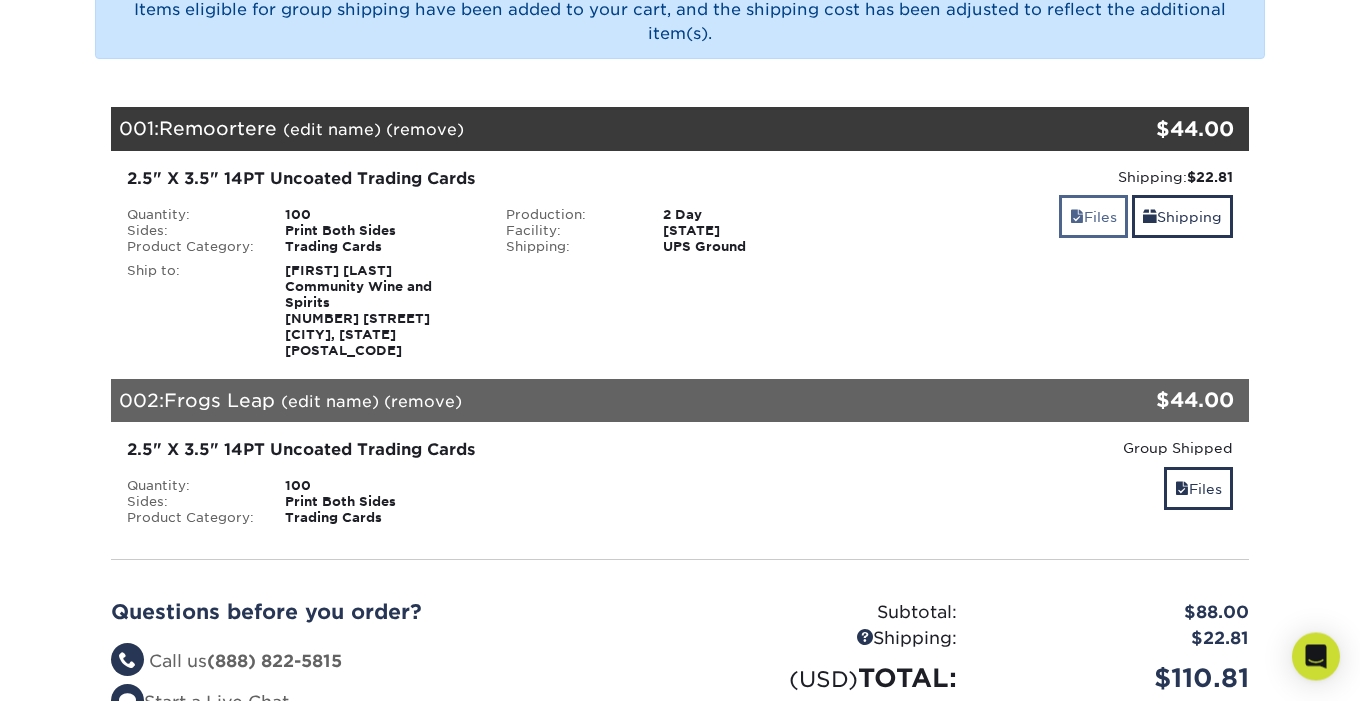 click at bounding box center [1077, 218] 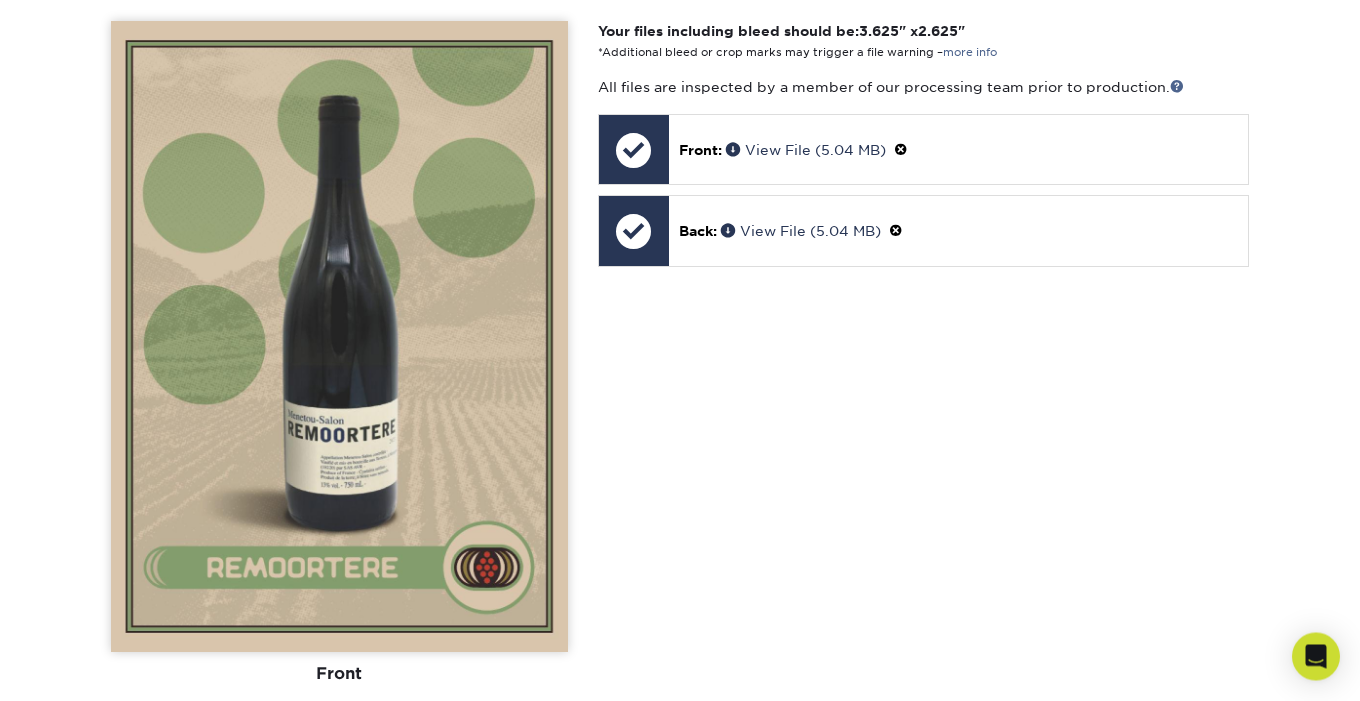 scroll, scrollTop: 699, scrollLeft: 0, axis: vertical 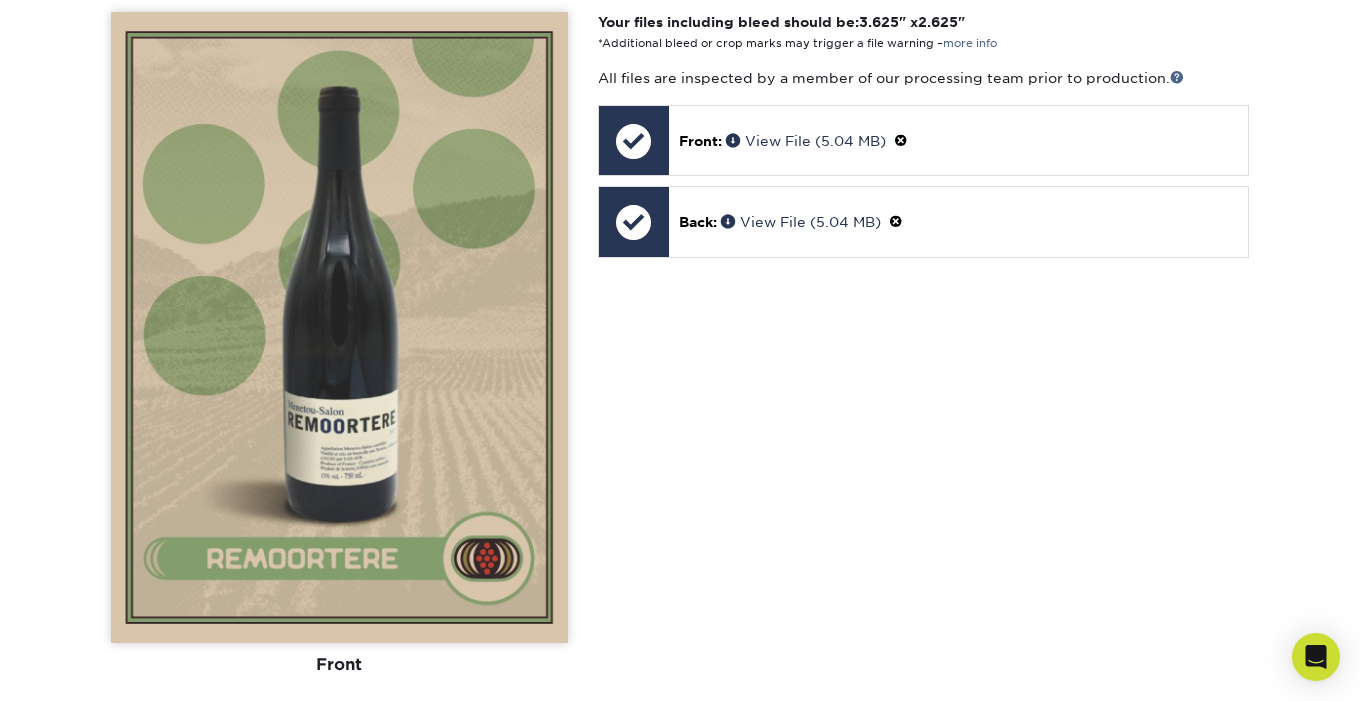 click on "View Back" at bounding box center [457, 726] 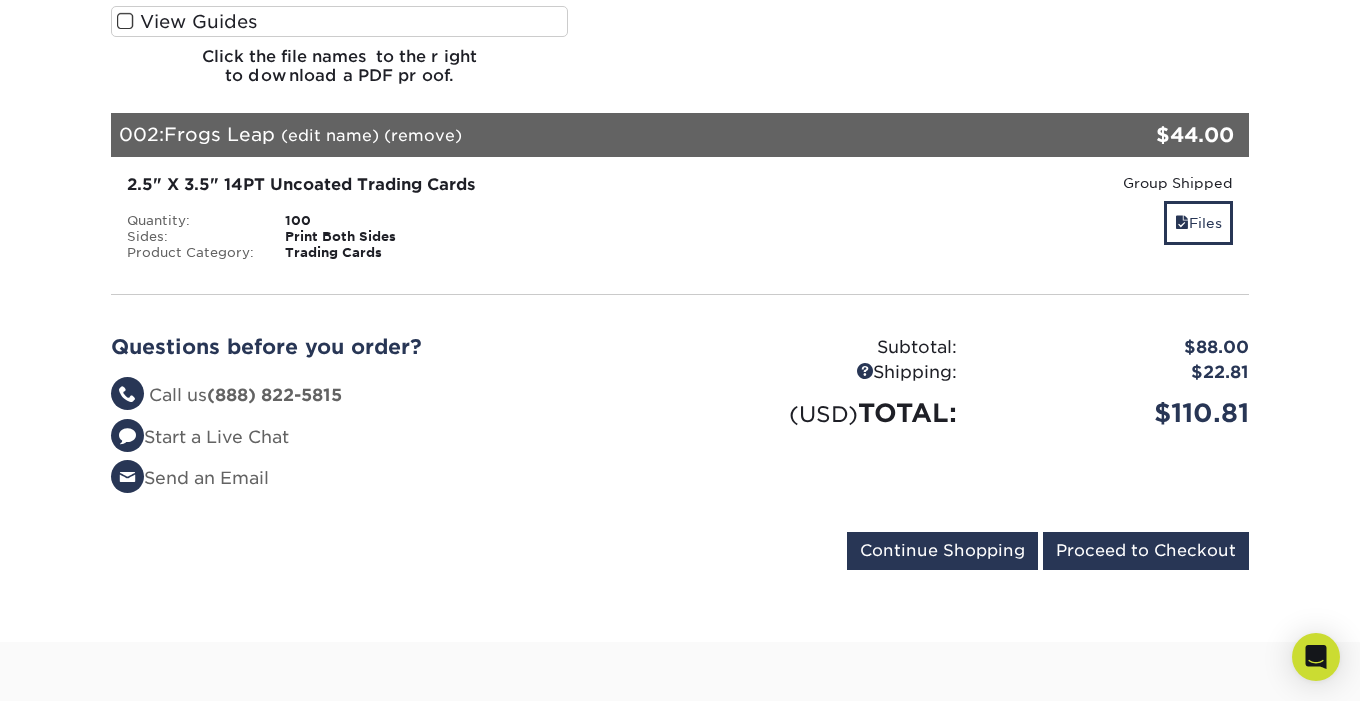 scroll, scrollTop: 1360, scrollLeft: 0, axis: vertical 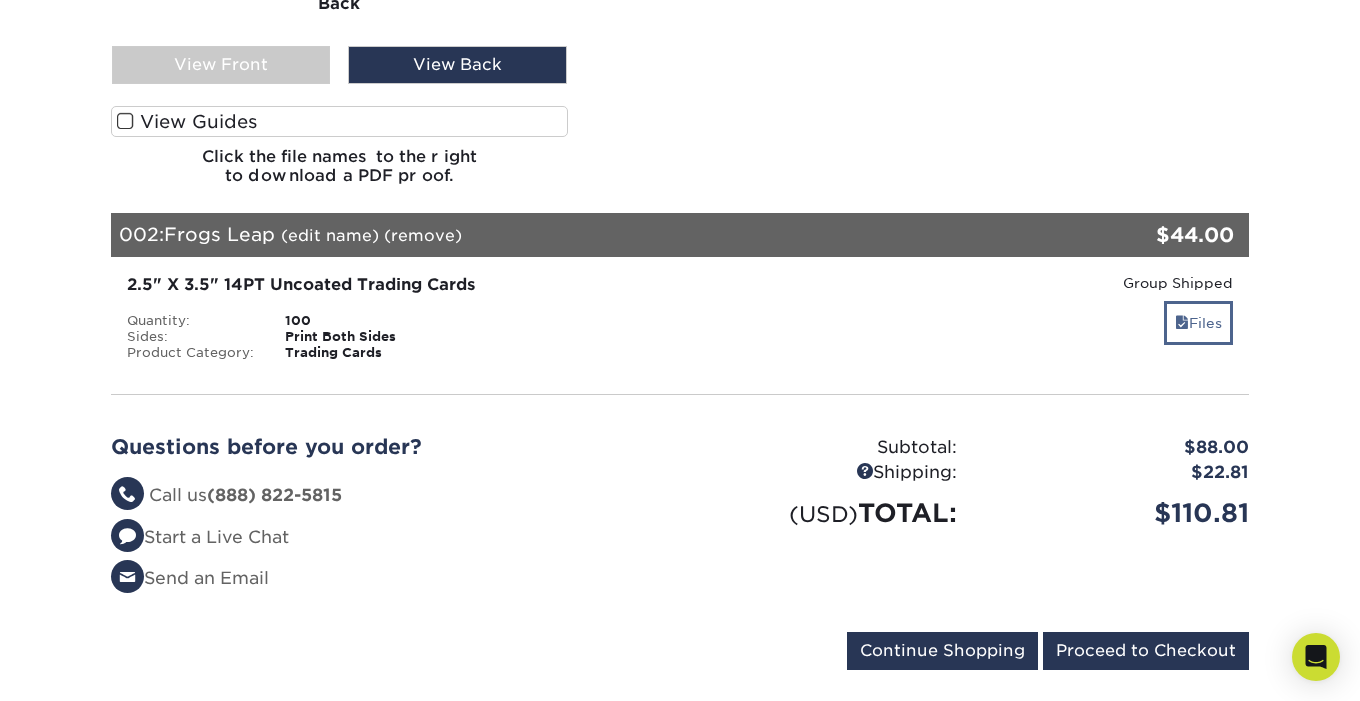 click on "Files" at bounding box center [1198, 322] 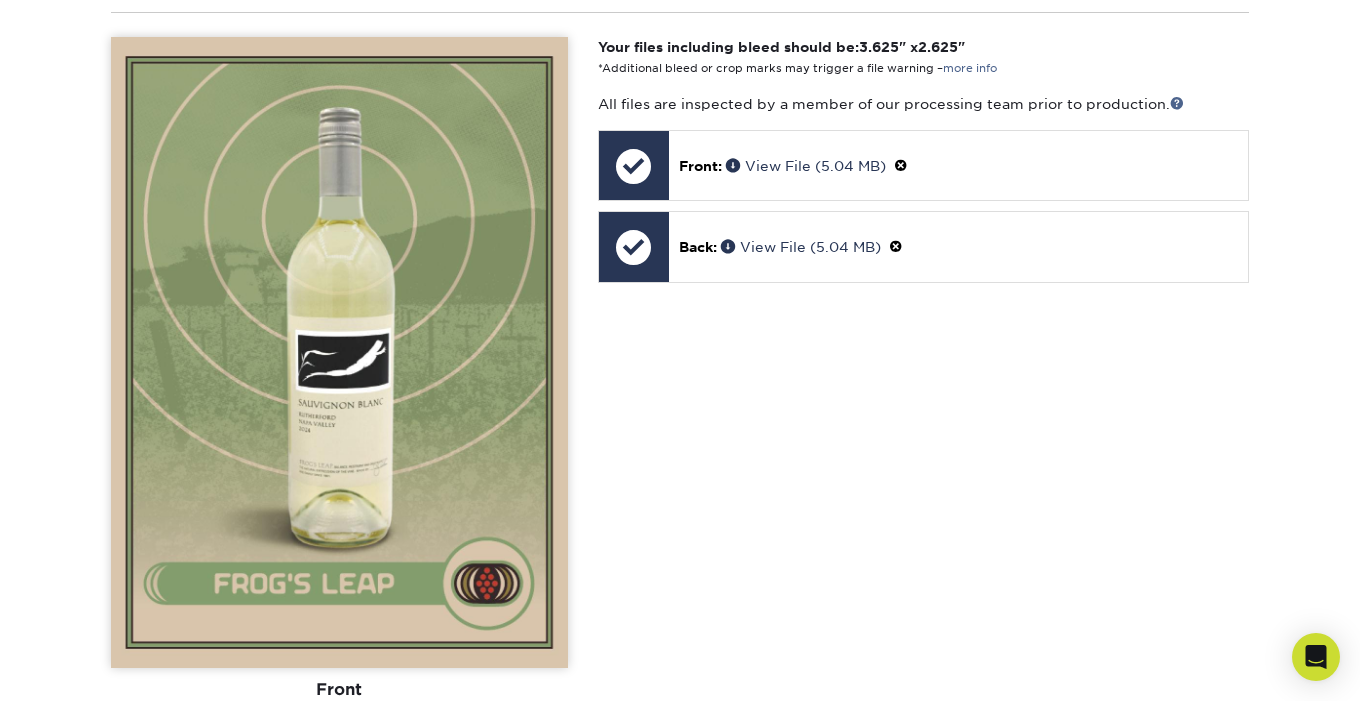 scroll, scrollTop: 1804, scrollLeft: 0, axis: vertical 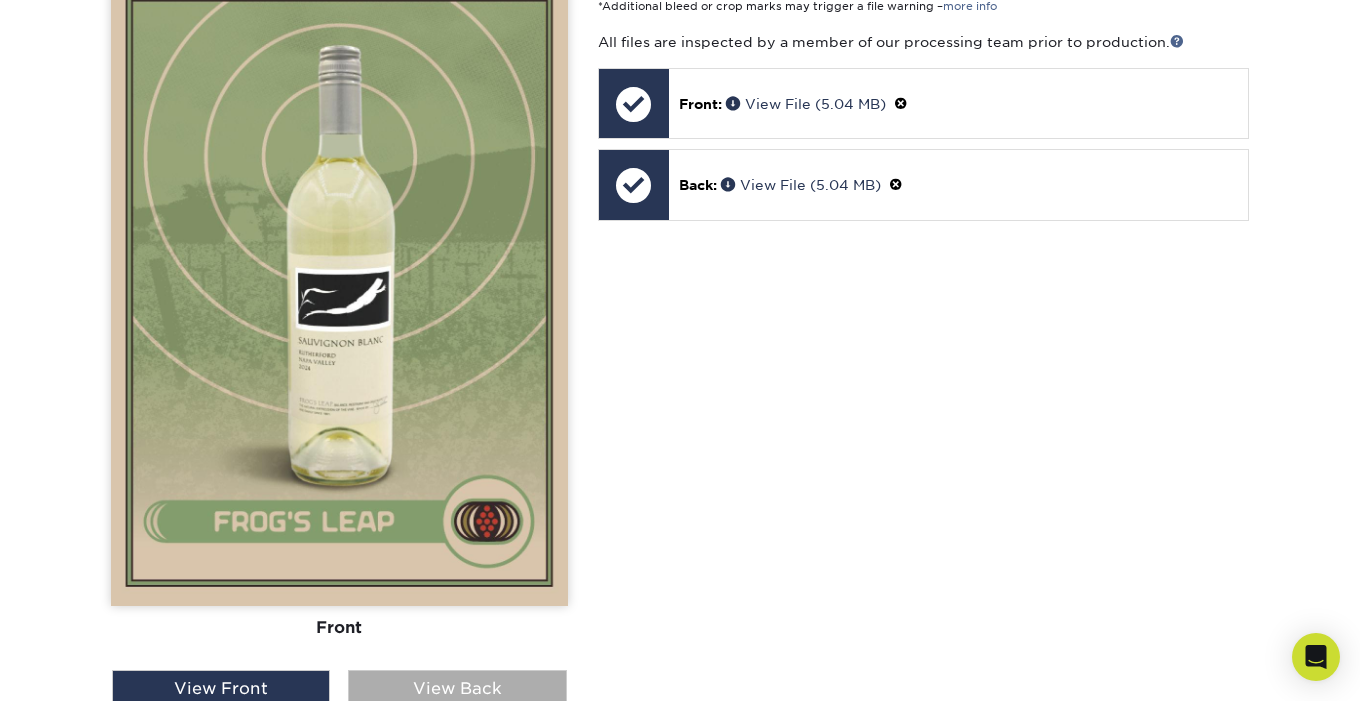 click on "View Back" at bounding box center (457, 689) 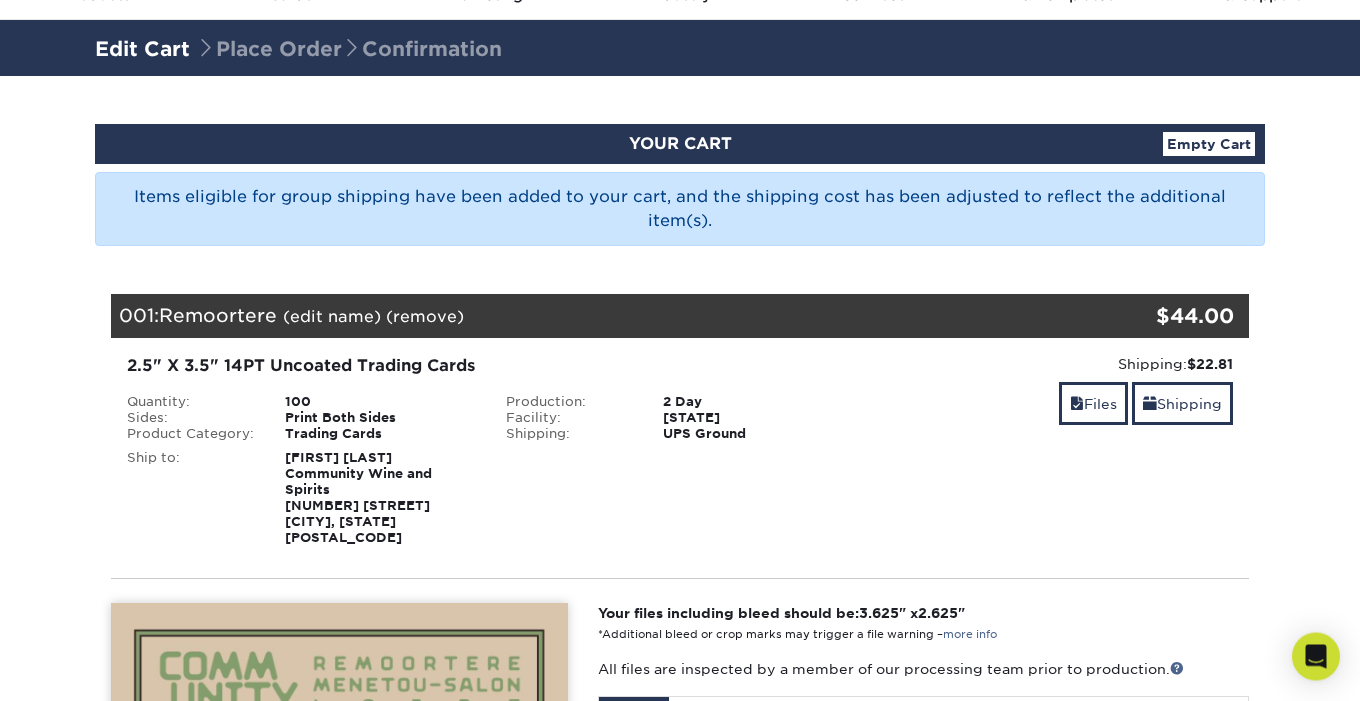 scroll, scrollTop: 0, scrollLeft: 0, axis: both 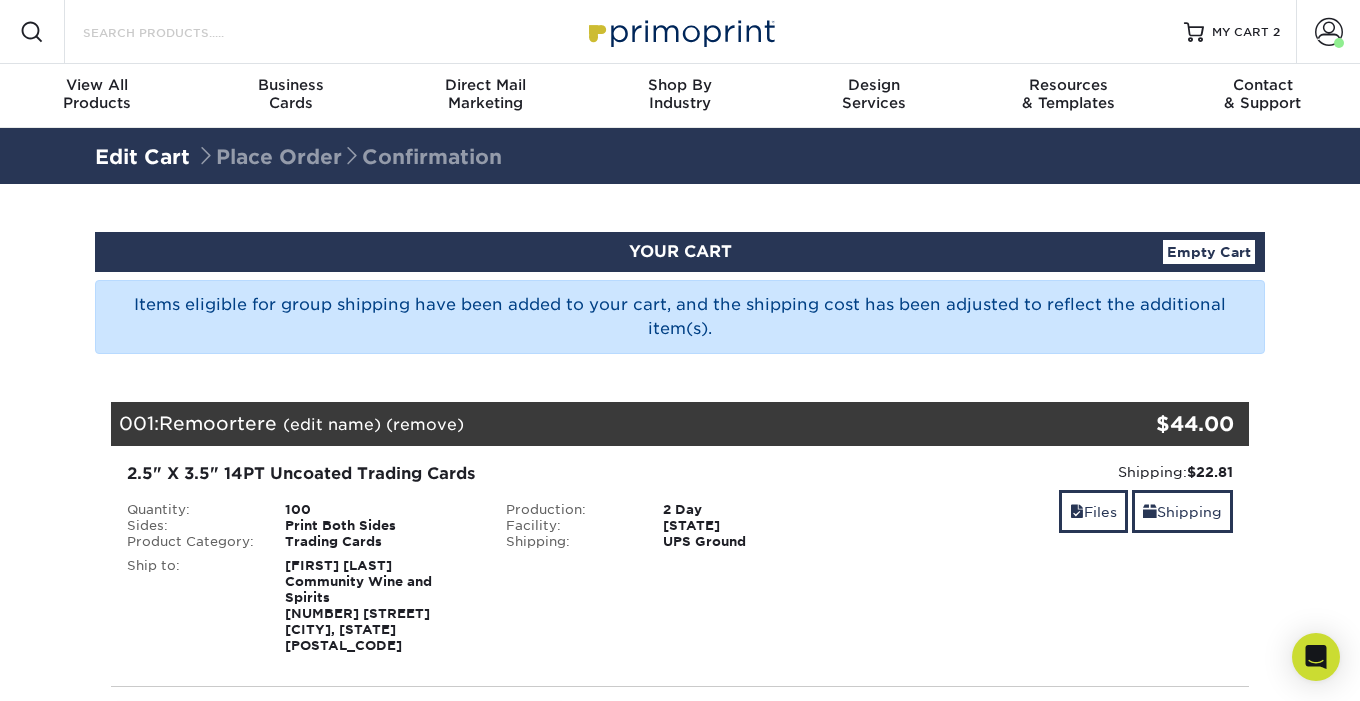 click on "Search Products" at bounding box center [178, 32] 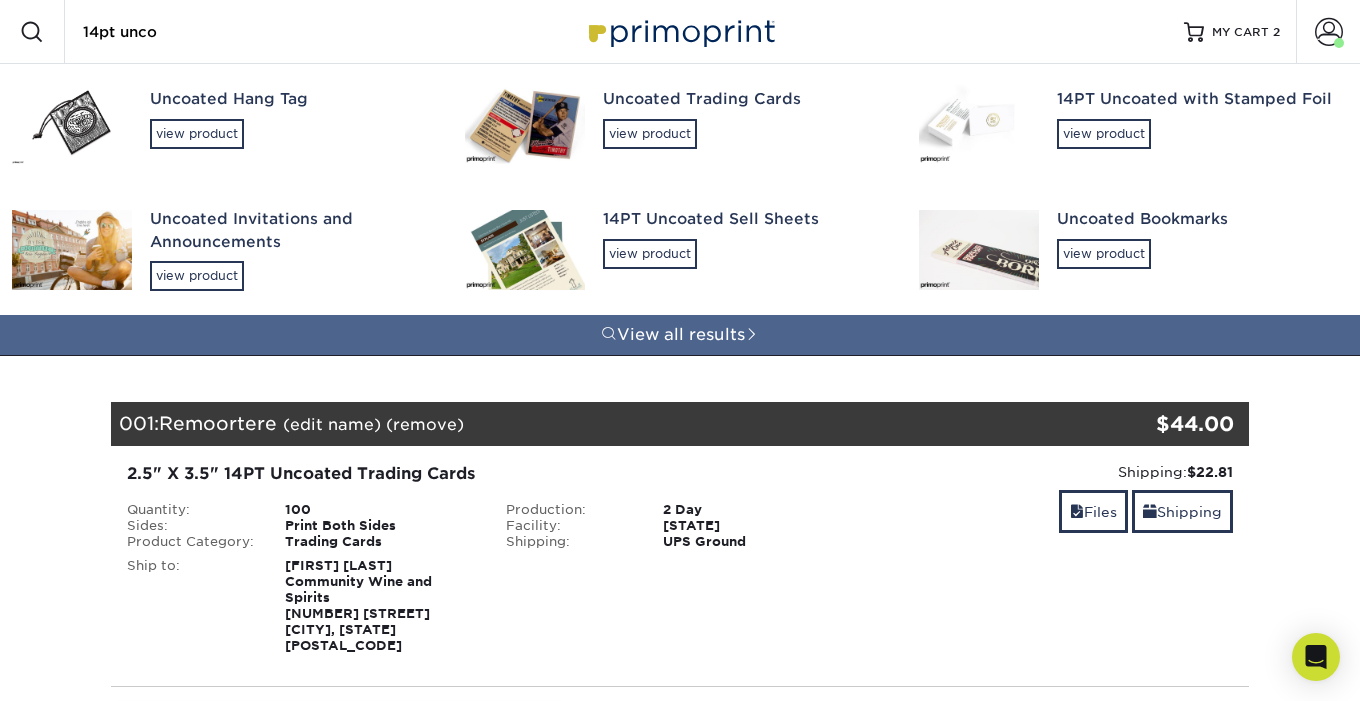 type on "14pt unco" 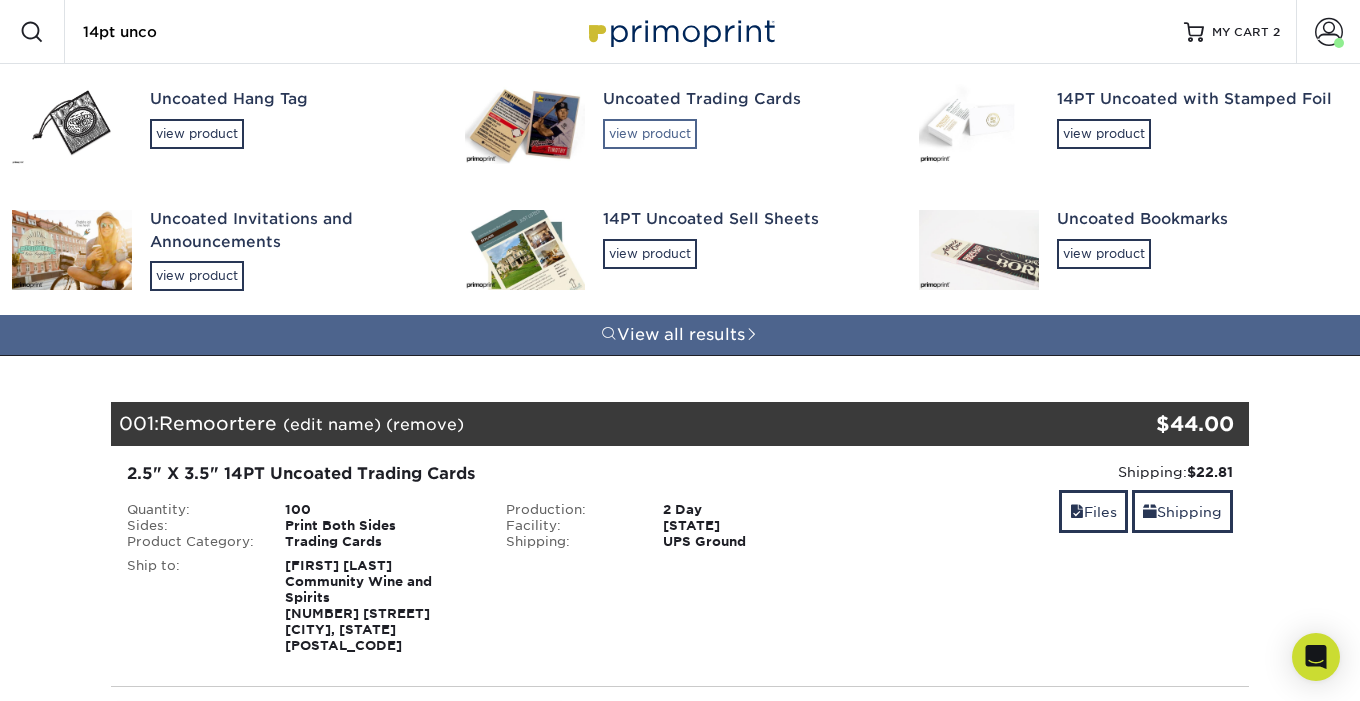 drag, startPoint x: 237, startPoint y: 30, endPoint x: 640, endPoint y: 133, distance: 415.9543 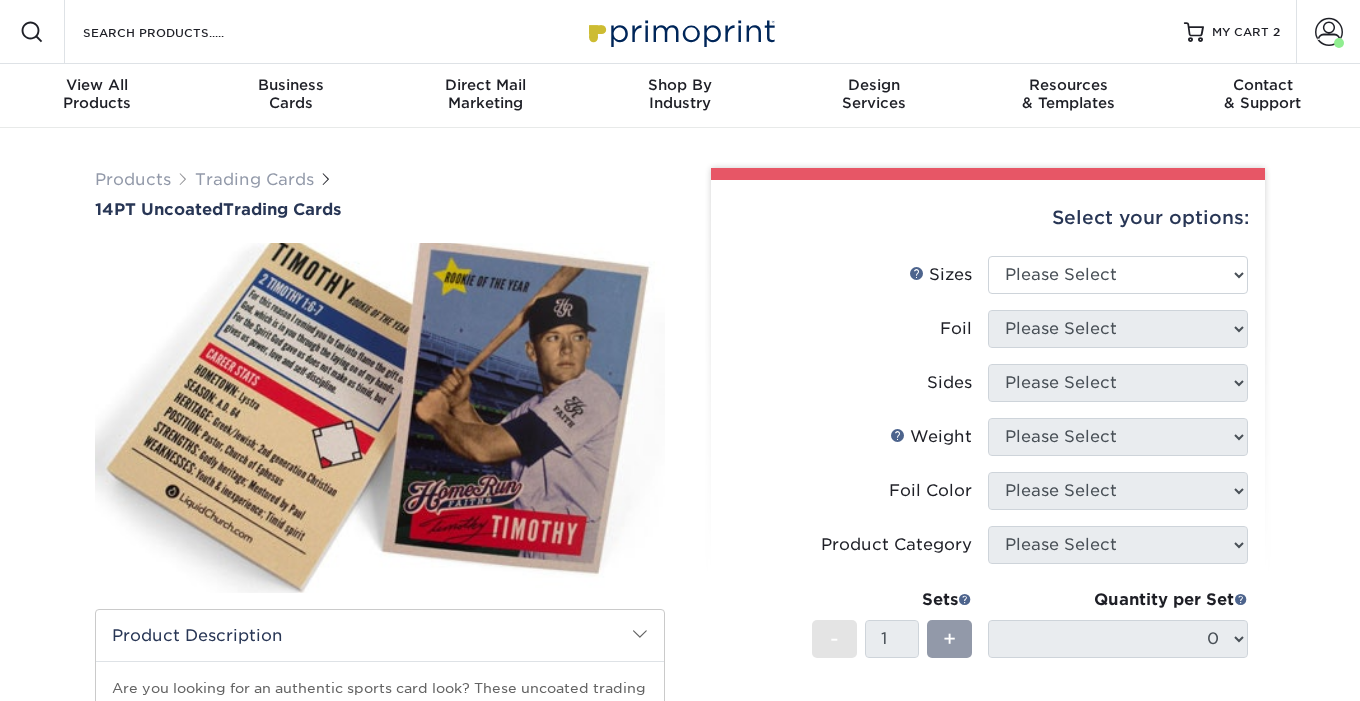 scroll, scrollTop: 0, scrollLeft: 0, axis: both 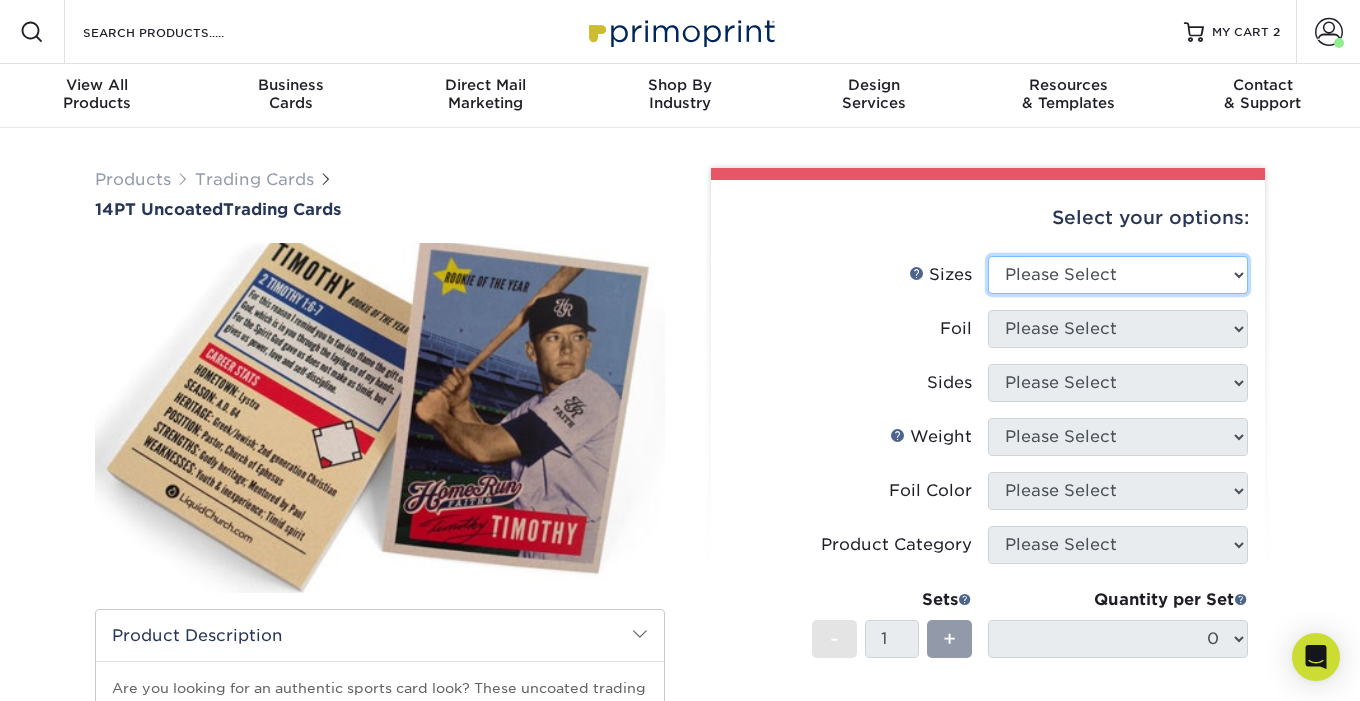 select on "2.50x3.50" 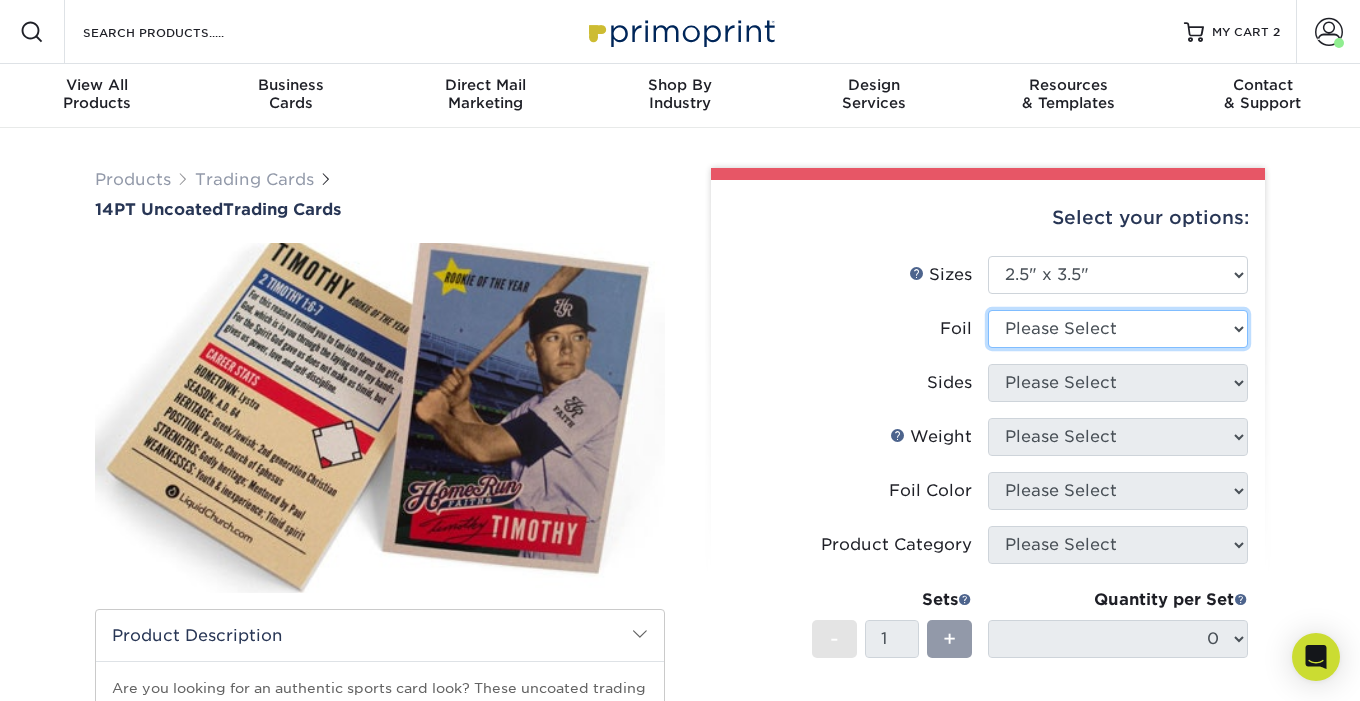 select on "0" 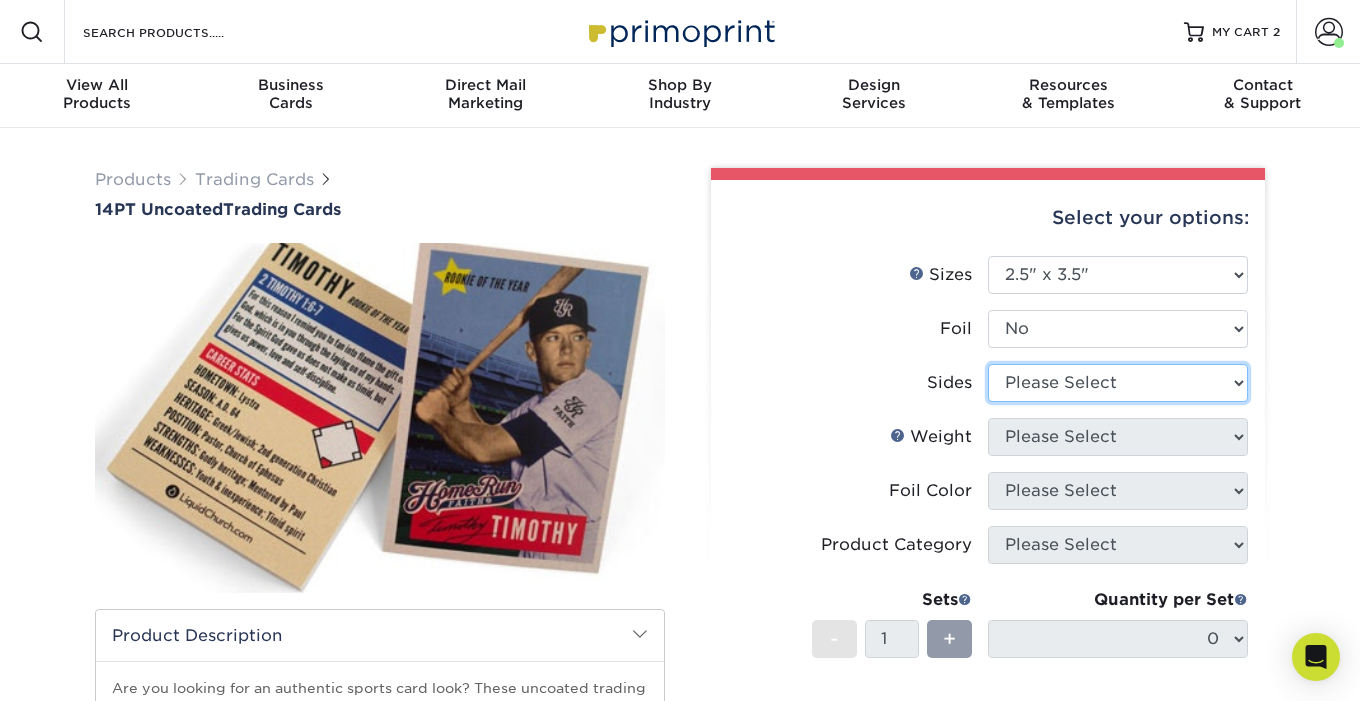 select on "13abbda7-1d64-4f25-8bb2-c179b224825d" 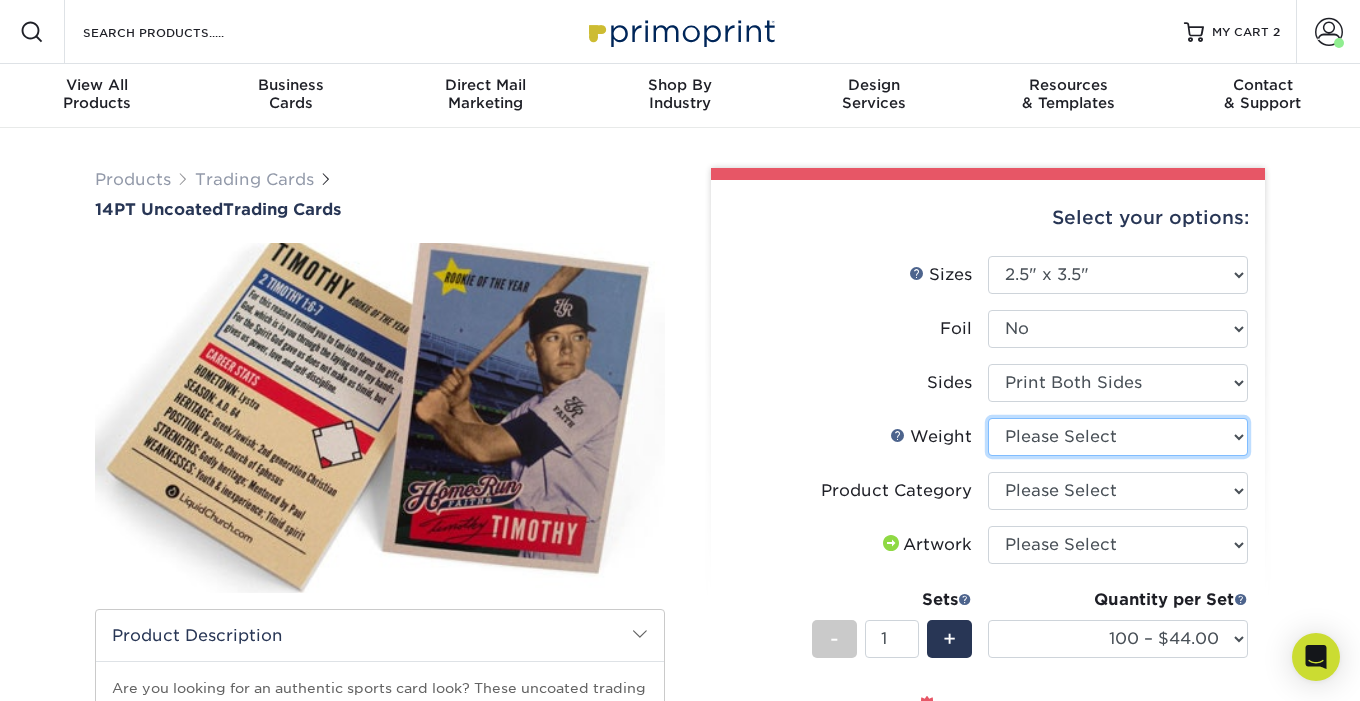 select on "14PT Uncoated" 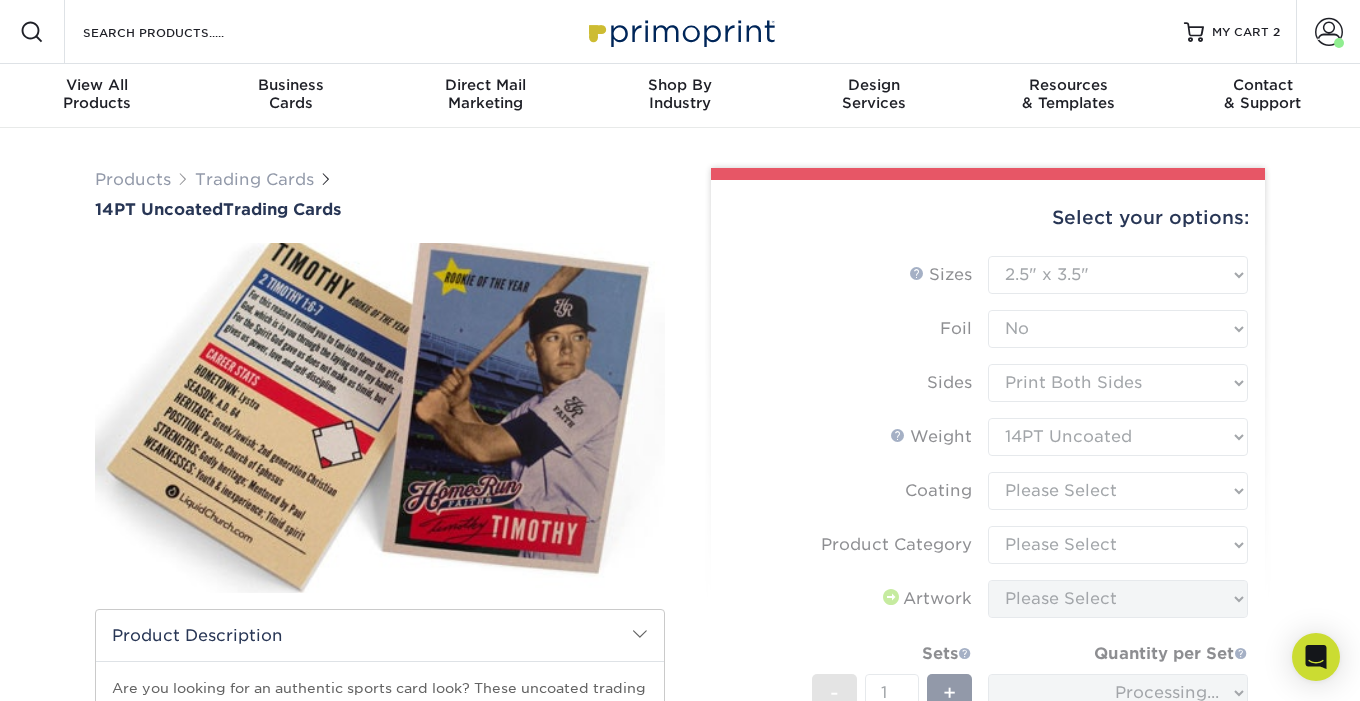 click on "Sizes Help Sizes
Please Select
2.5" x 3.5"
Foil Please Select Yes No -" at bounding box center (988, 561) 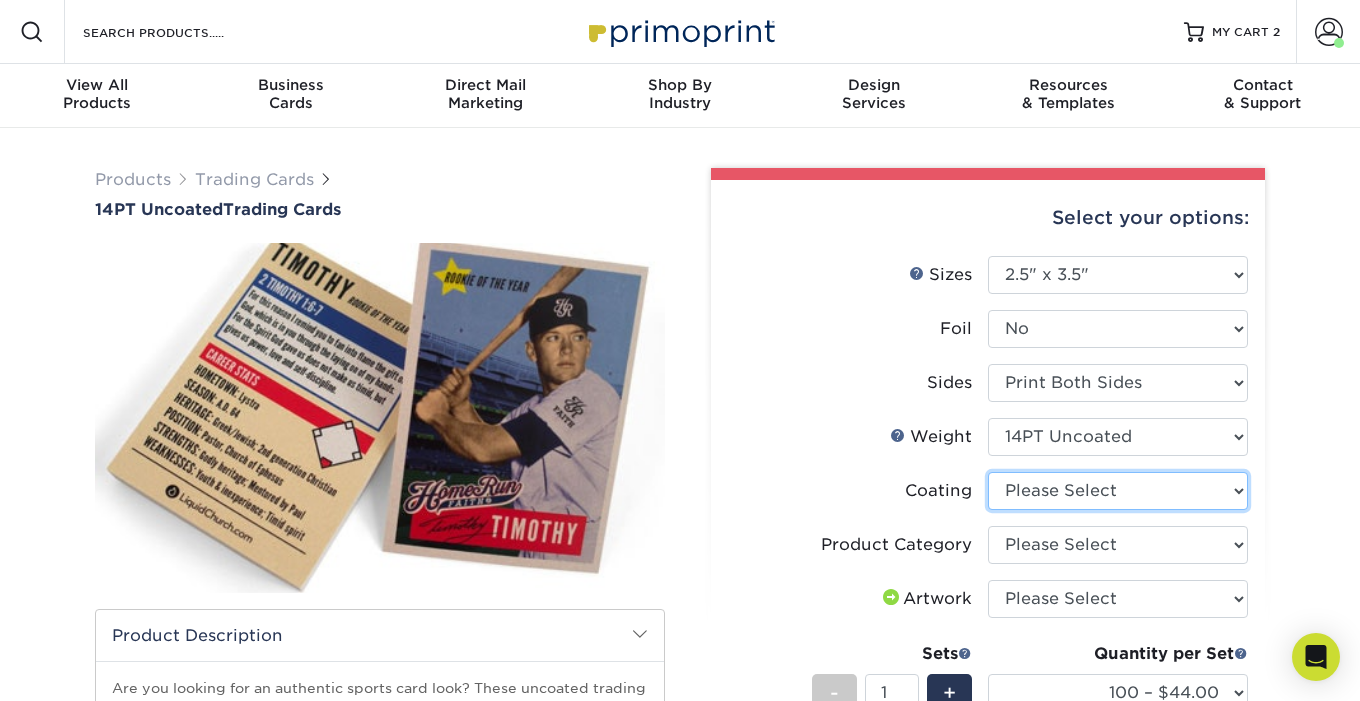 select on "3e7618de-abca-4bda-9f97-8b9129e913d8" 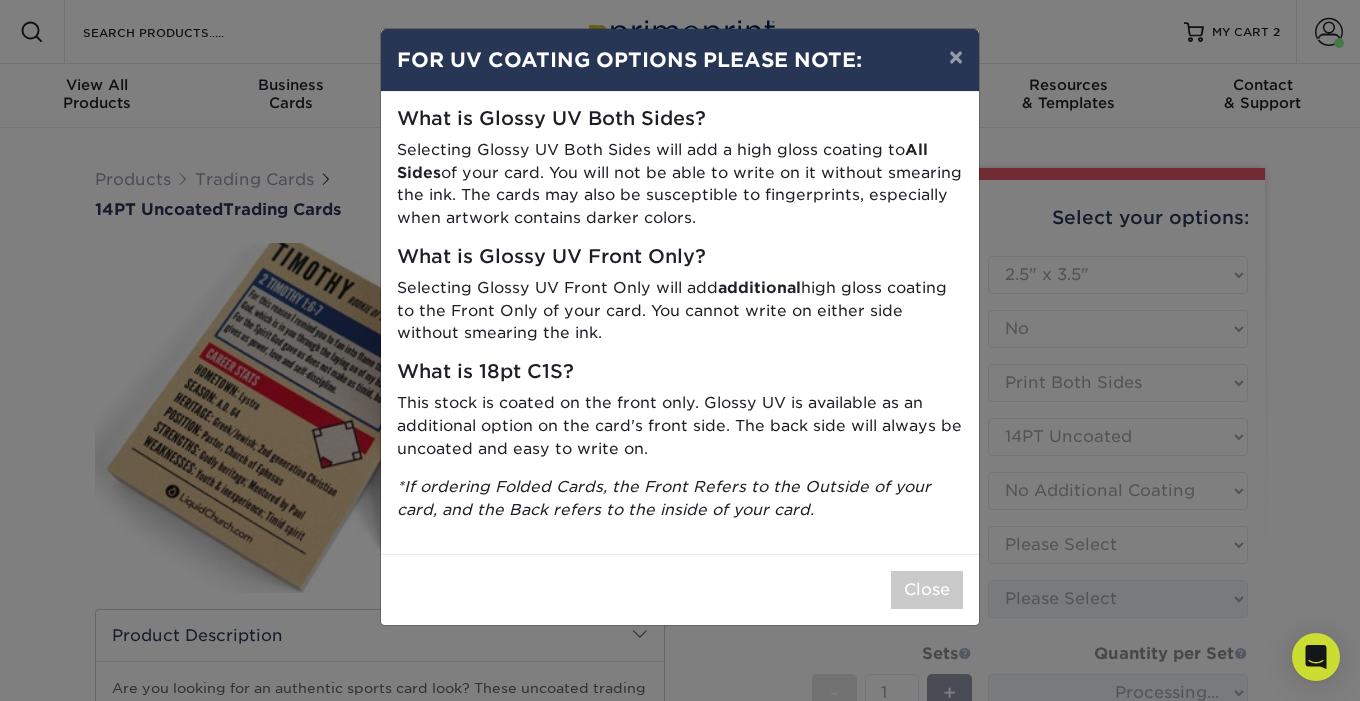 click on "Close" at bounding box center (927, 590) 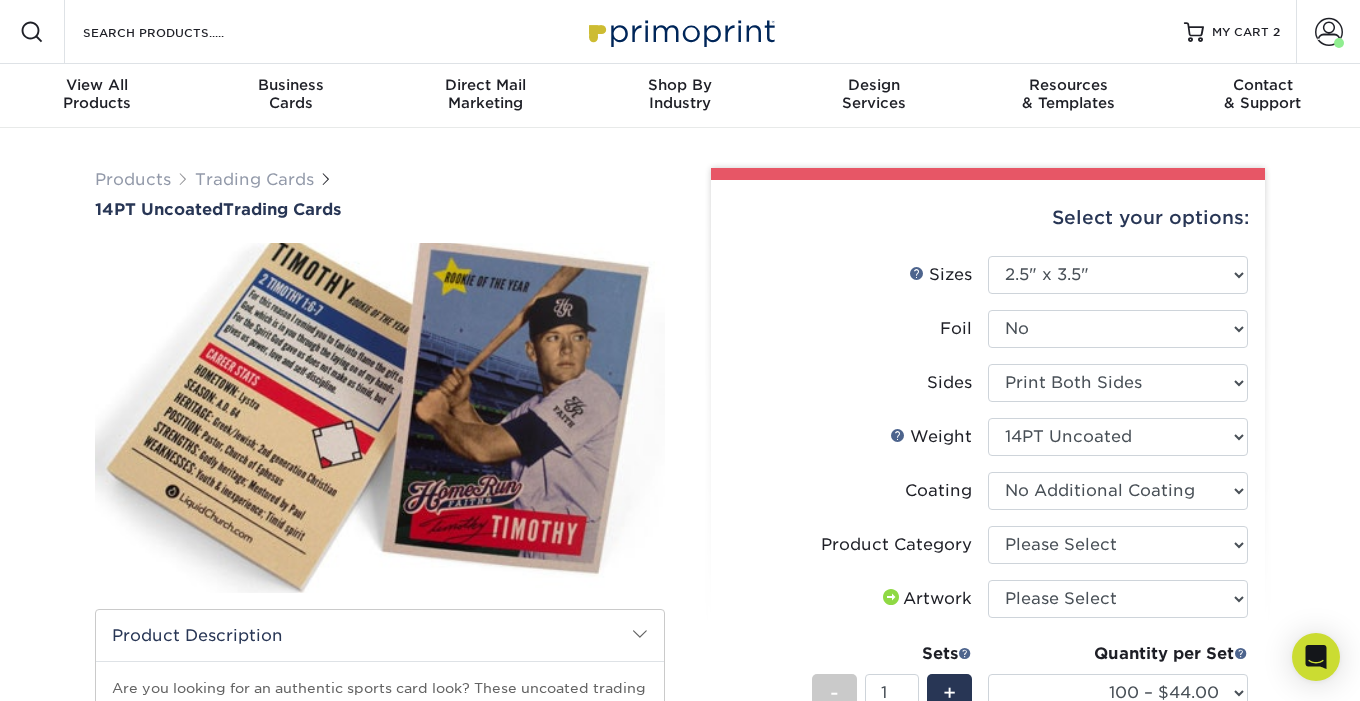 click on "Coating" at bounding box center (988, 499) 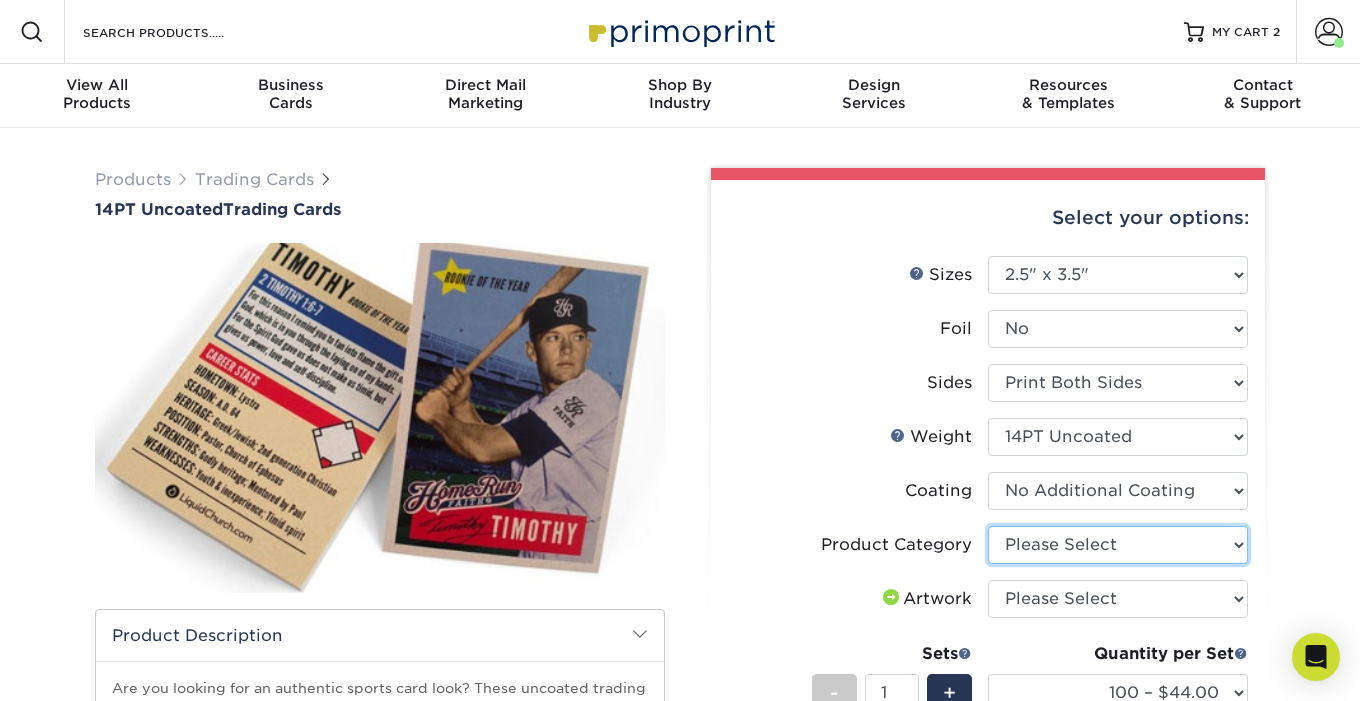 select on "c2f9bce9-36c2-409d-b101-c29d9d031e18" 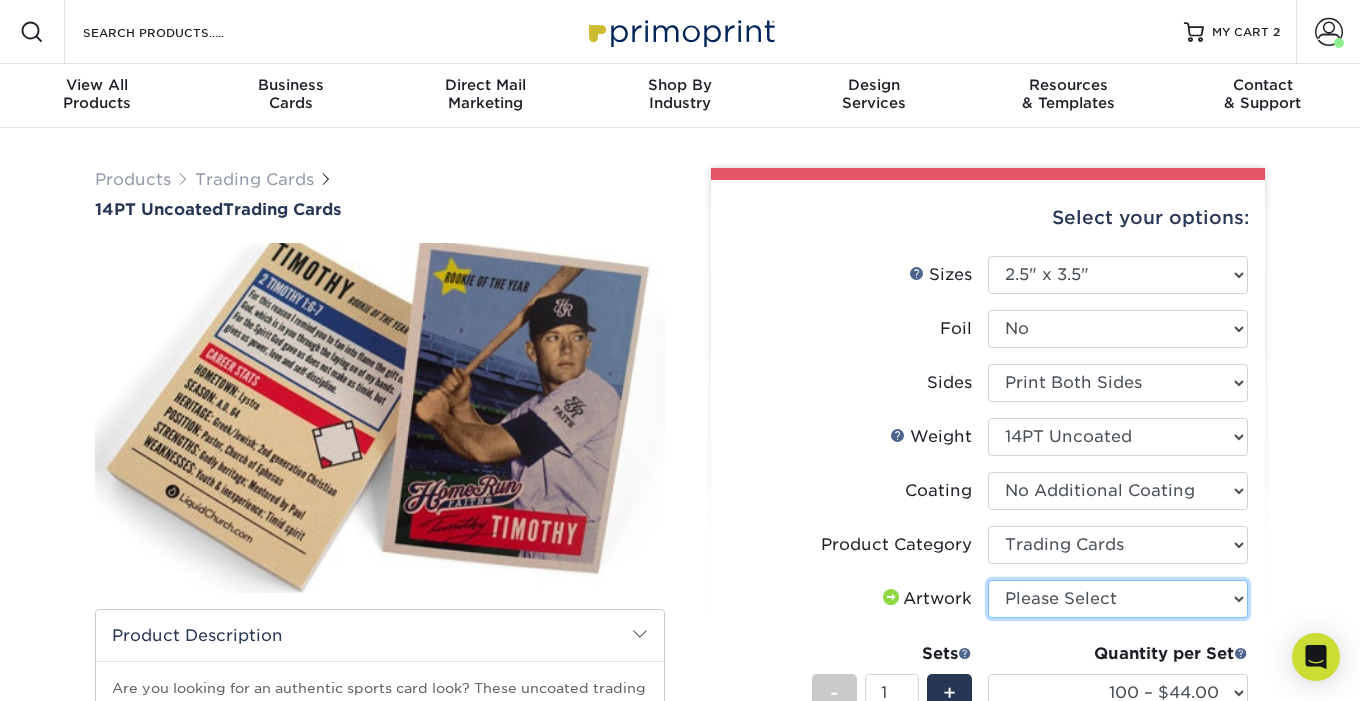 select on "upload" 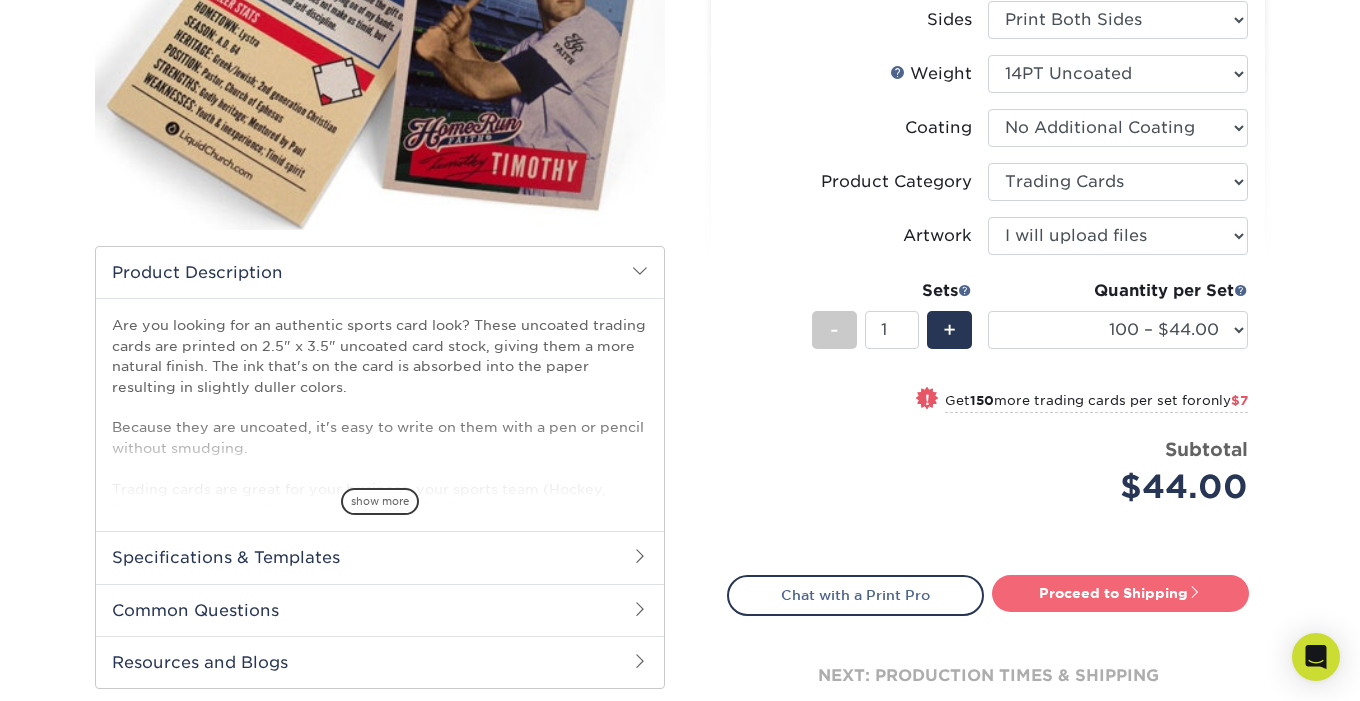 click on "Proceed to Shipping" at bounding box center [1120, 593] 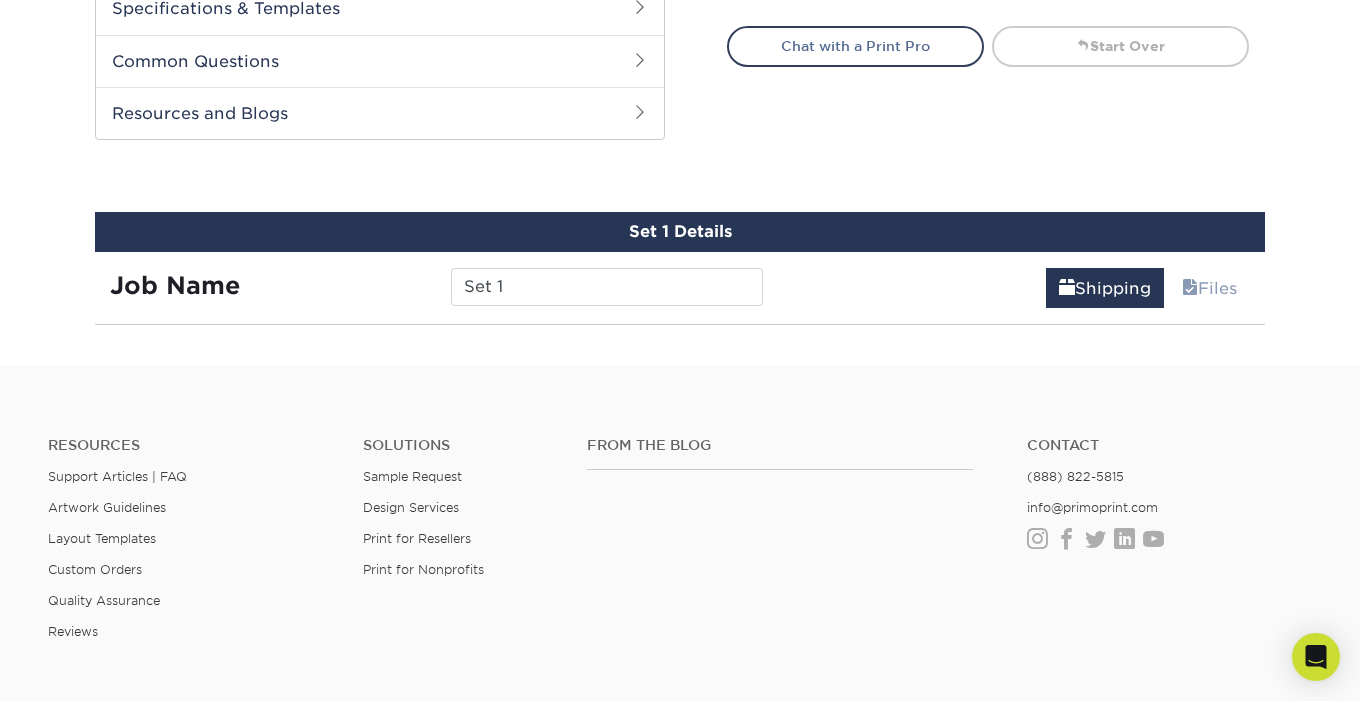 scroll, scrollTop: 990, scrollLeft: 0, axis: vertical 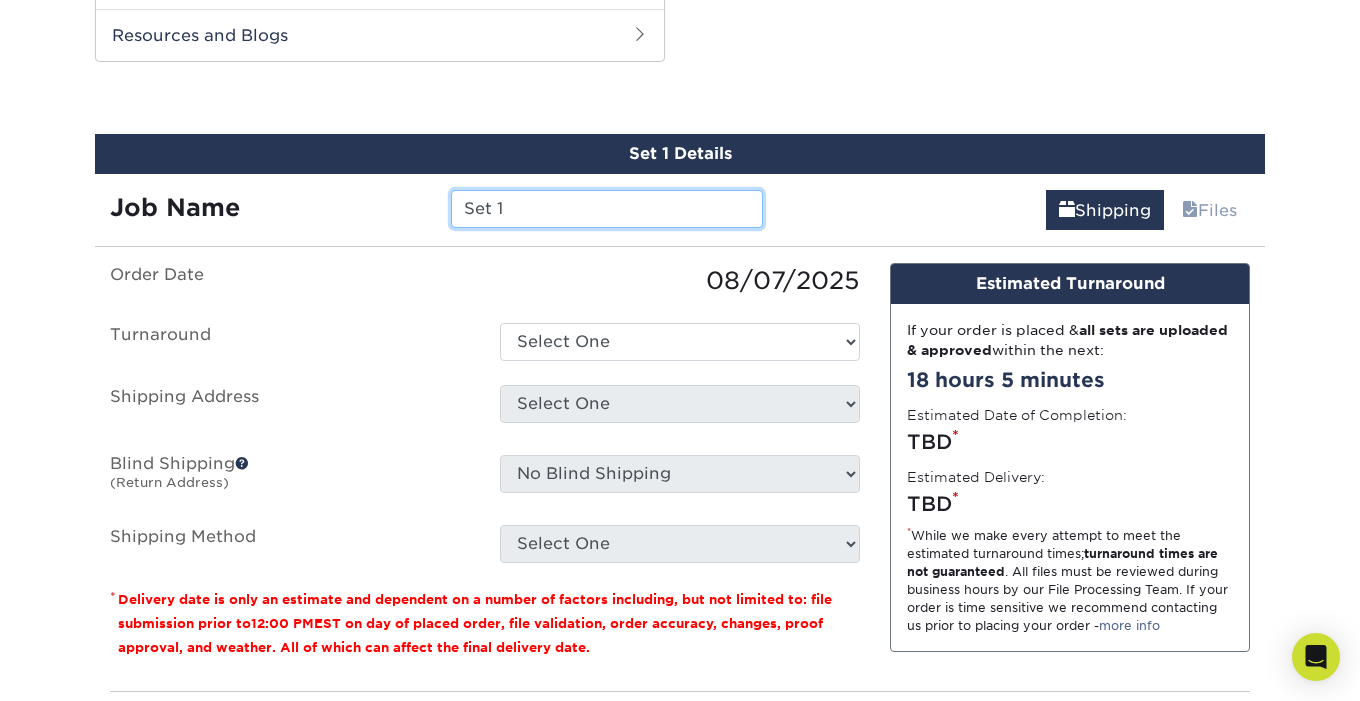 click on "Set 1" at bounding box center (606, 209) 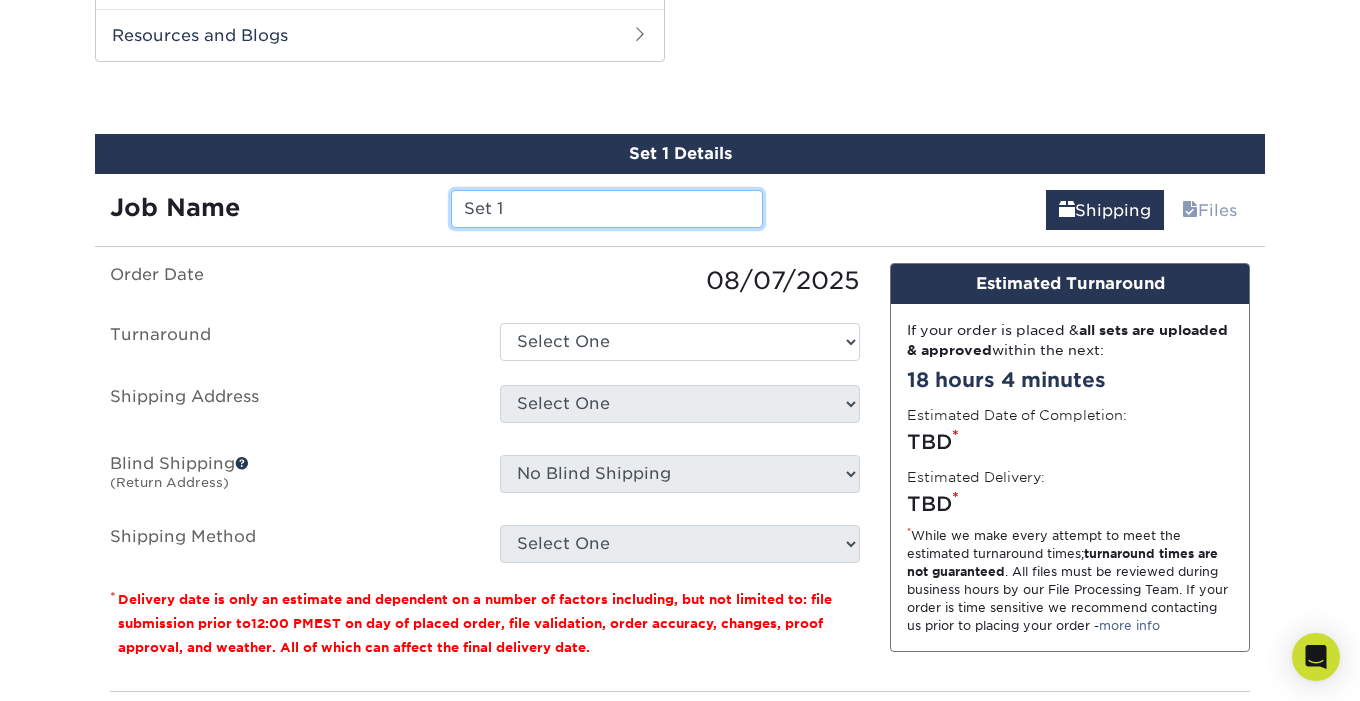 click on "Set 1" at bounding box center (606, 209) 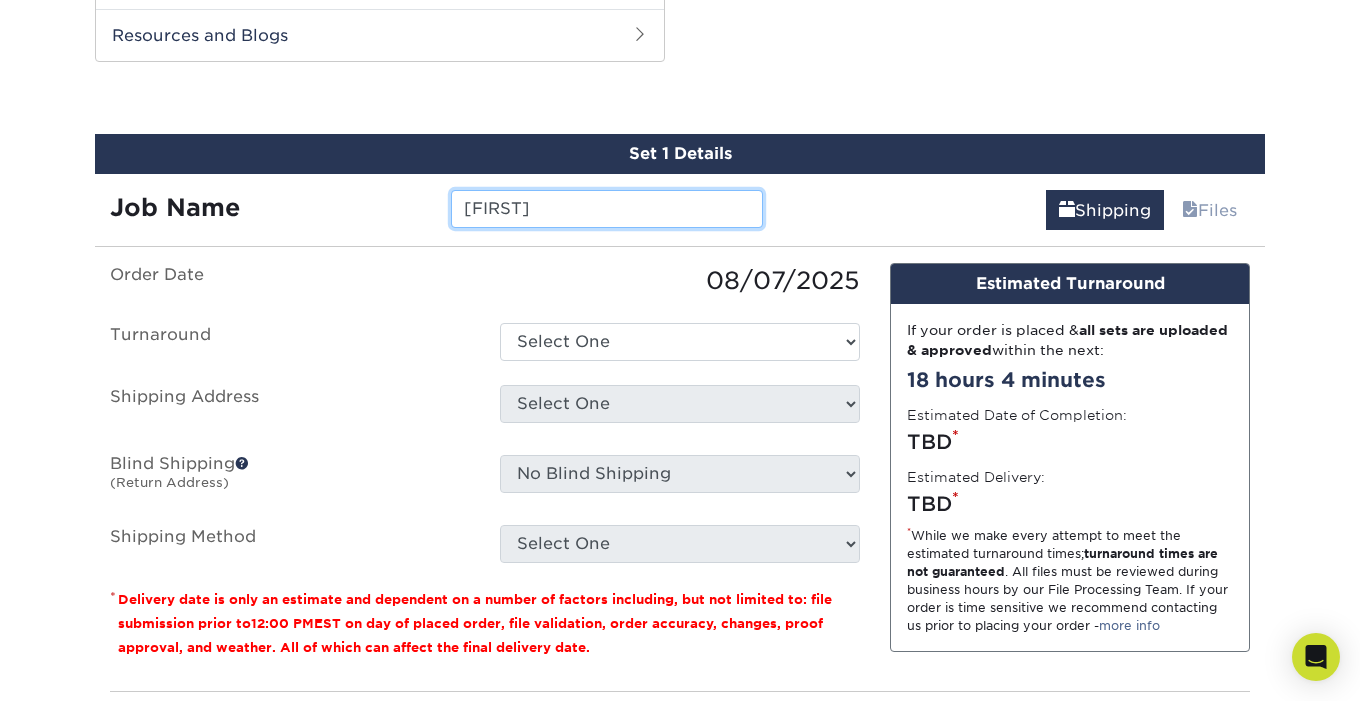 type on "Niklas" 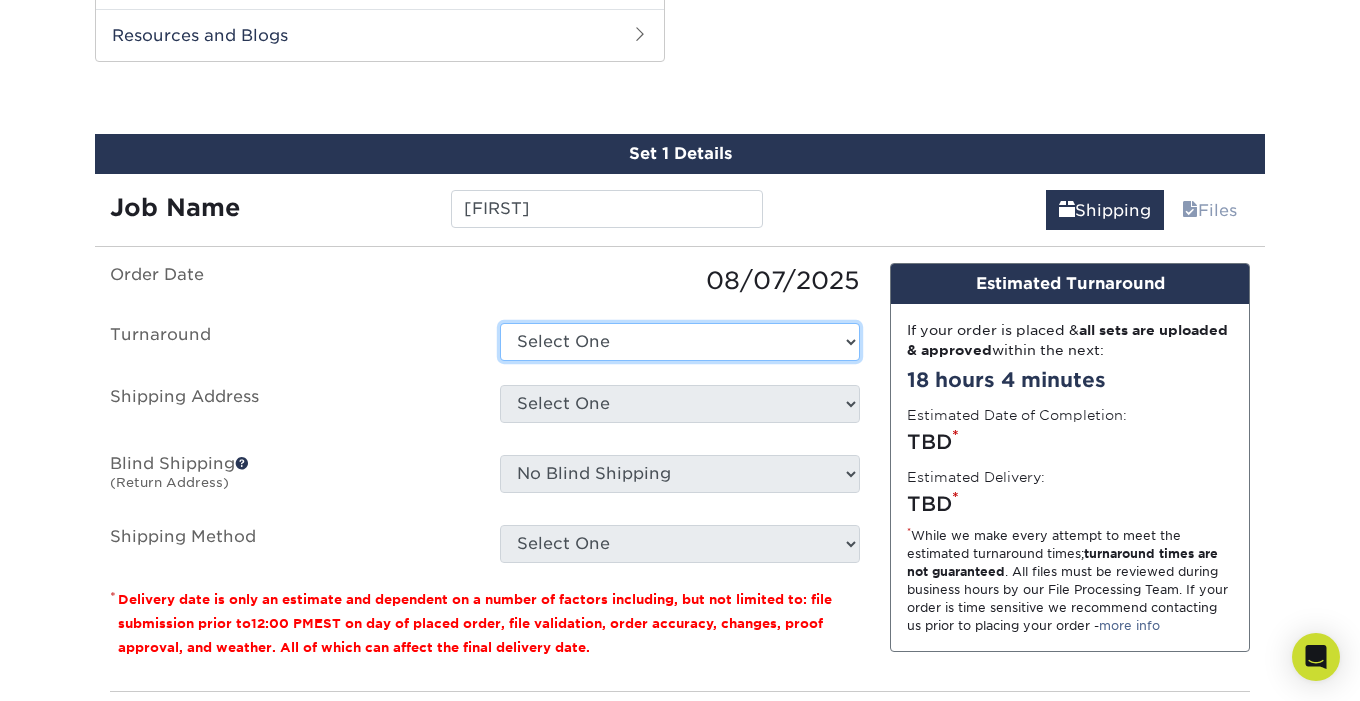 select on "b4a3e394-1d8e-43ea-8c6e-2db4cb57cbe9" 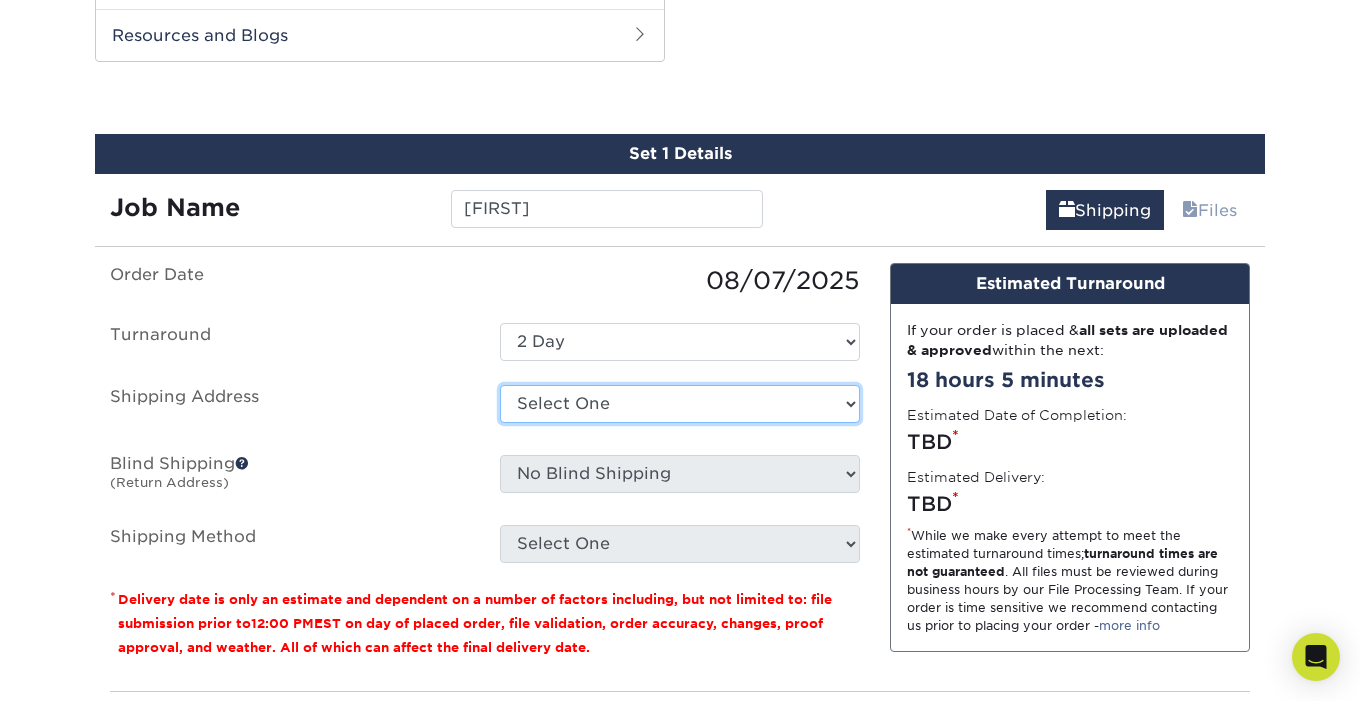 select on "280859" 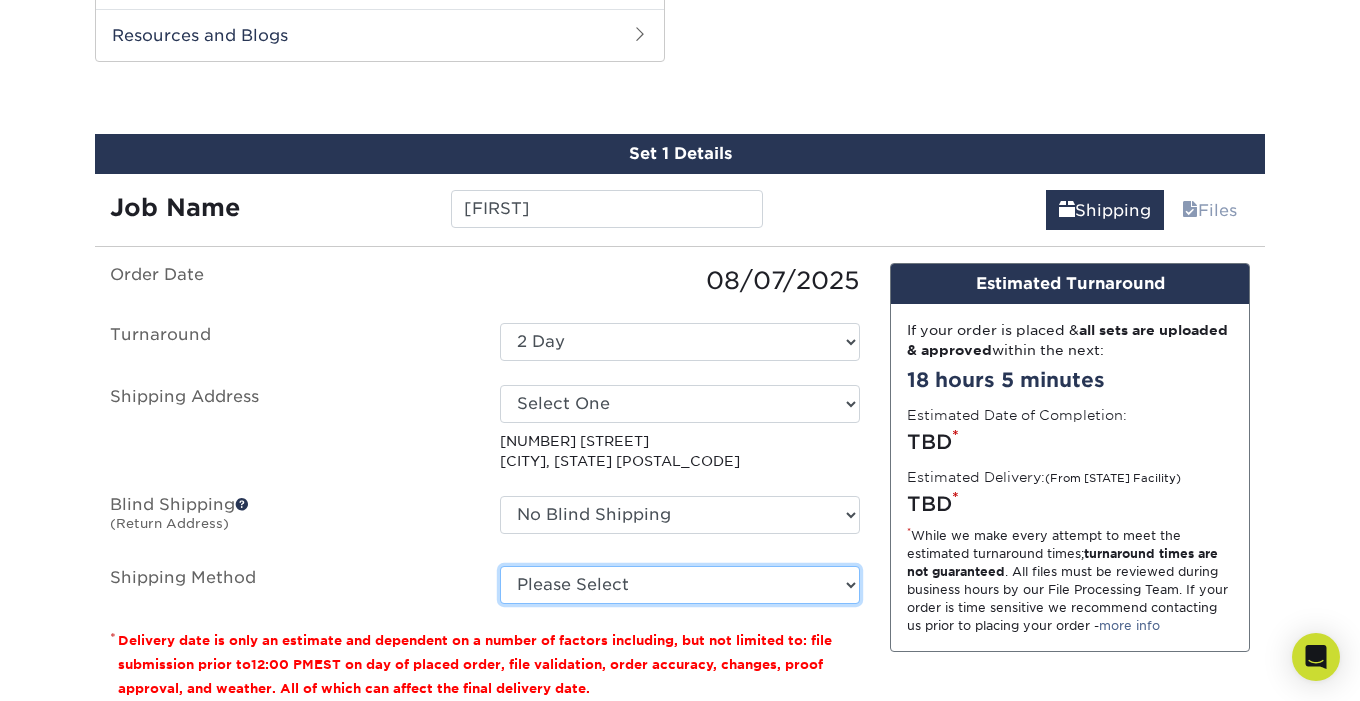select on "03" 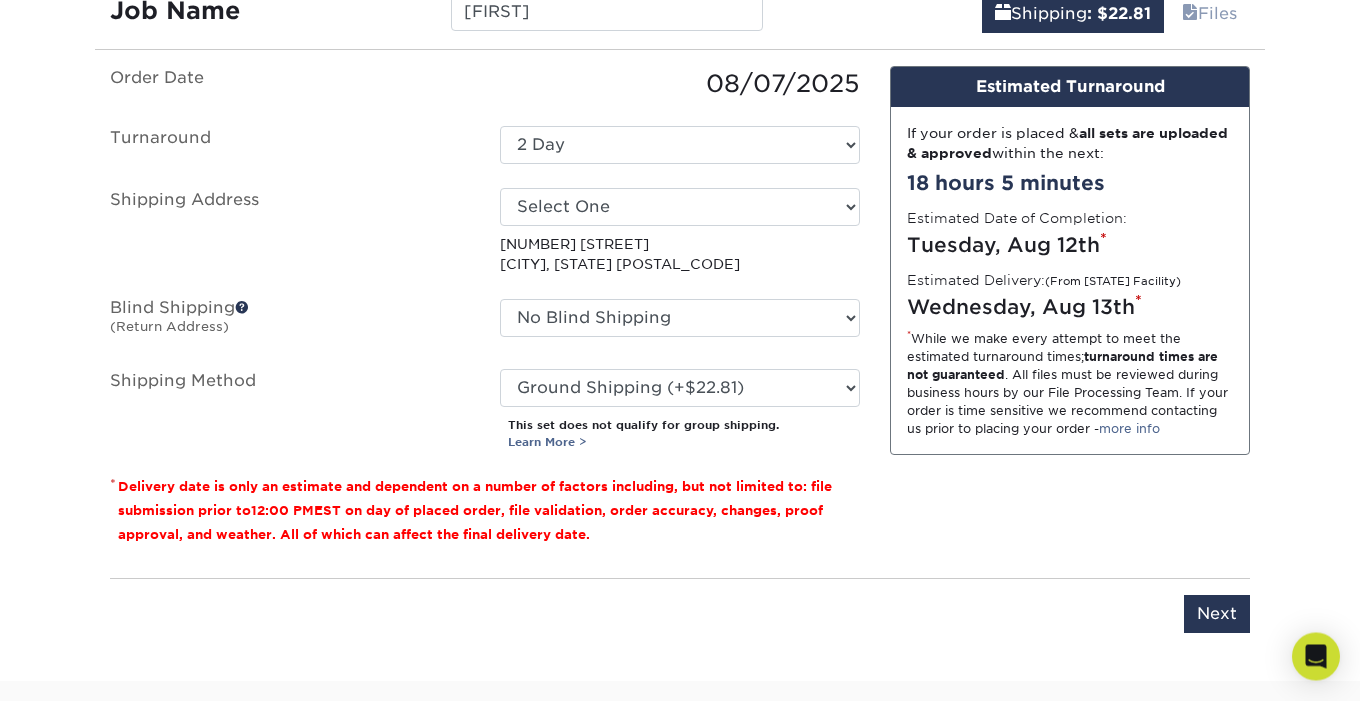 click on "Next" at bounding box center [1217, 615] 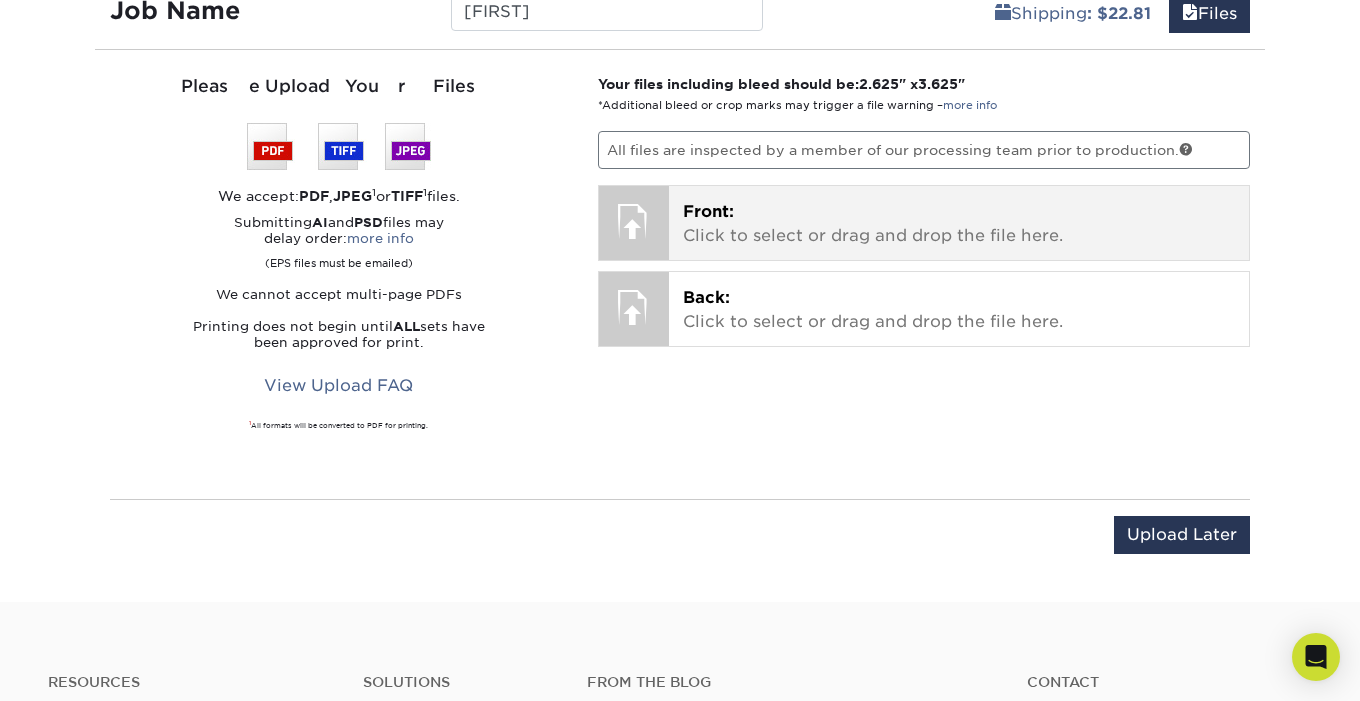 click at bounding box center [634, 221] 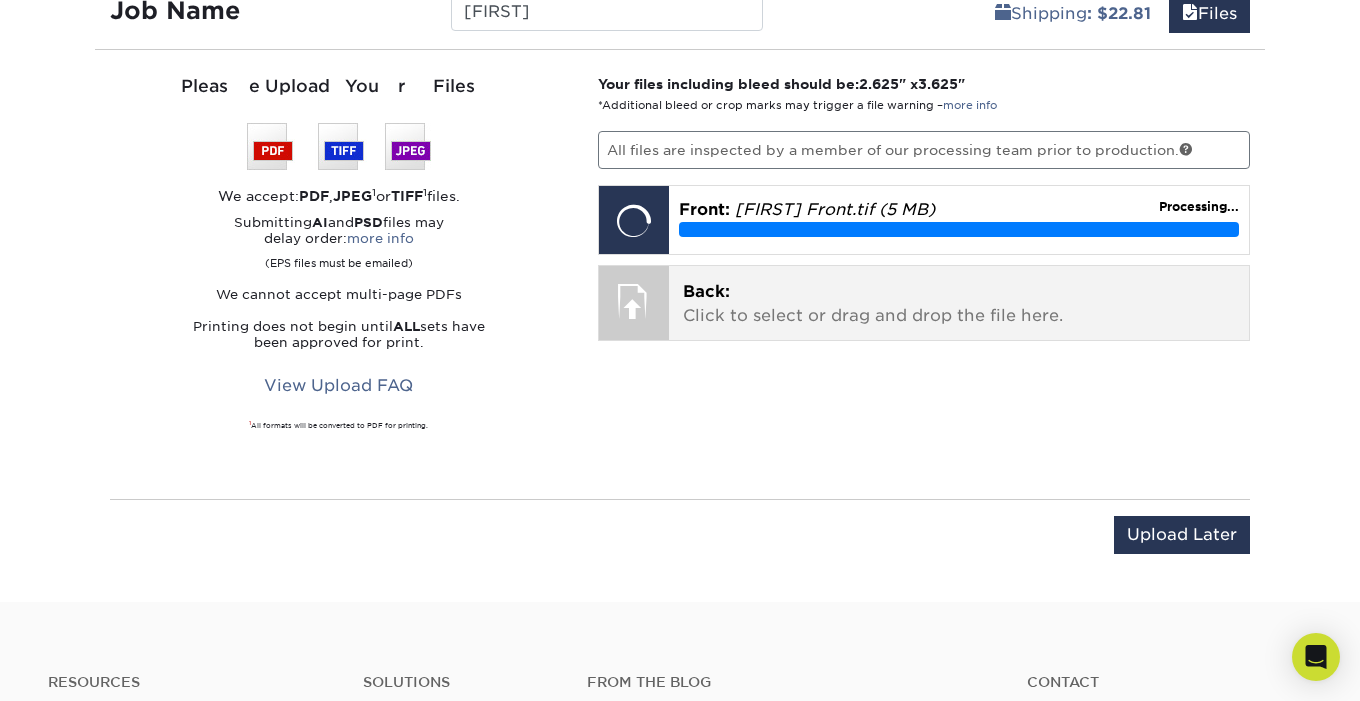 click on "Back: Click to select or drag and drop the file here." at bounding box center [959, 304] 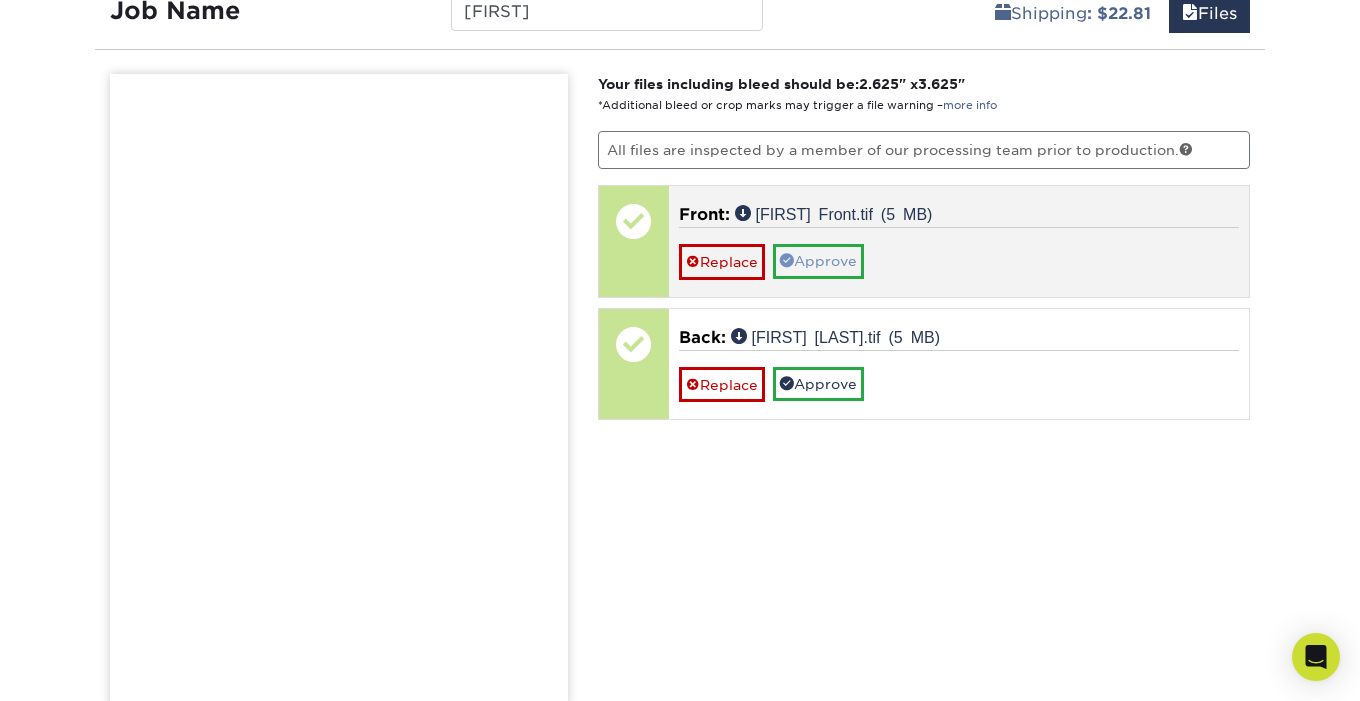 click on "Approve" at bounding box center (818, 261) 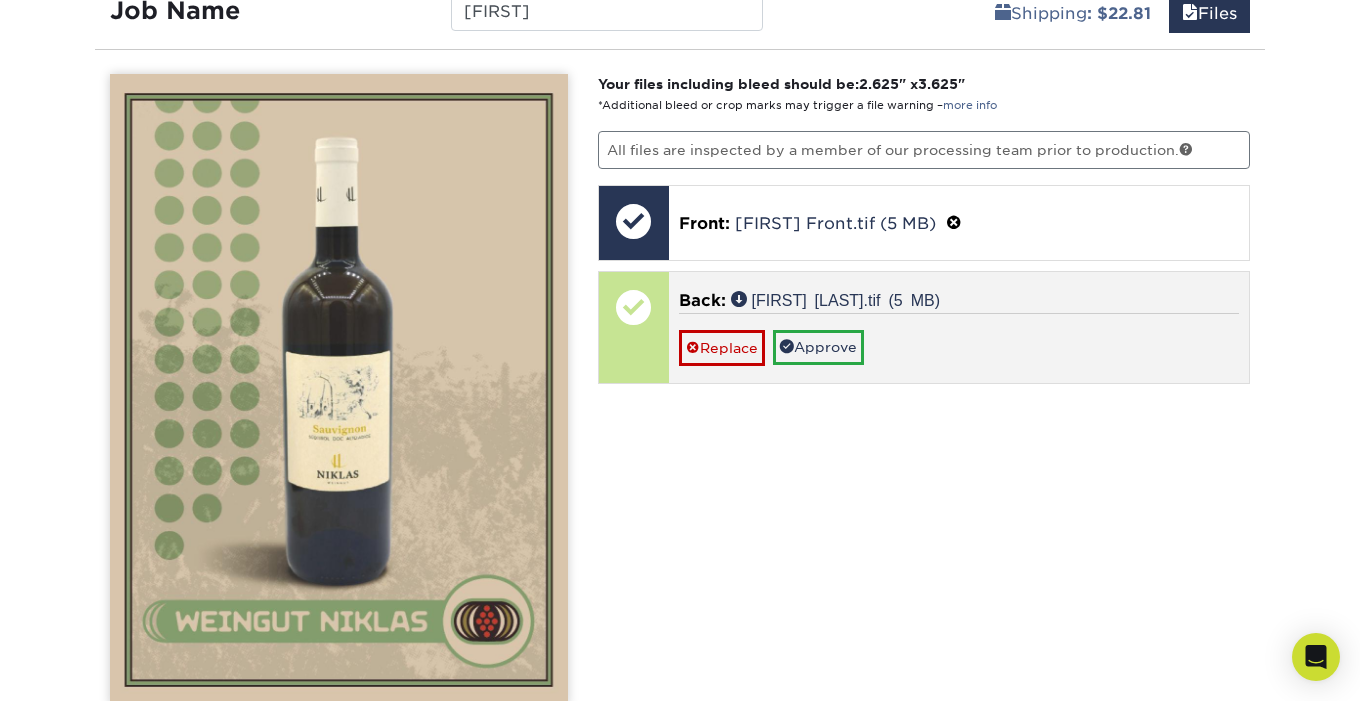 click at bounding box center (634, 327) 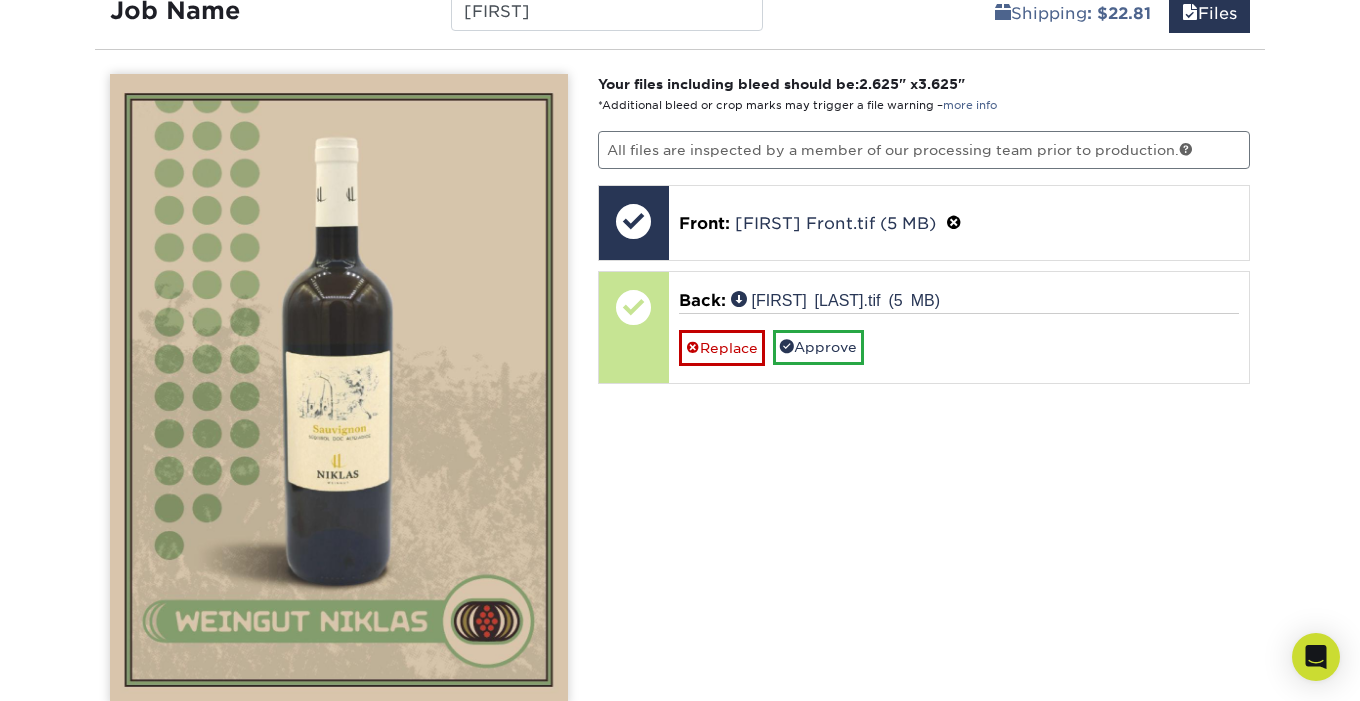 click at bounding box center [339, 390] 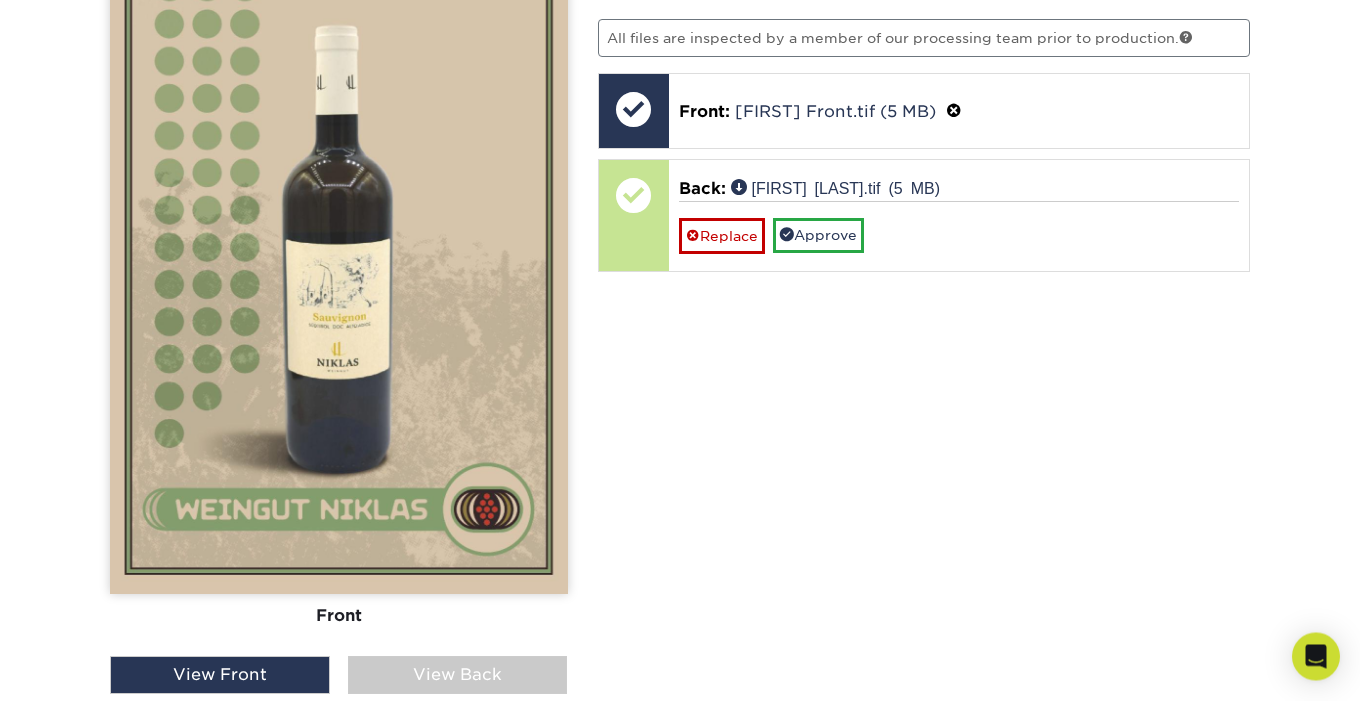 scroll, scrollTop: 1298, scrollLeft: 0, axis: vertical 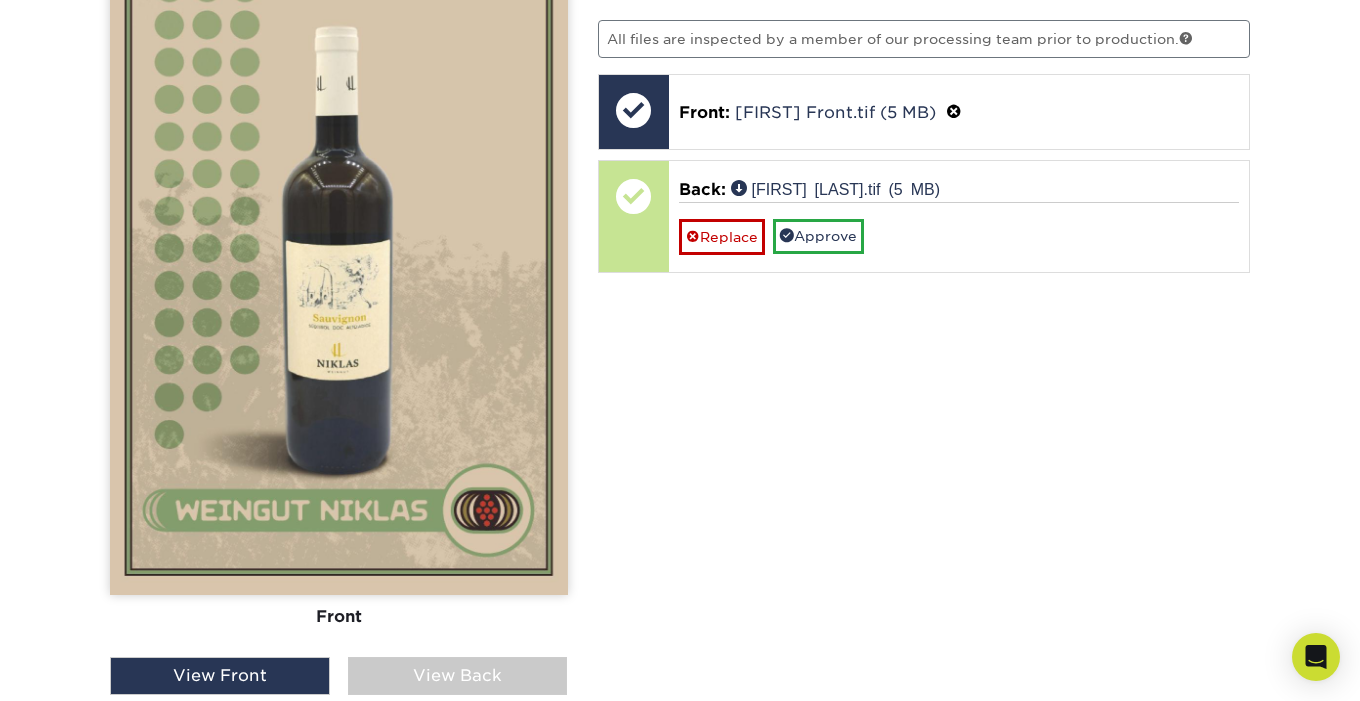 click on "View Back" at bounding box center (458, 676) 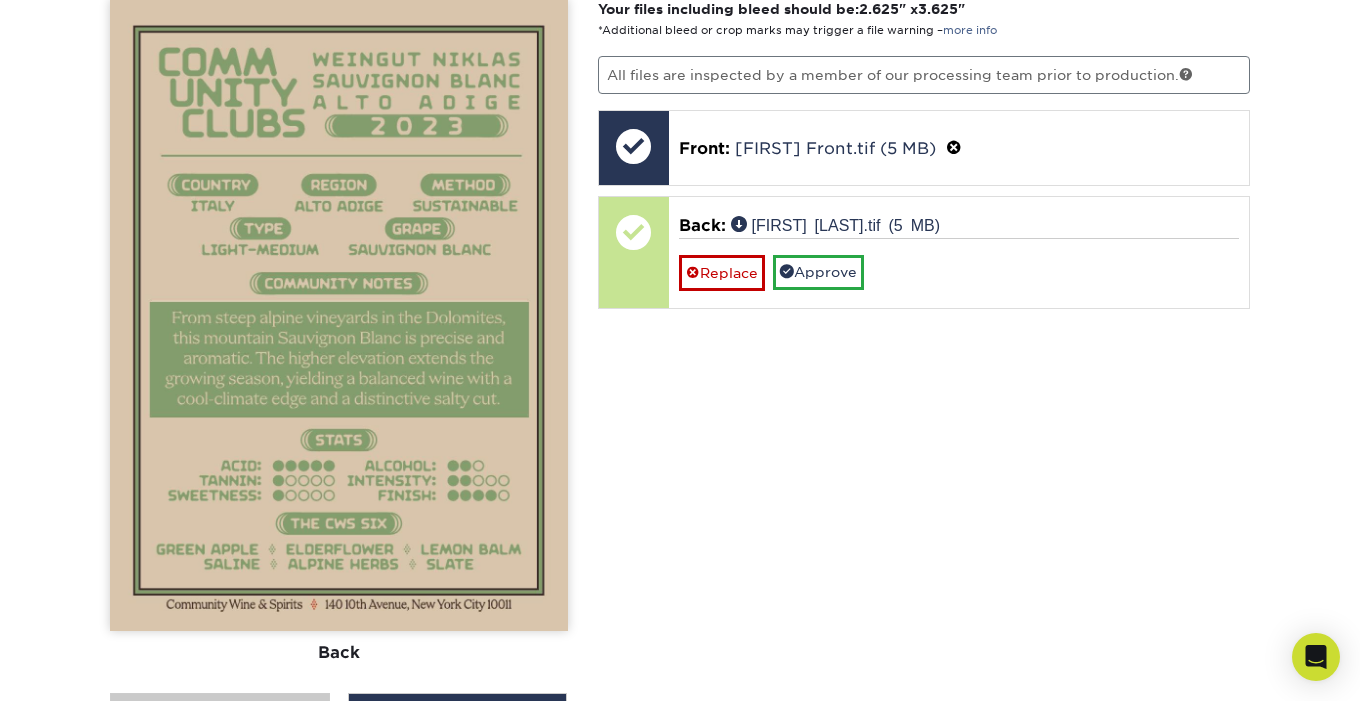 scroll, scrollTop: 1261, scrollLeft: 0, axis: vertical 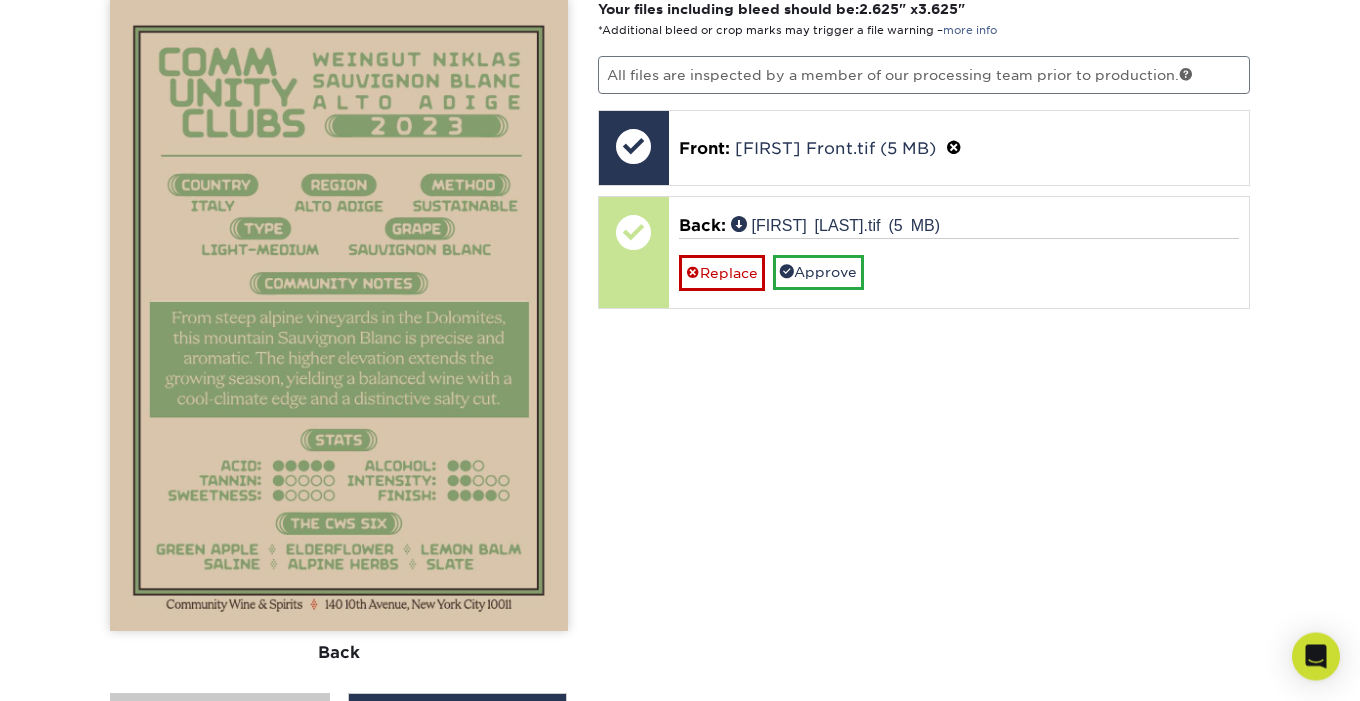 click on "Approve" at bounding box center (818, 273) 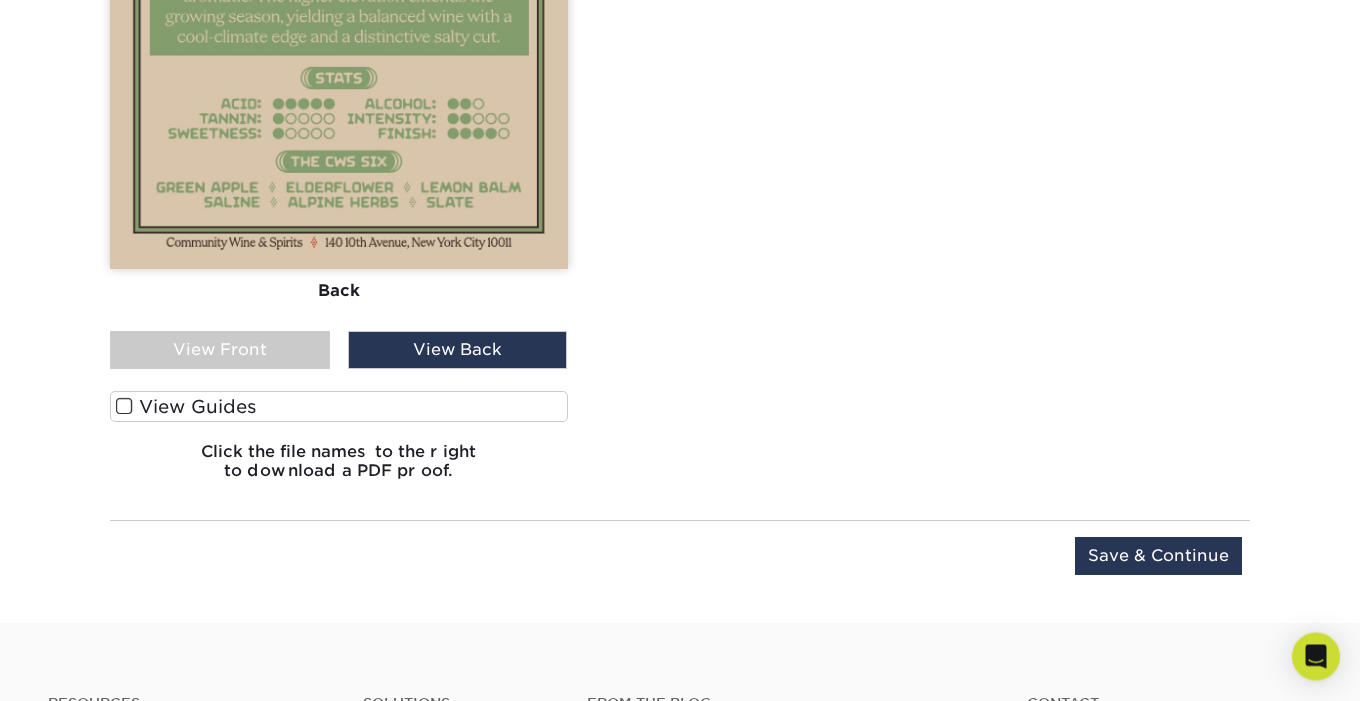 click on "Save & Continue" at bounding box center (1158, 557) 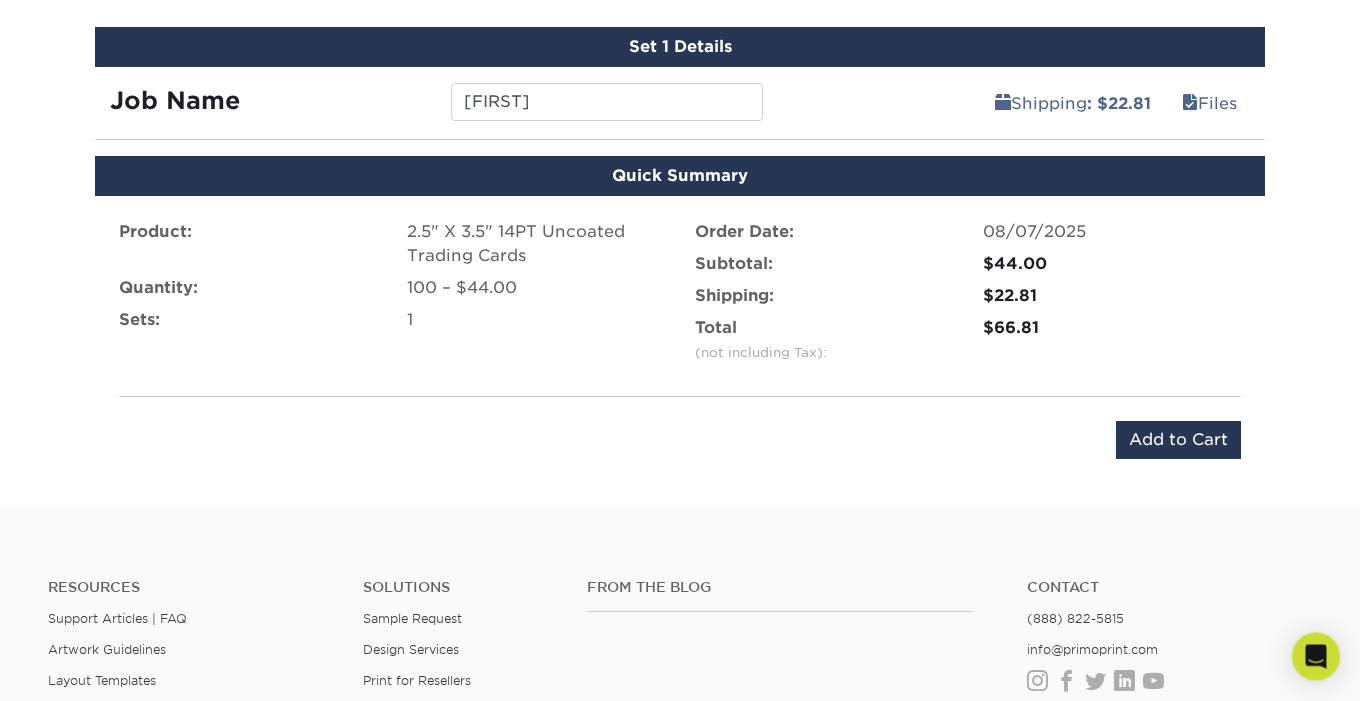 click on "Add to Cart" at bounding box center [1178, 441] 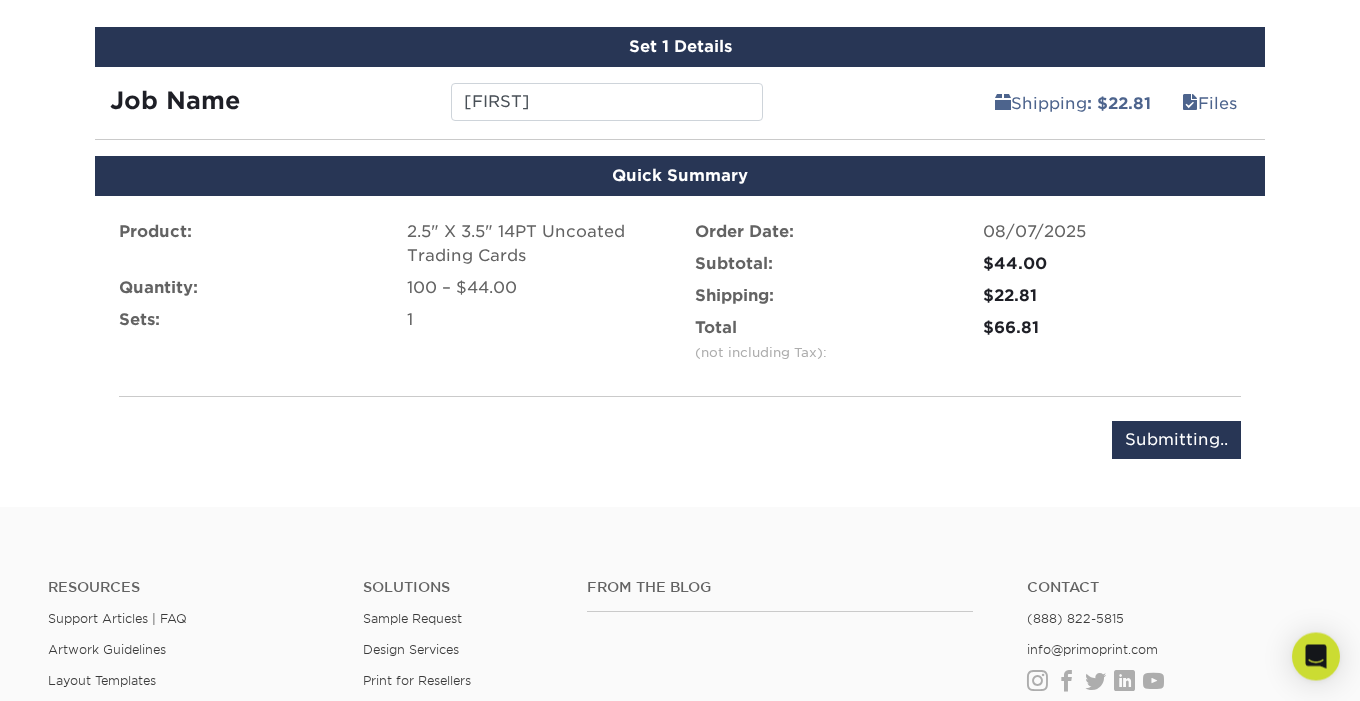 scroll, scrollTop: 1097, scrollLeft: 0, axis: vertical 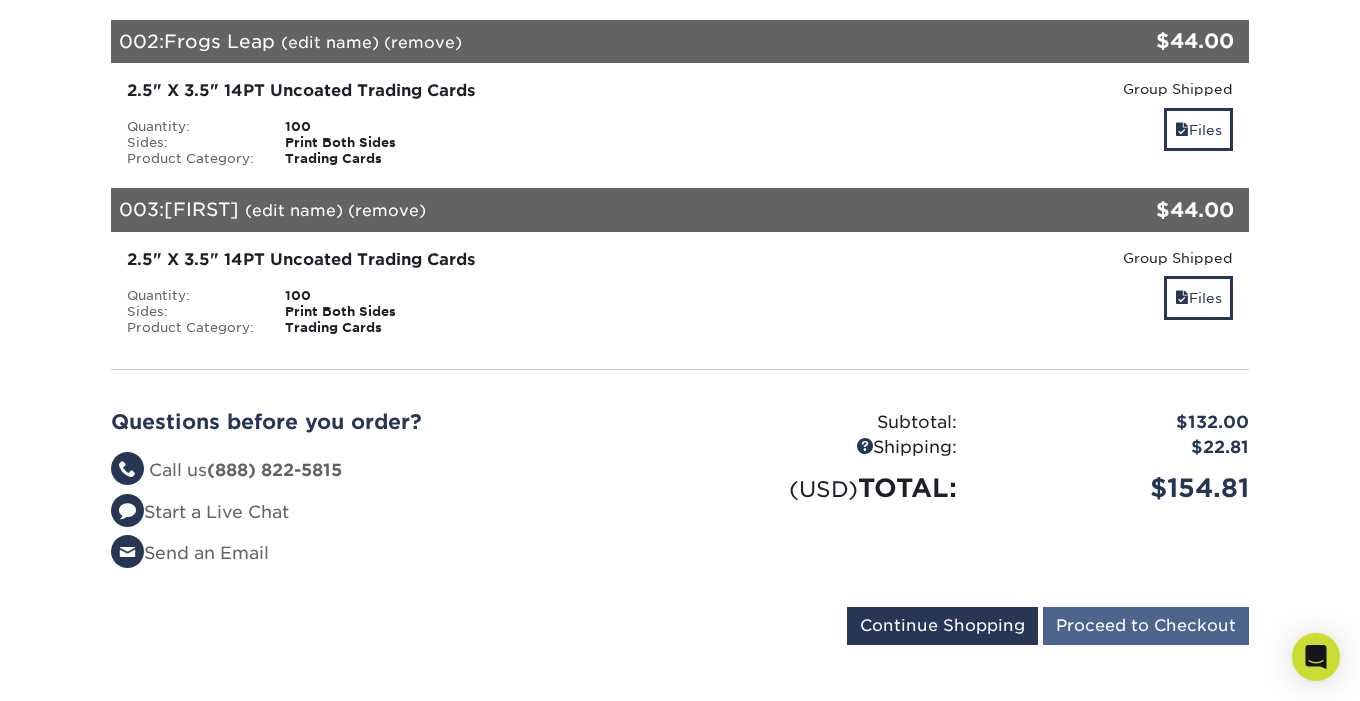 click on "Proceed to Checkout" at bounding box center [1146, 626] 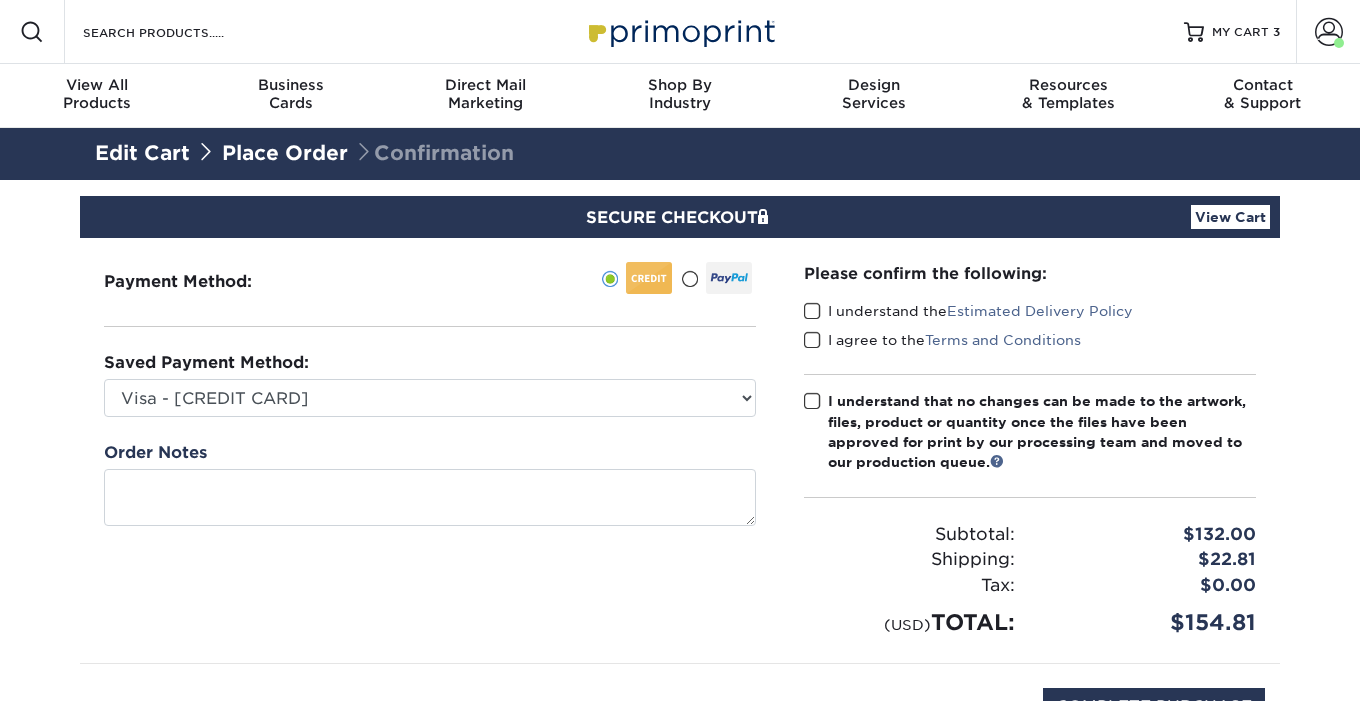 scroll, scrollTop: 0, scrollLeft: 0, axis: both 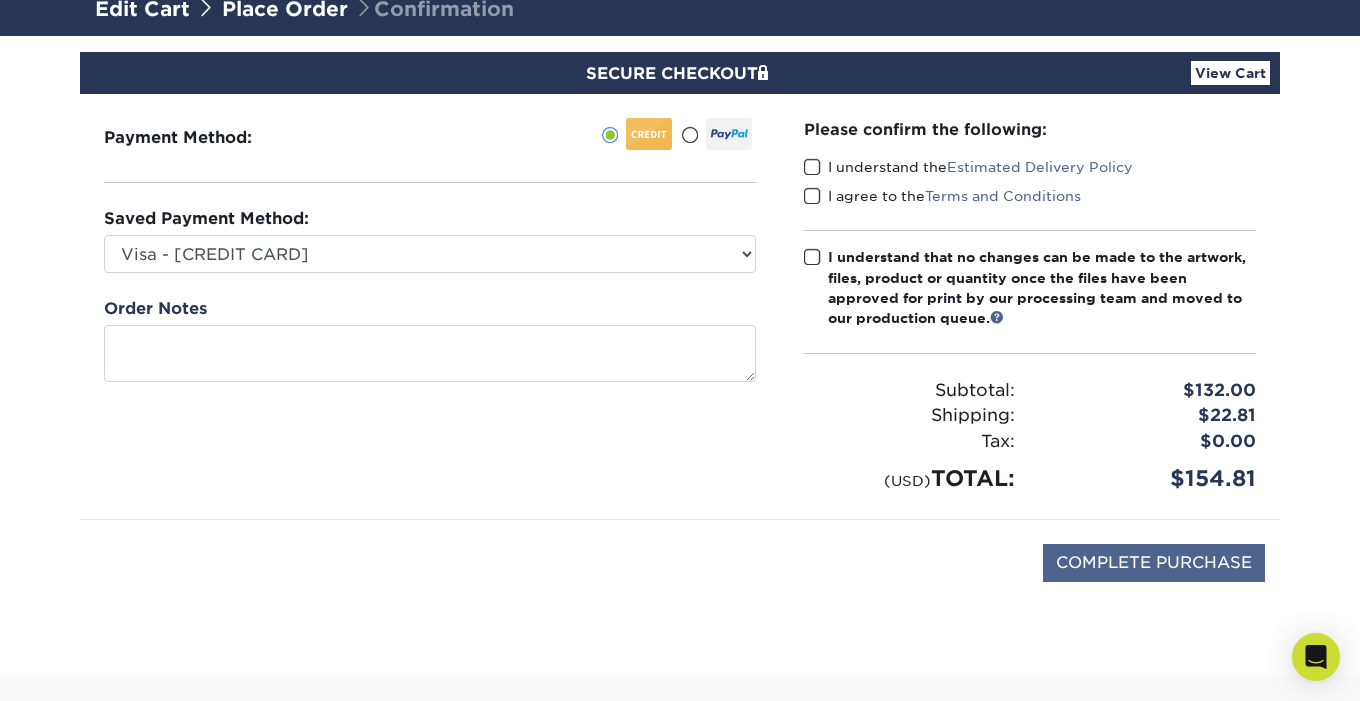 click on "COMPLETE PURCHASE" at bounding box center [1154, 563] 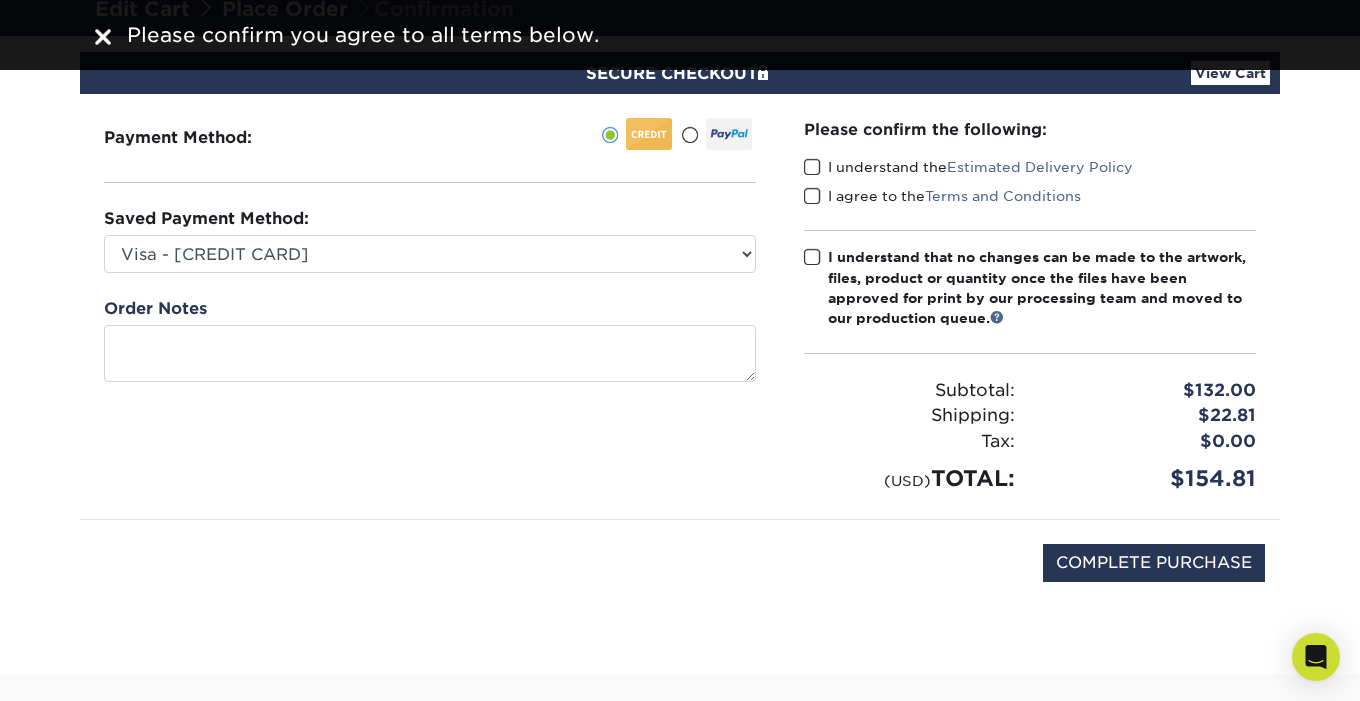 click at bounding box center (812, 167) 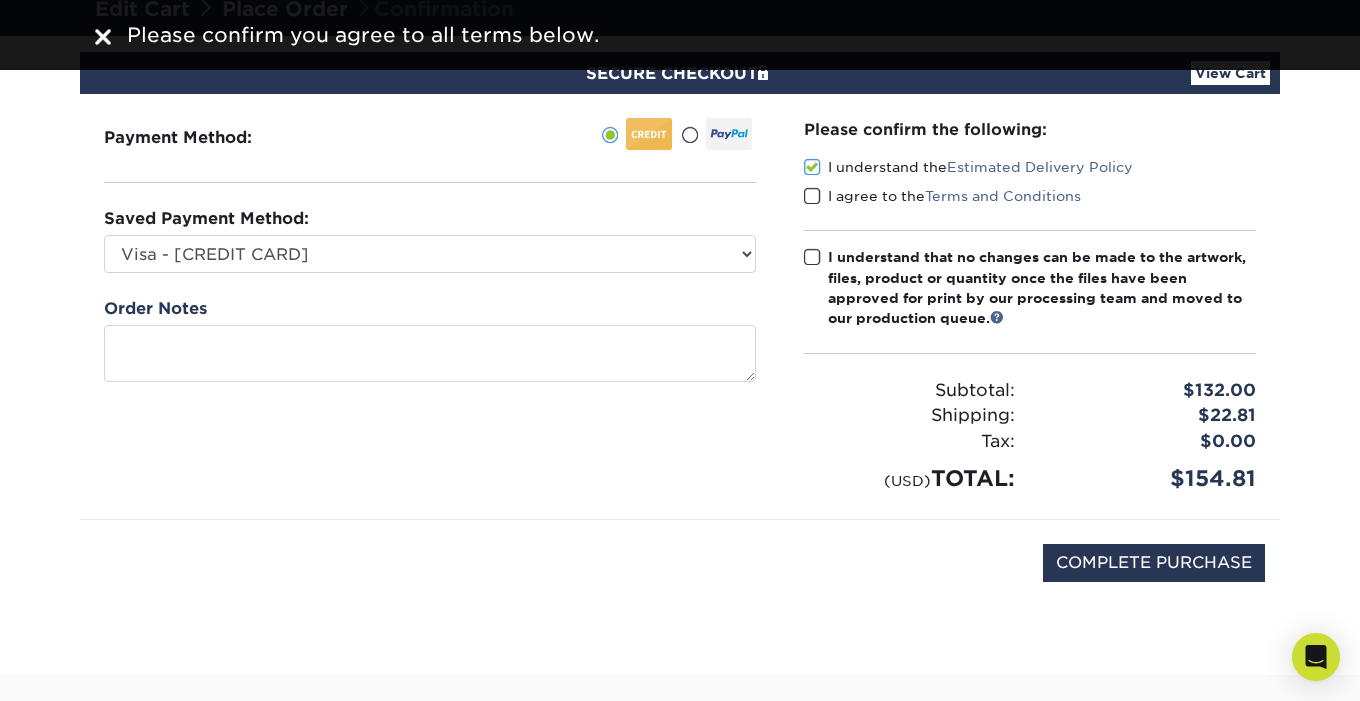 click at bounding box center [812, 196] 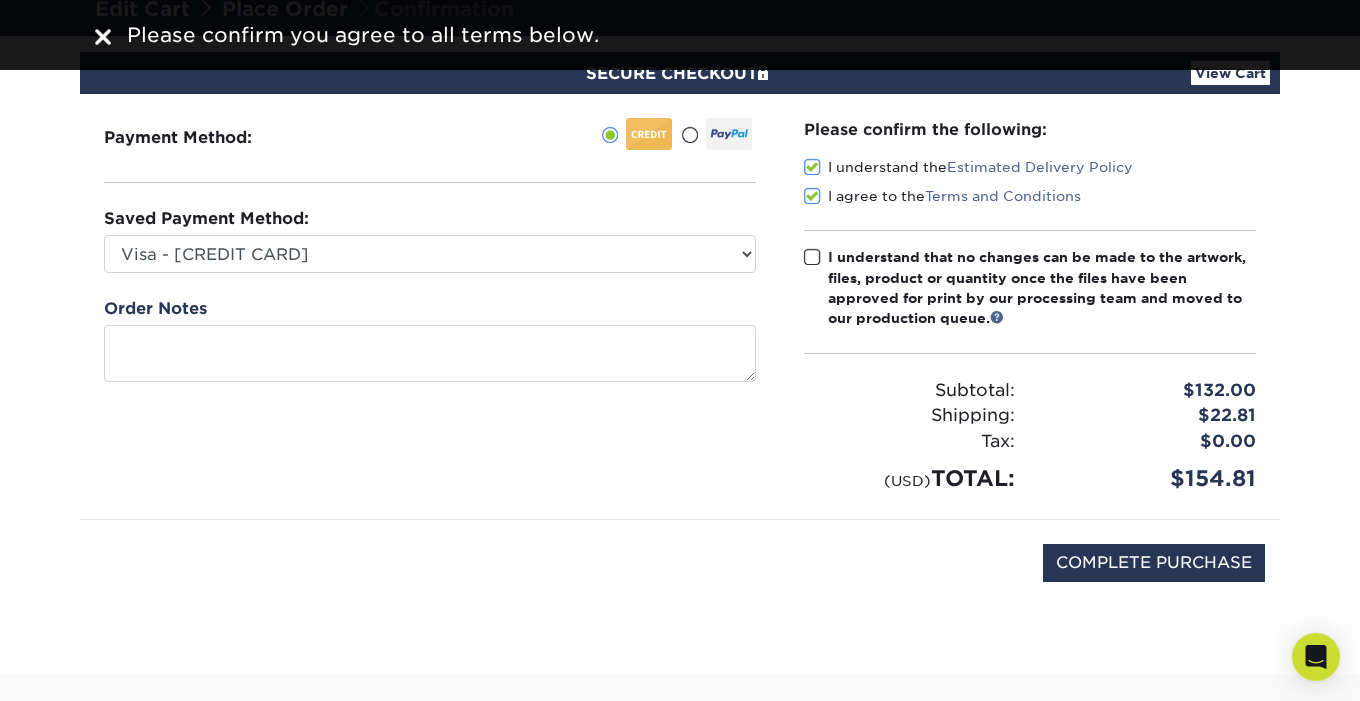 click at bounding box center [812, 257] 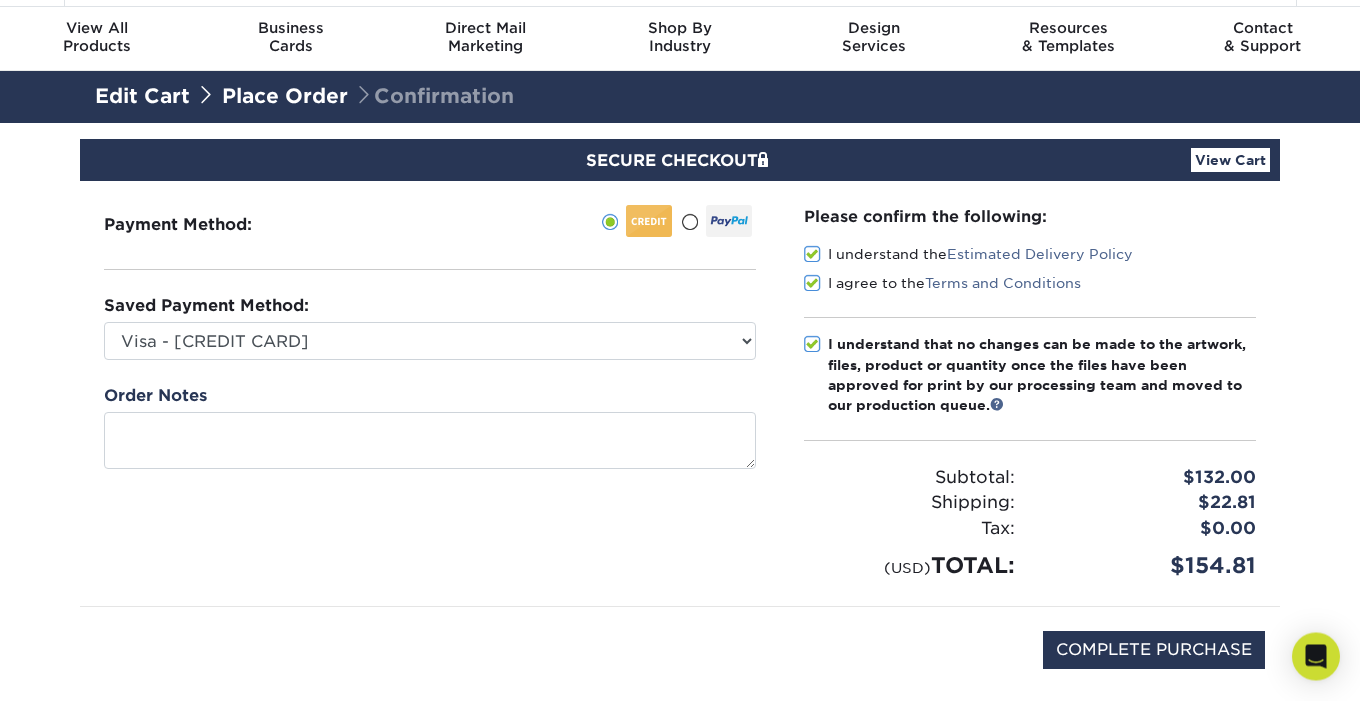 scroll, scrollTop: 57, scrollLeft: 0, axis: vertical 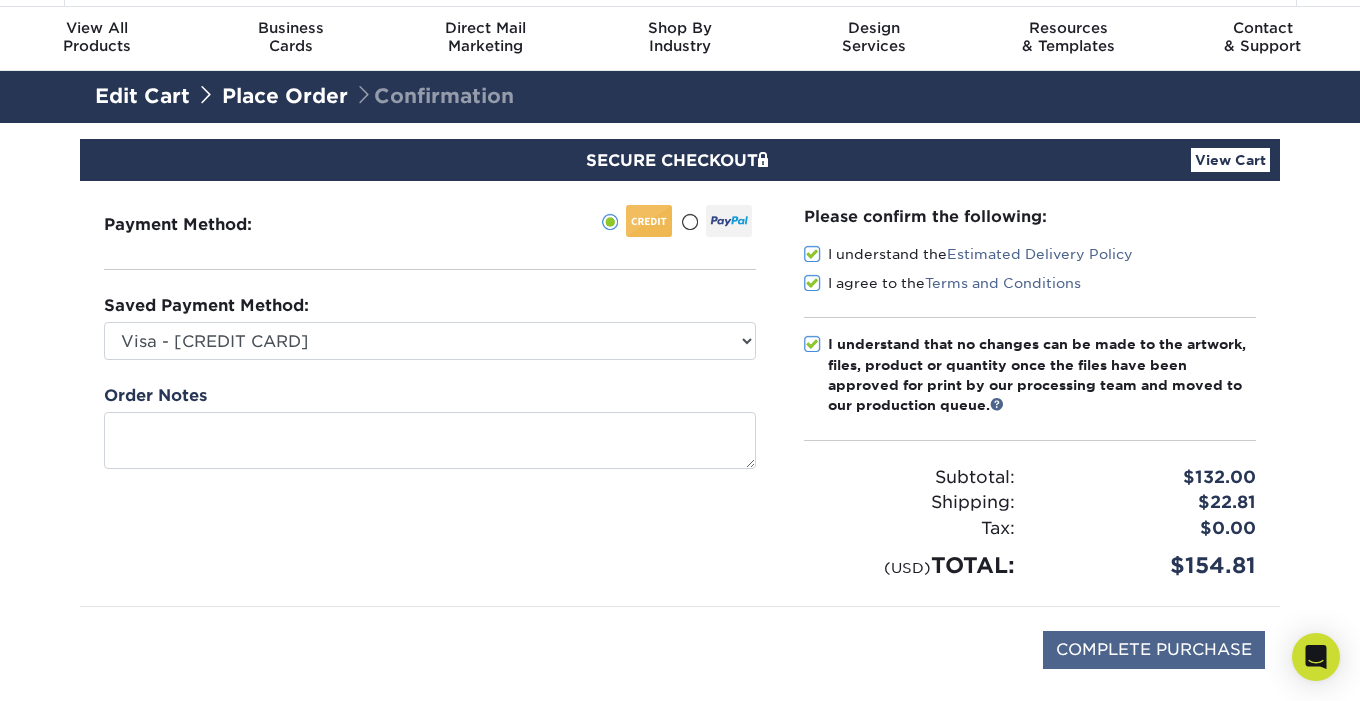 click on "COMPLETE PURCHASE" at bounding box center [1154, 650] 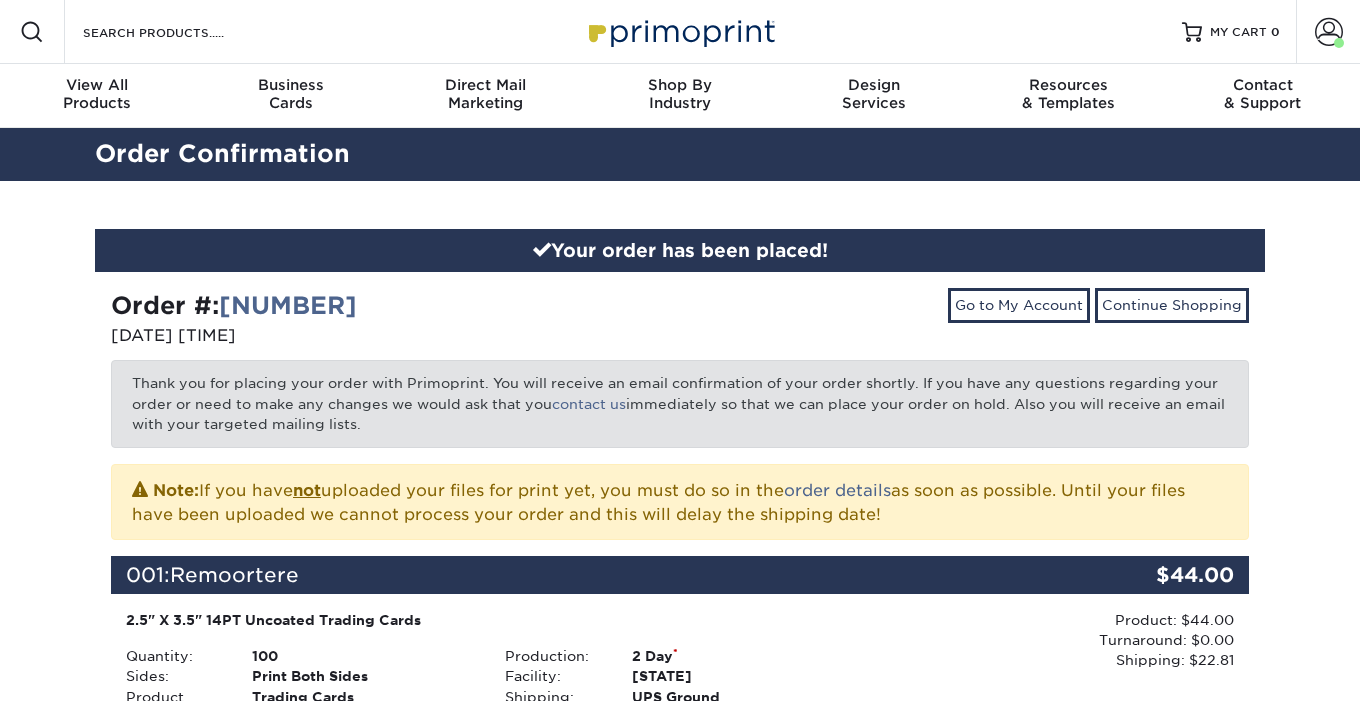 scroll, scrollTop: 0, scrollLeft: 0, axis: both 